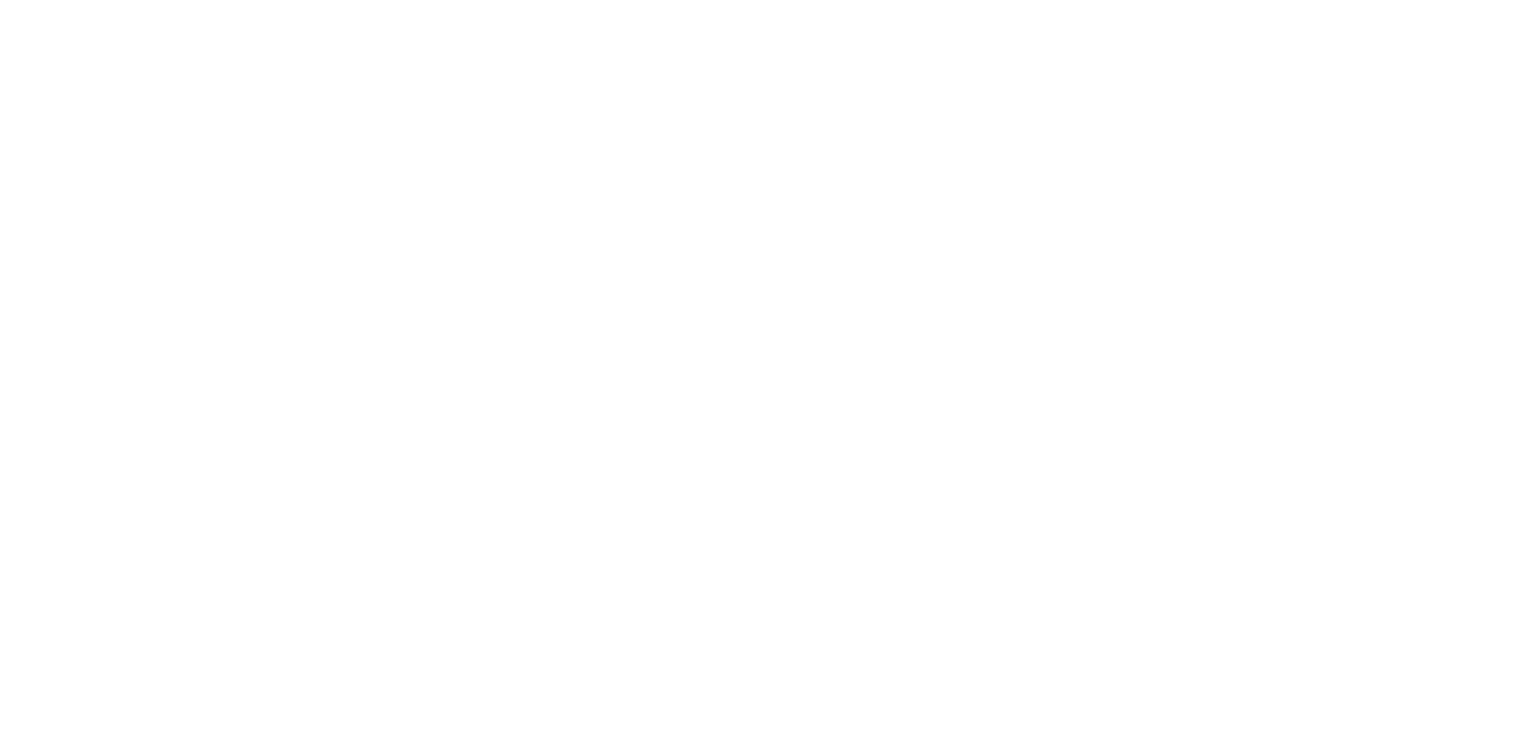 scroll, scrollTop: 0, scrollLeft: 0, axis: both 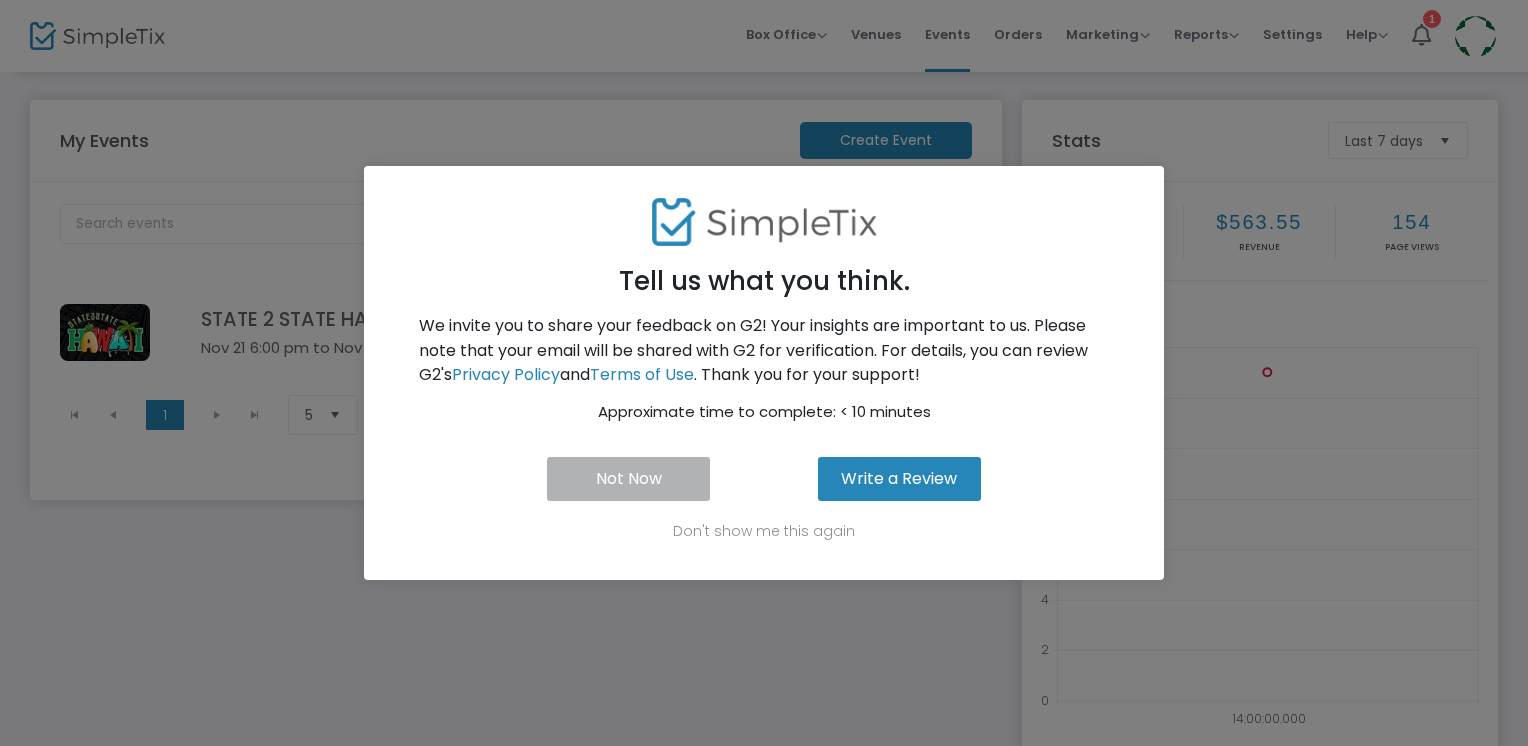 click on "Not Now" 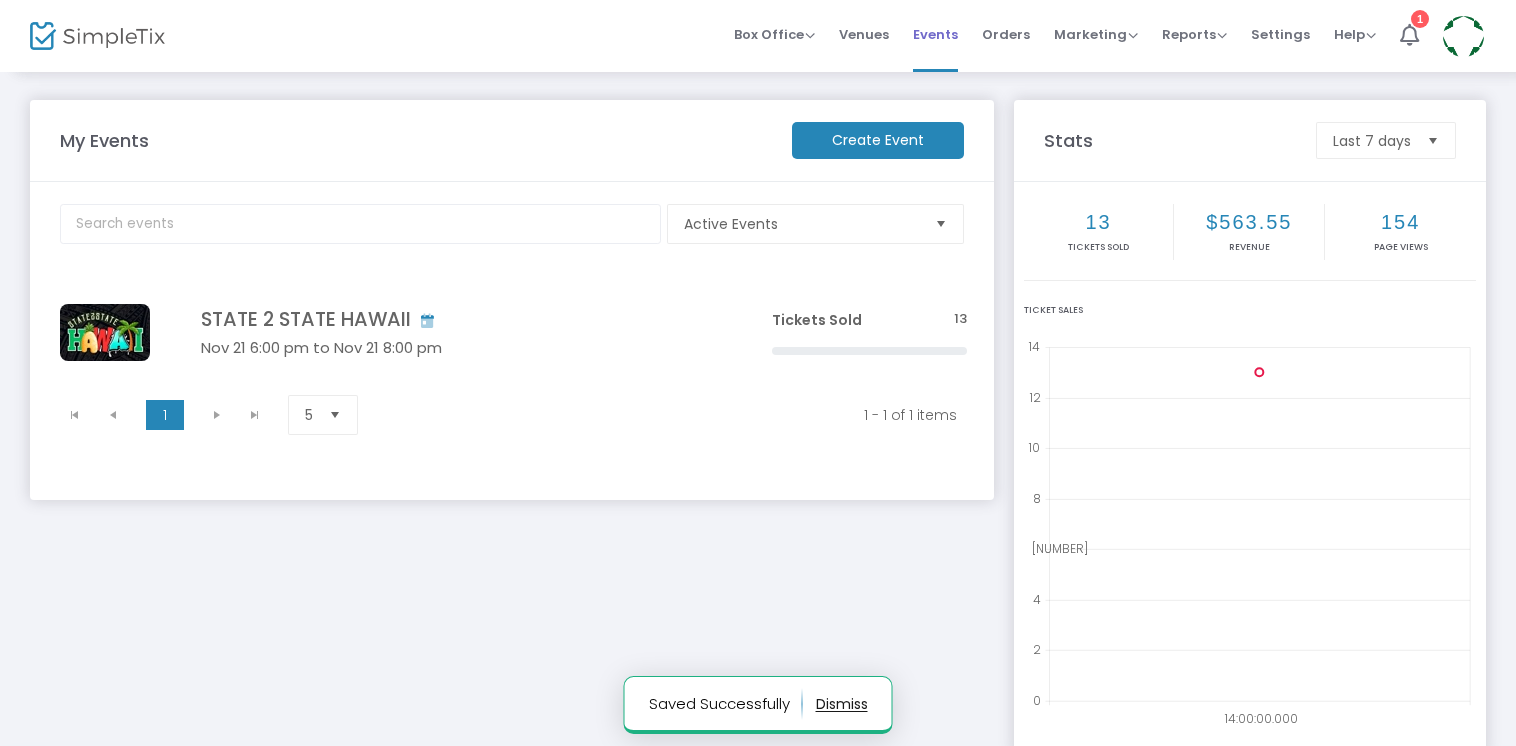 click on "Events" at bounding box center (935, 34) 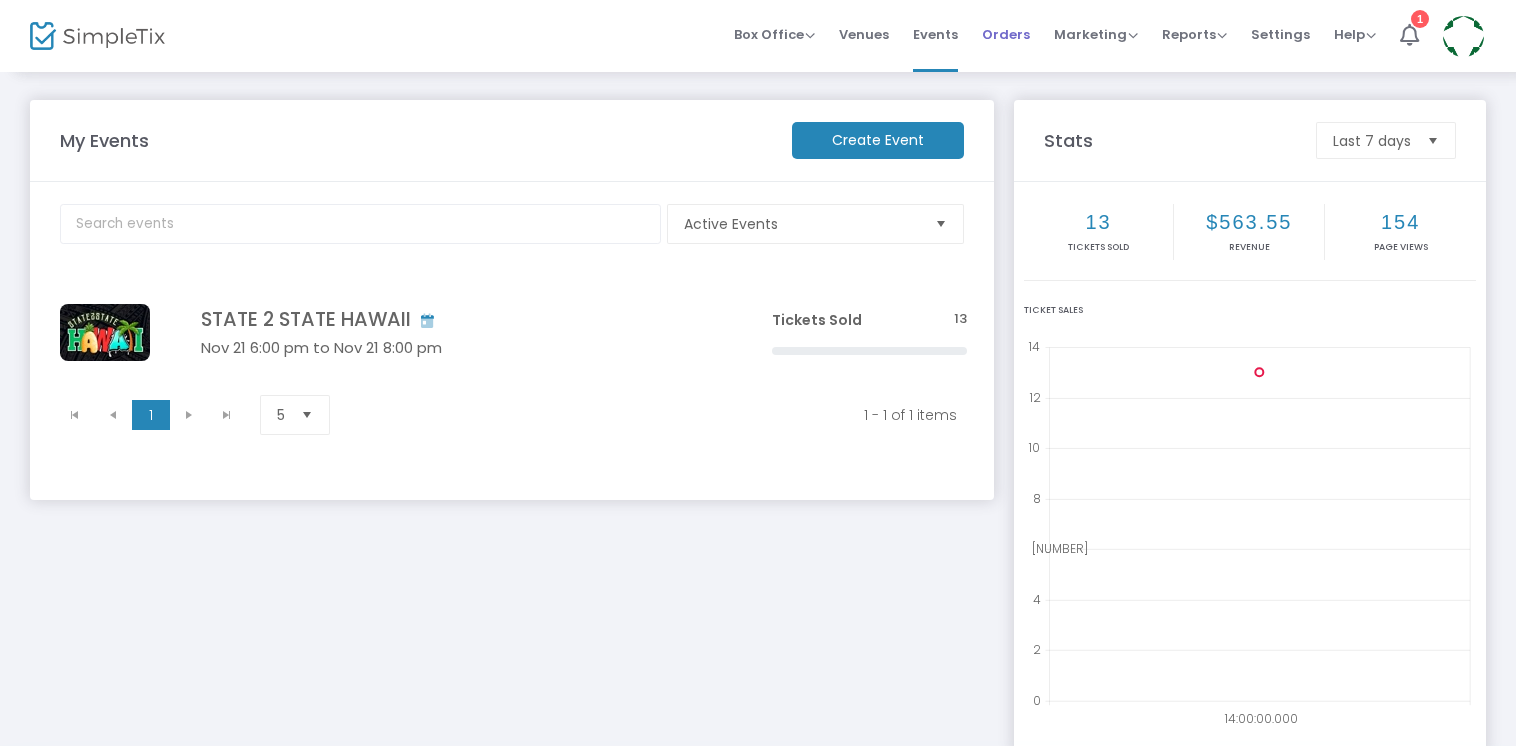 click on "Orders" at bounding box center [1006, 34] 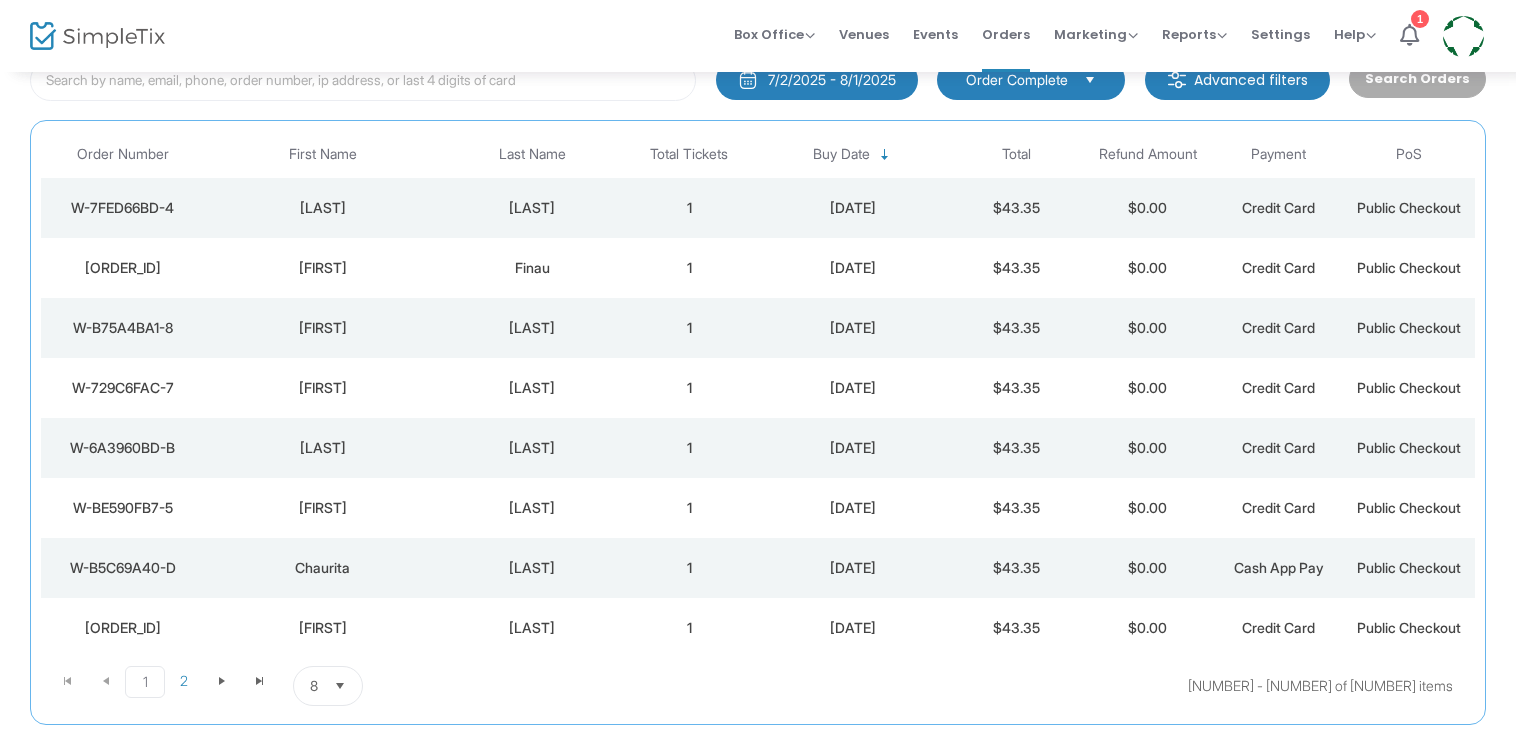 scroll, scrollTop: 292, scrollLeft: 0, axis: vertical 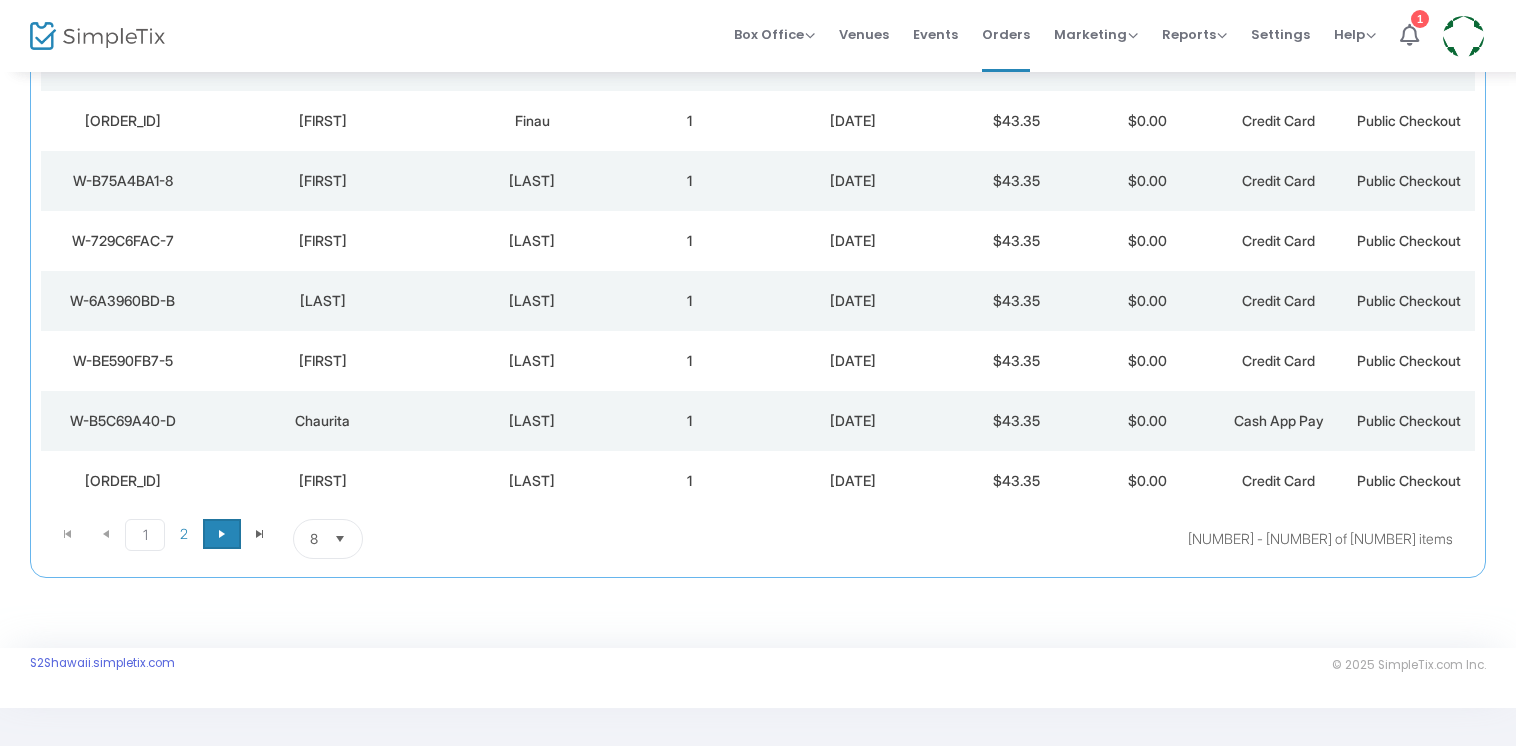 click 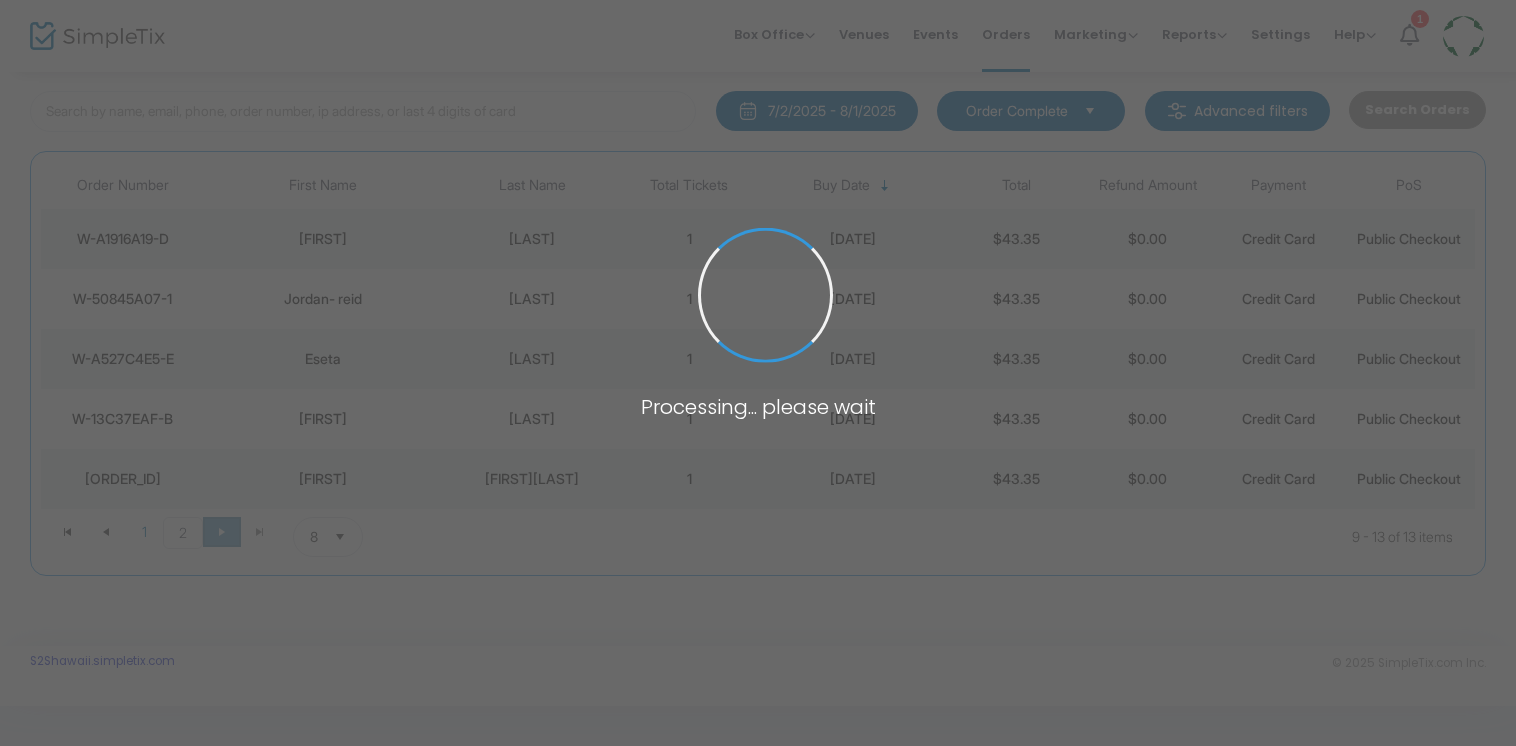 scroll, scrollTop: 112, scrollLeft: 0, axis: vertical 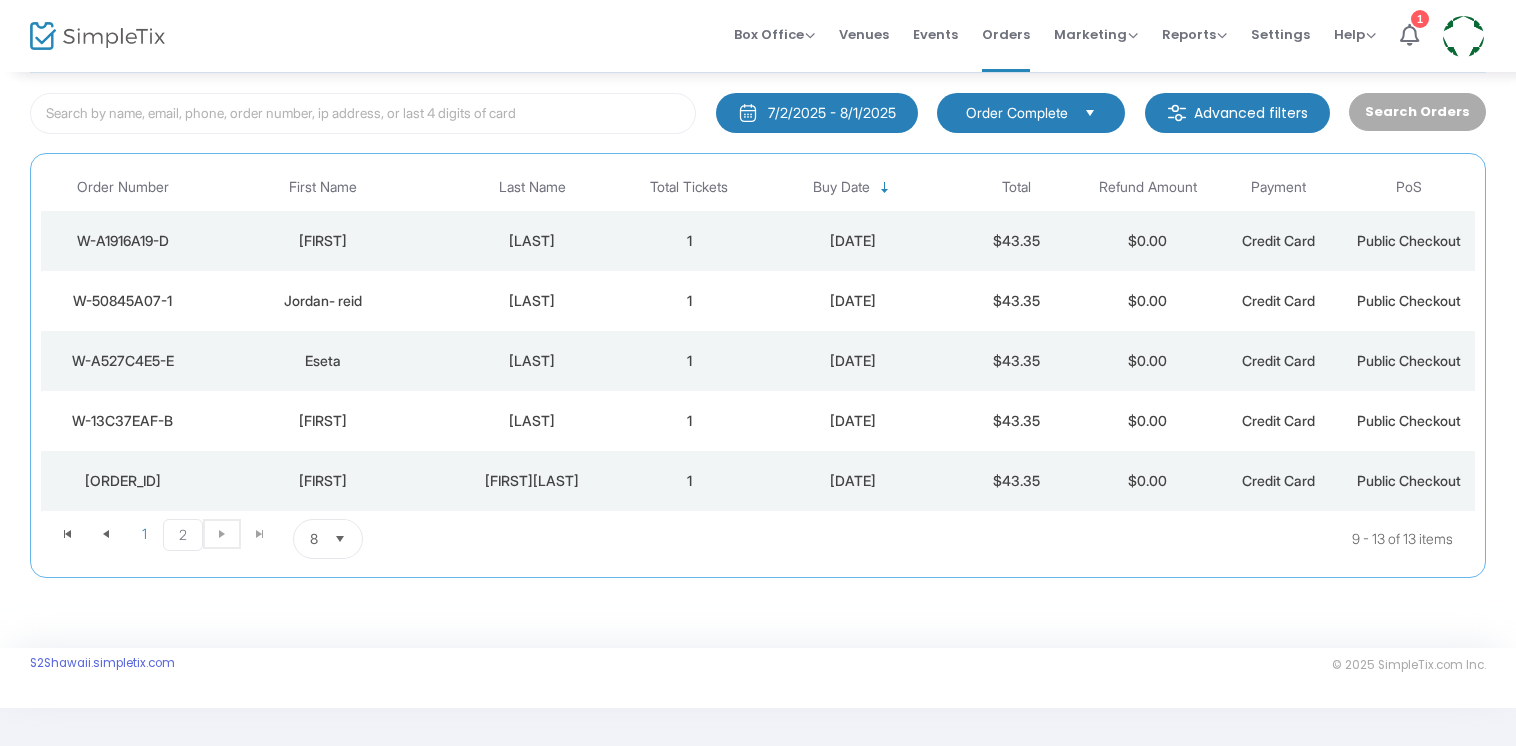 click at bounding box center [340, 539] 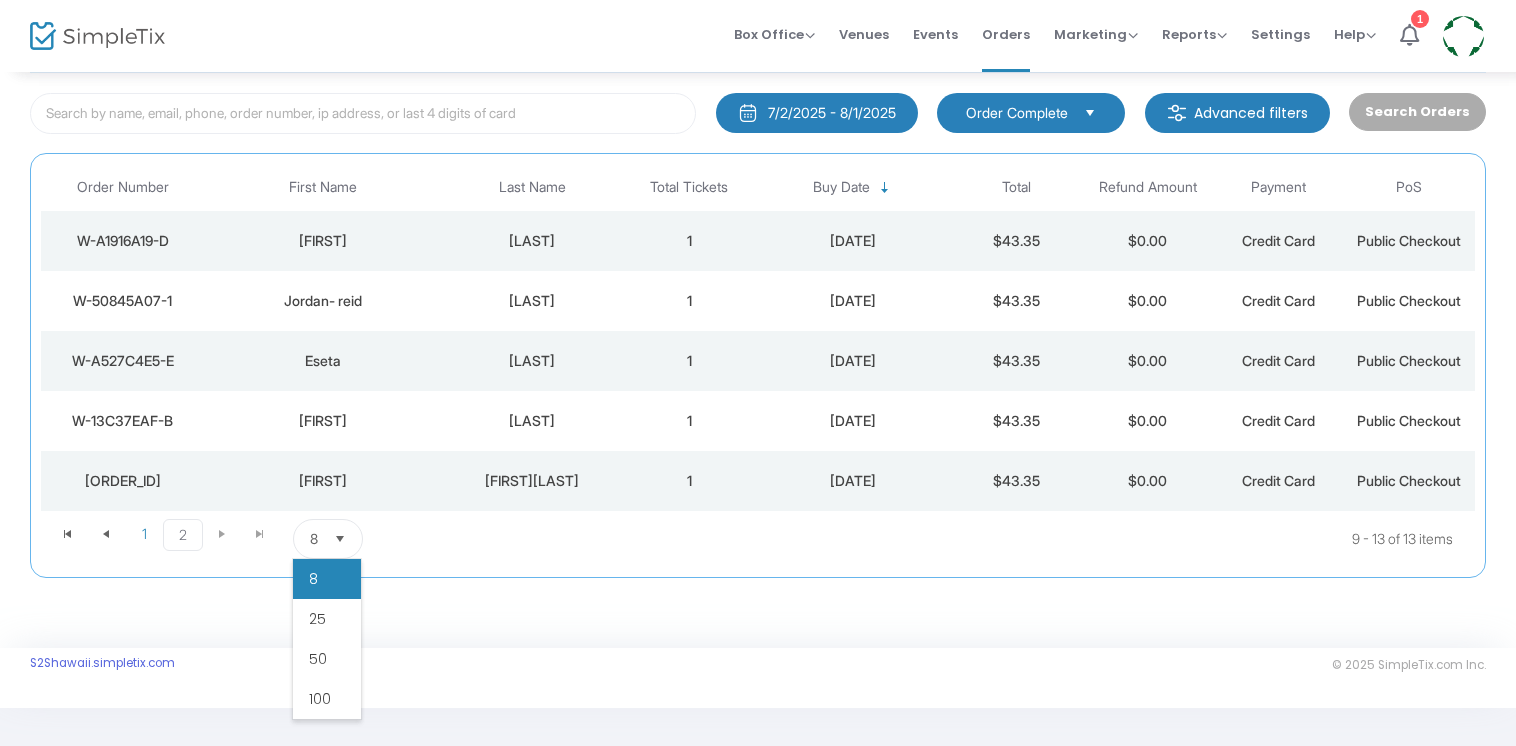 click on "100" at bounding box center (320, 699) 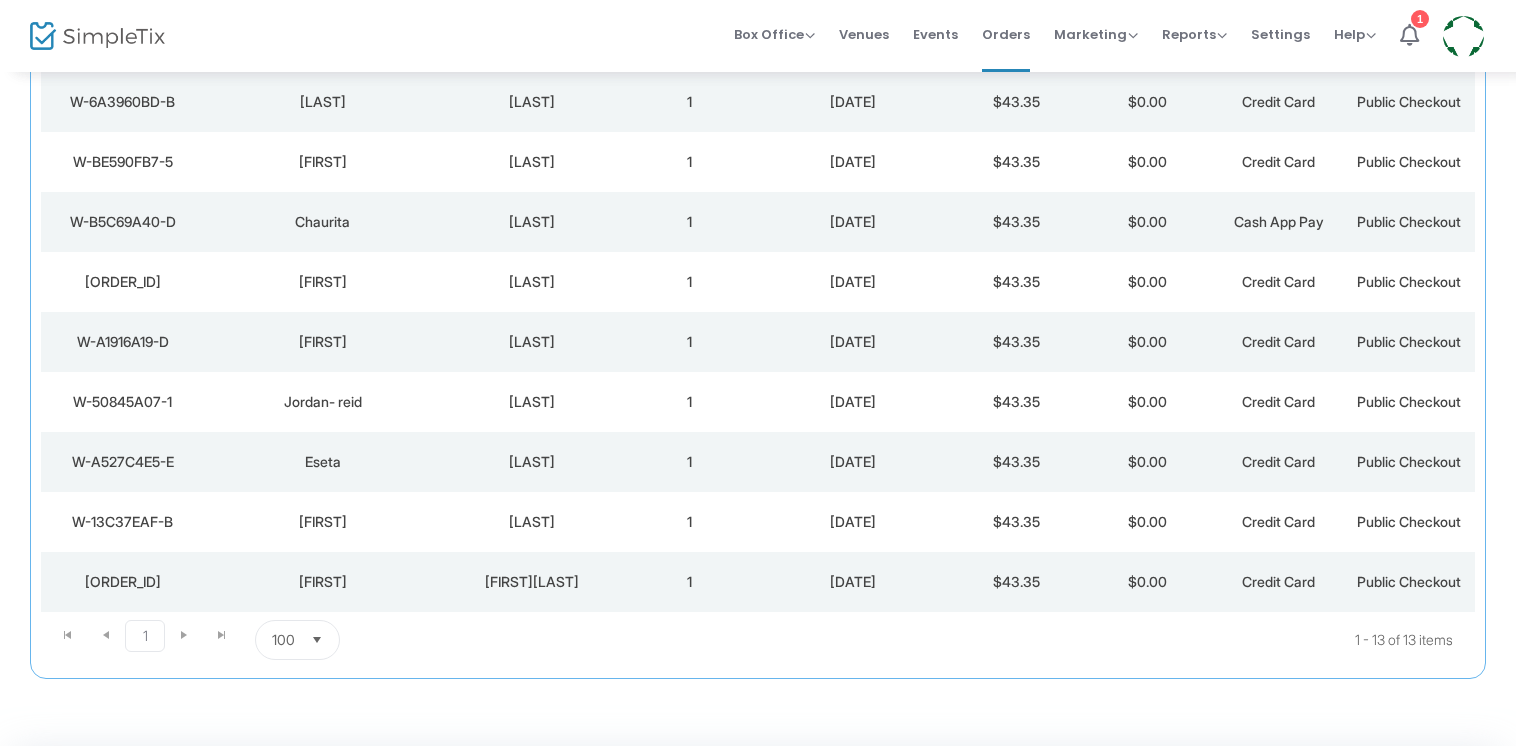 scroll, scrollTop: 492, scrollLeft: 0, axis: vertical 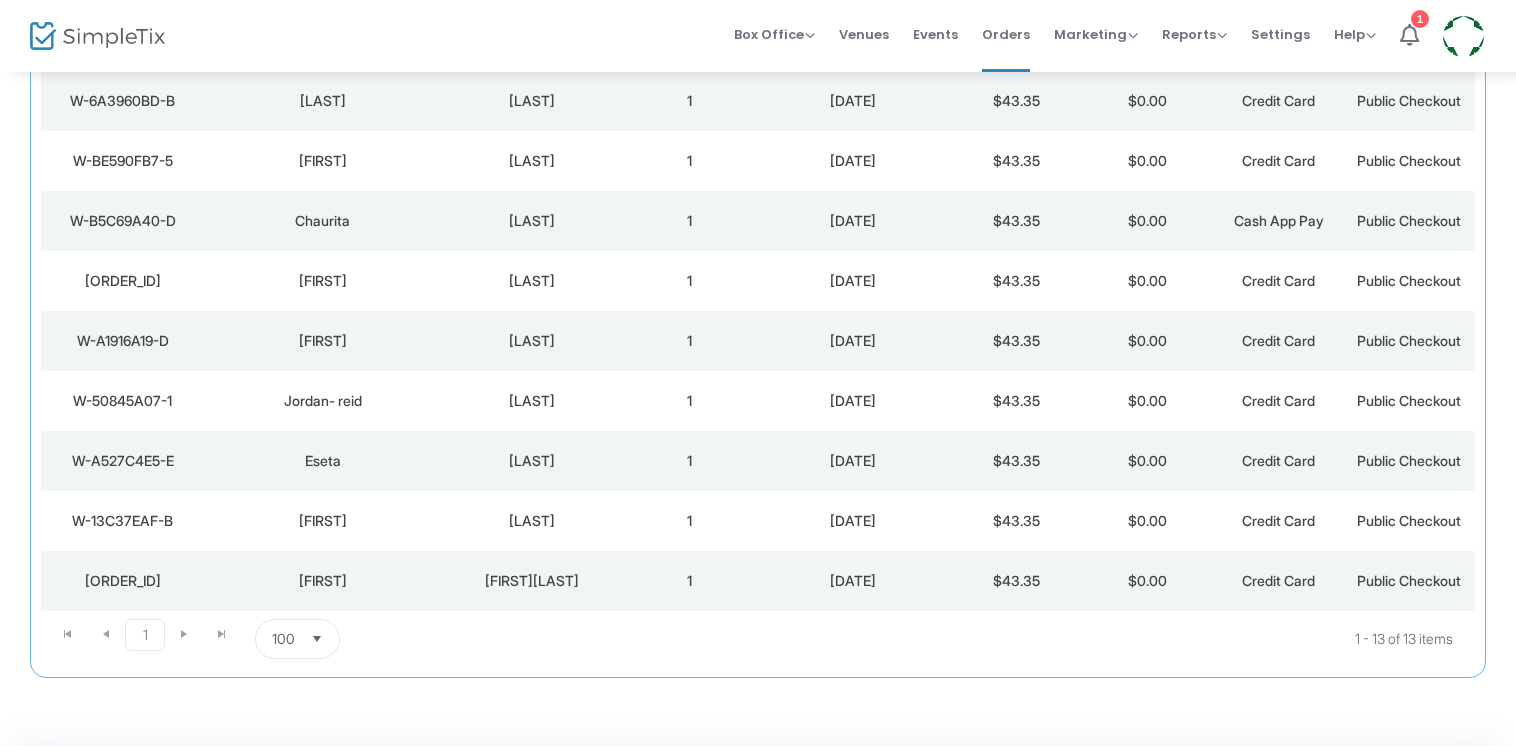 click on "Eseta" 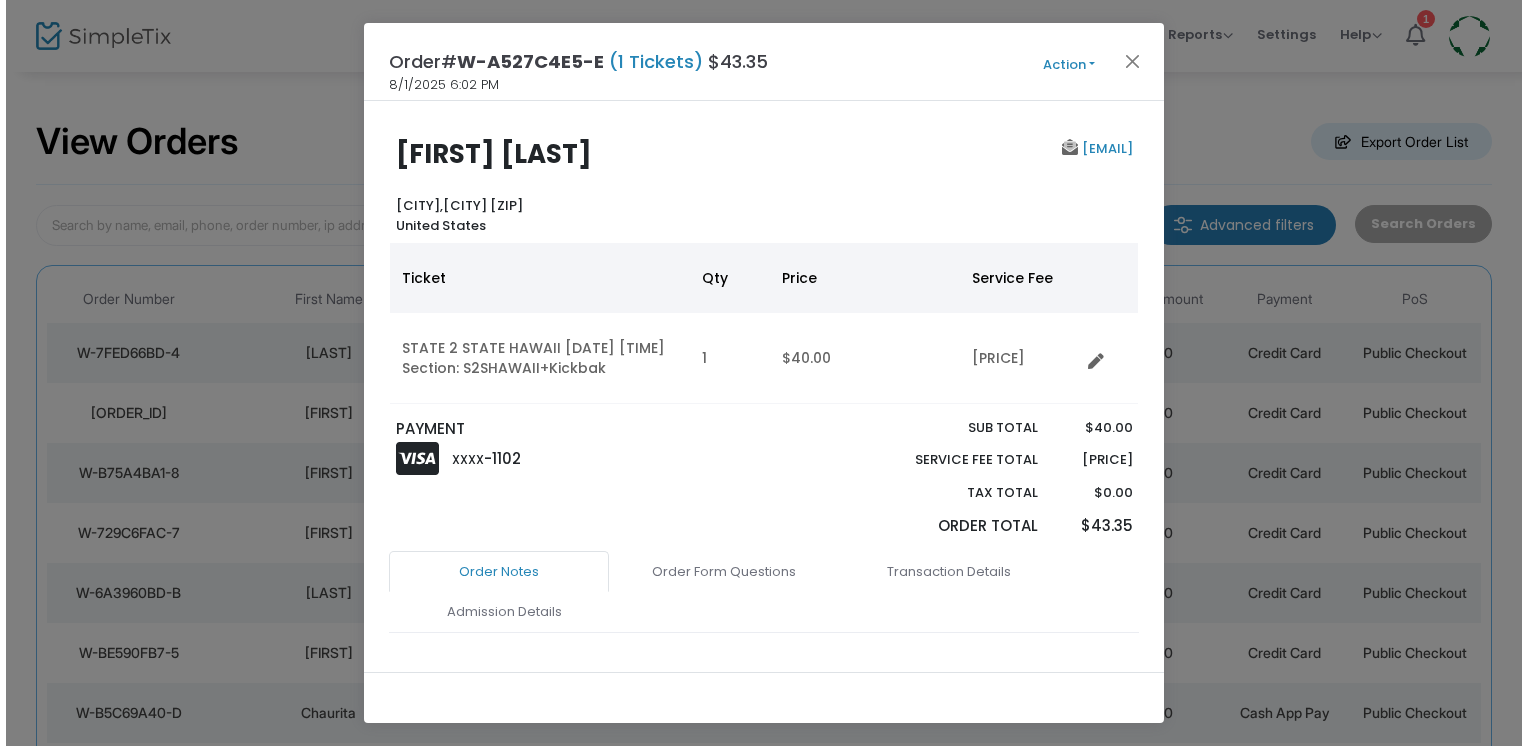 scroll, scrollTop: 0, scrollLeft: 0, axis: both 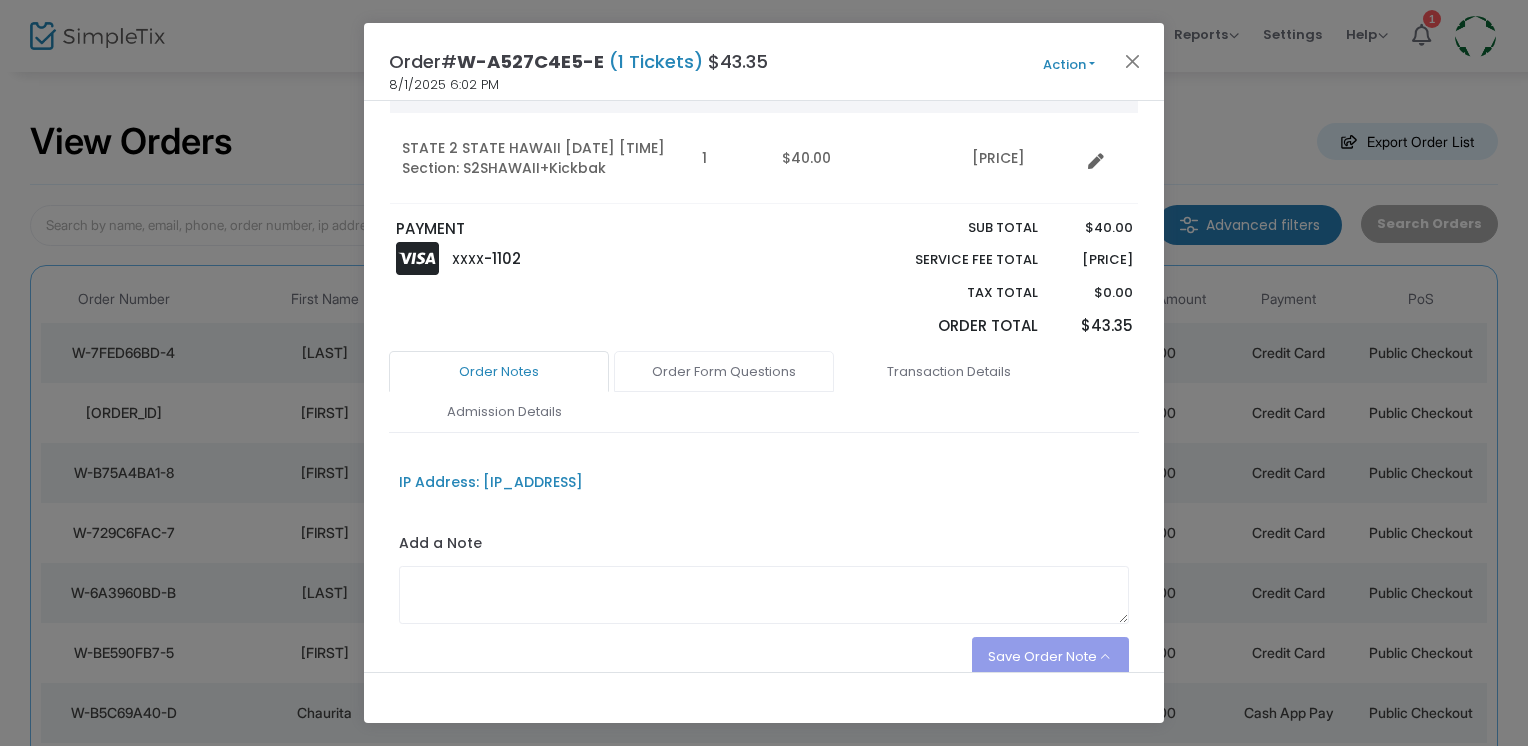 click on "Order Form Questions" at bounding box center [724, 372] 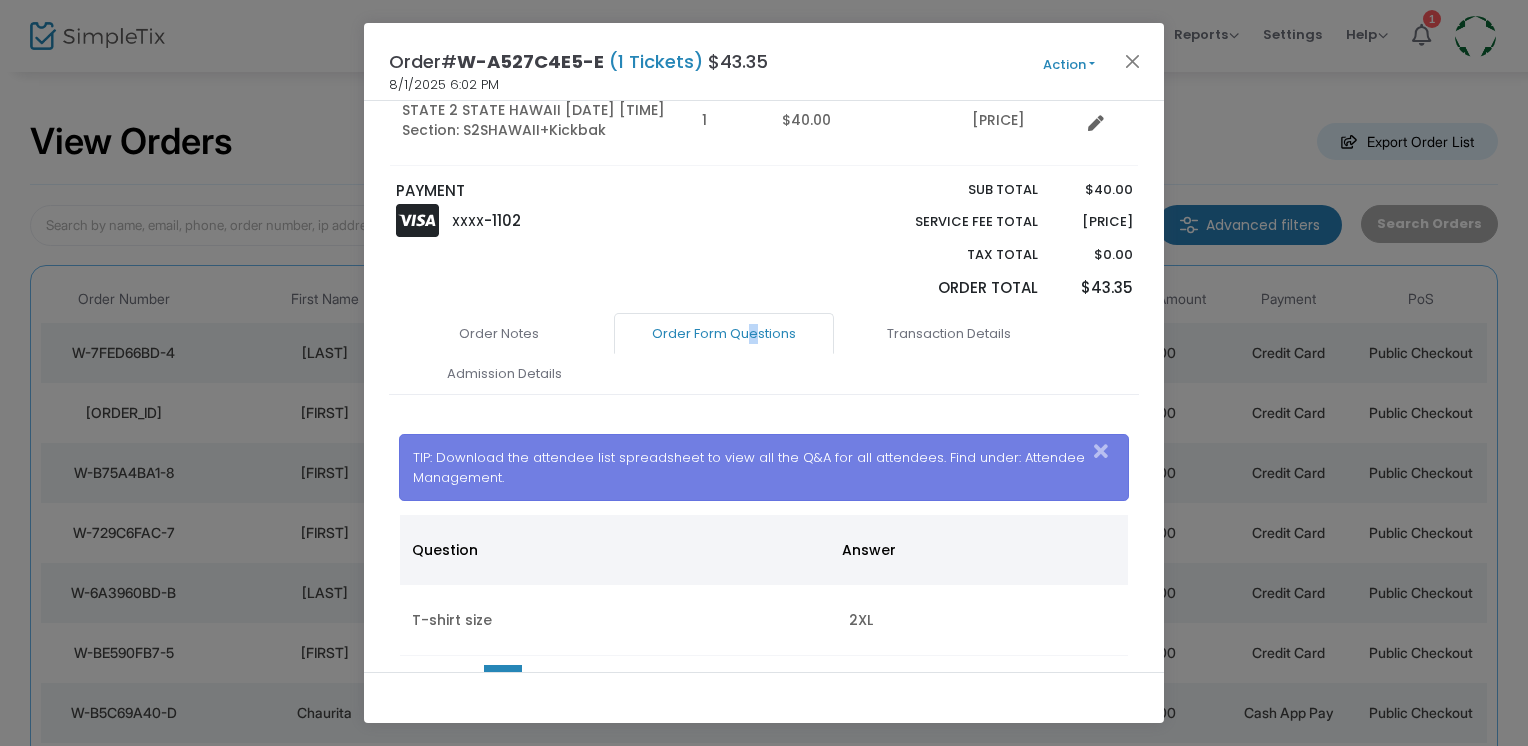 scroll, scrollTop: 0, scrollLeft: 0, axis: both 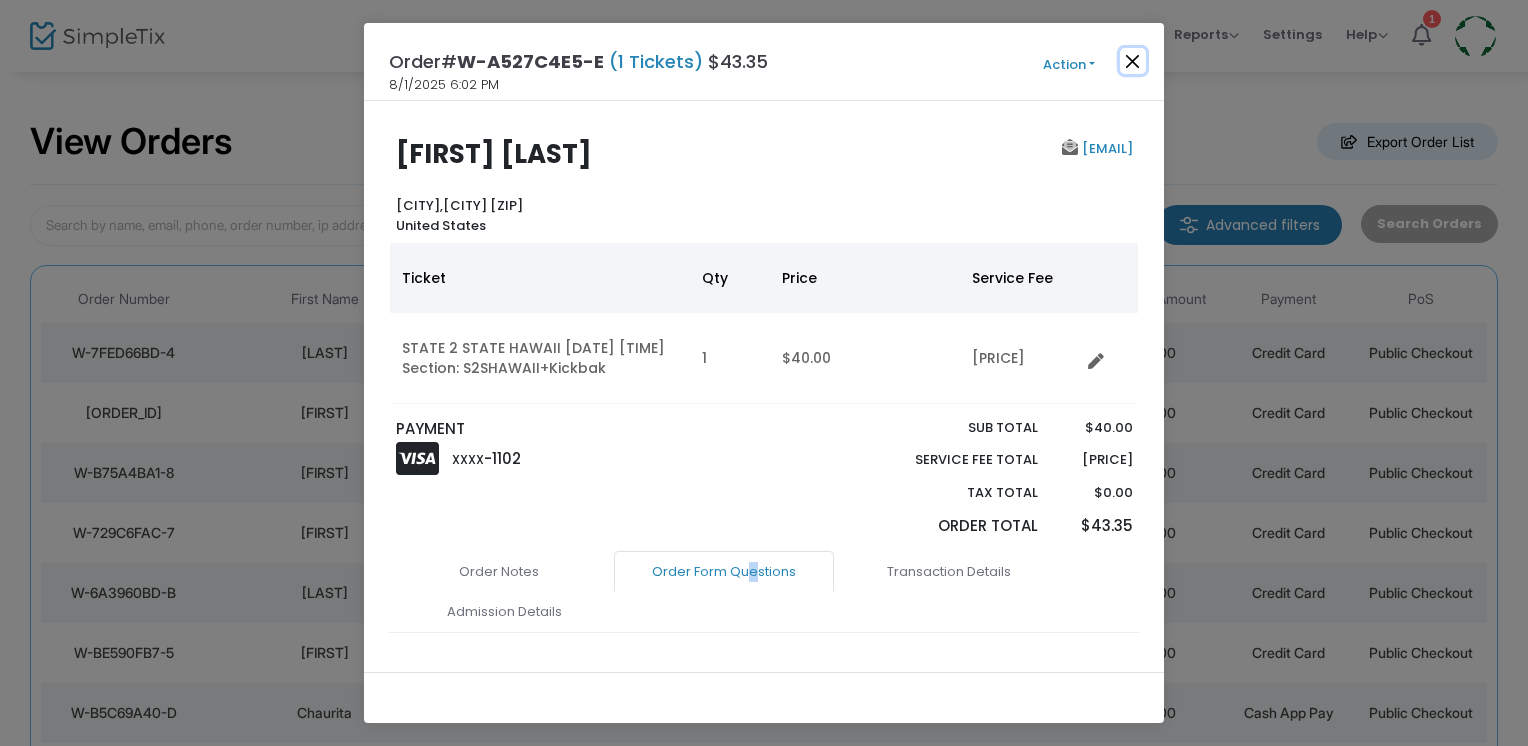 drag, startPoint x: 1130, startPoint y: 62, endPoint x: 1110, endPoint y: 68, distance: 20.880613 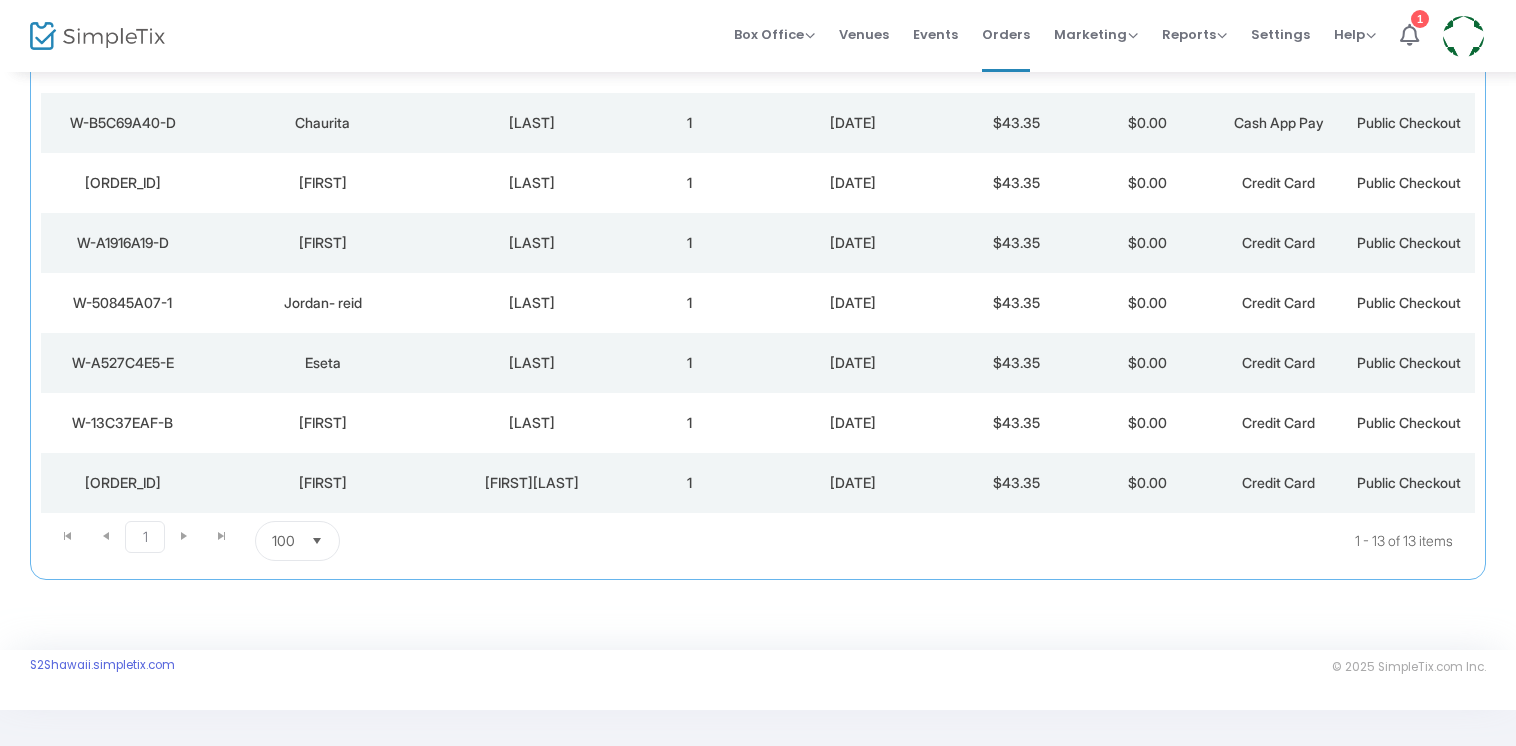 scroll, scrollTop: 592, scrollLeft: 0, axis: vertical 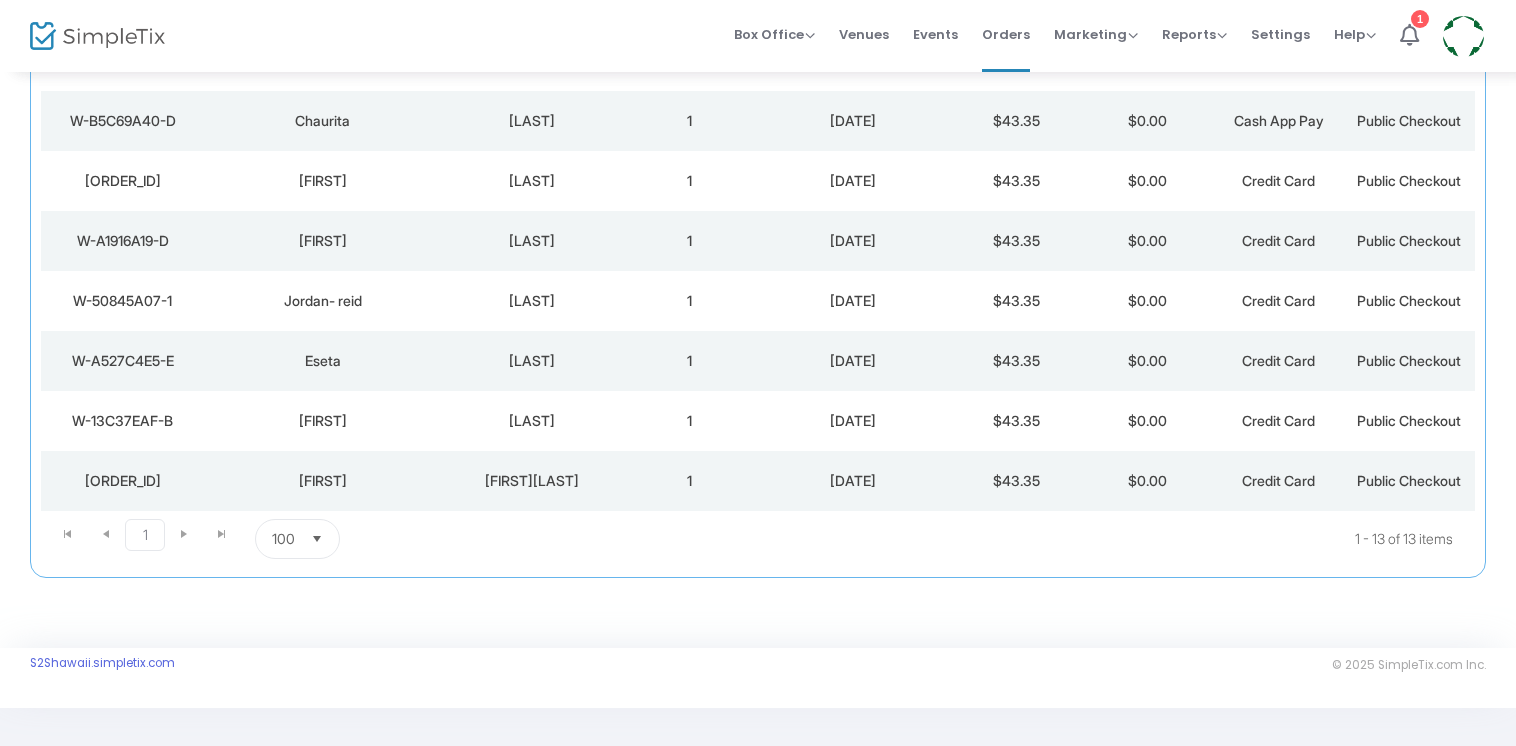 click on "Jordan- reid" 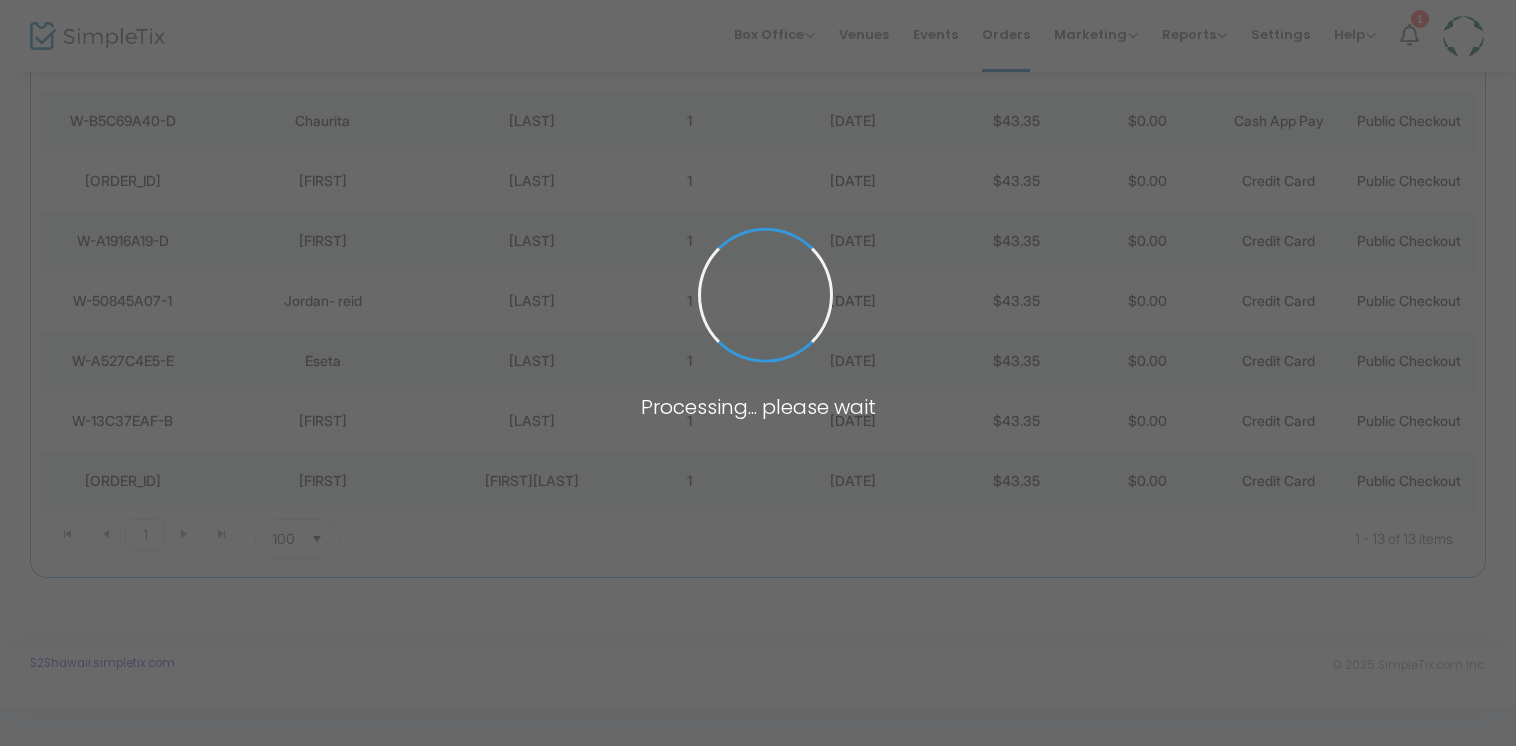click at bounding box center (758, 373) 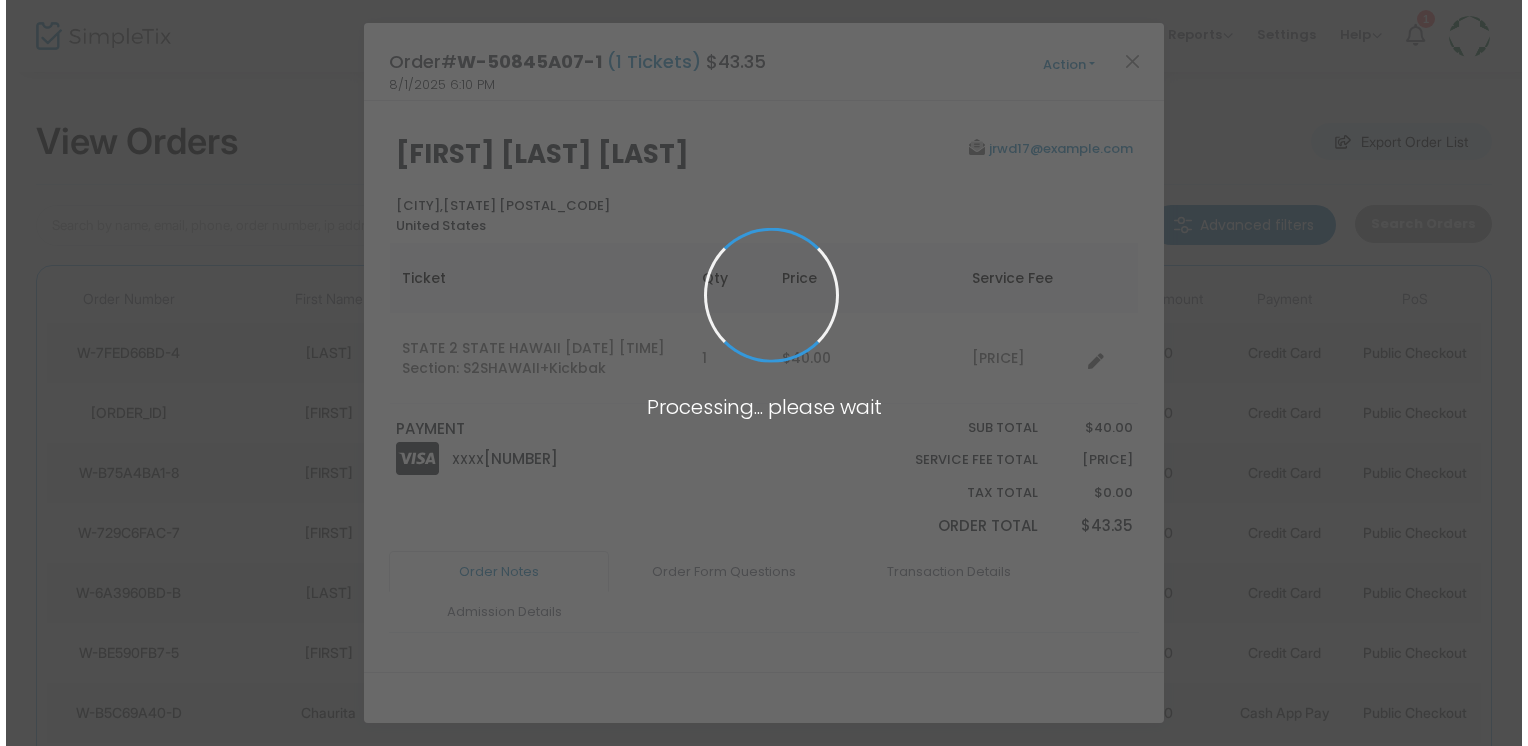scroll, scrollTop: 0, scrollLeft: 0, axis: both 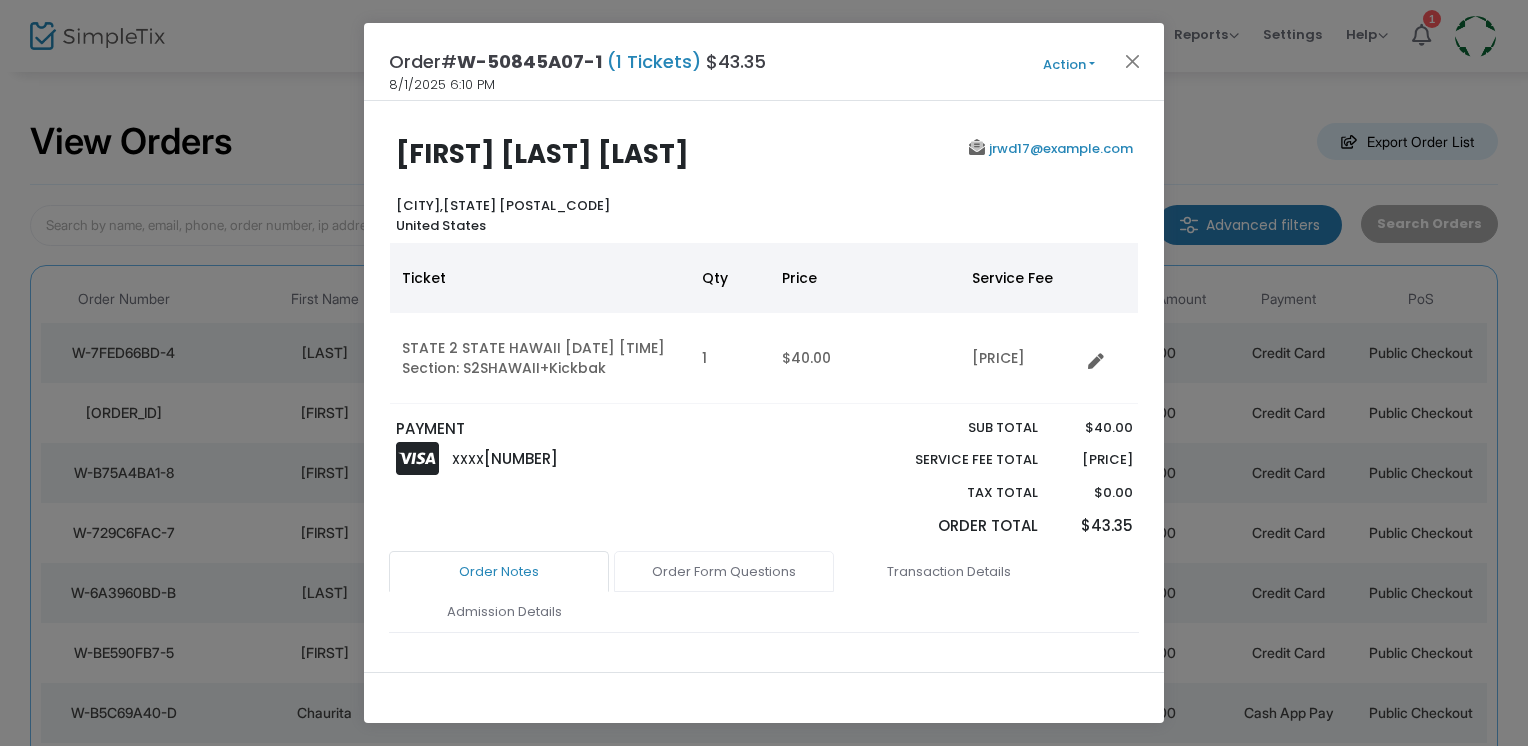 click on "Order Form Questions" at bounding box center (724, 572) 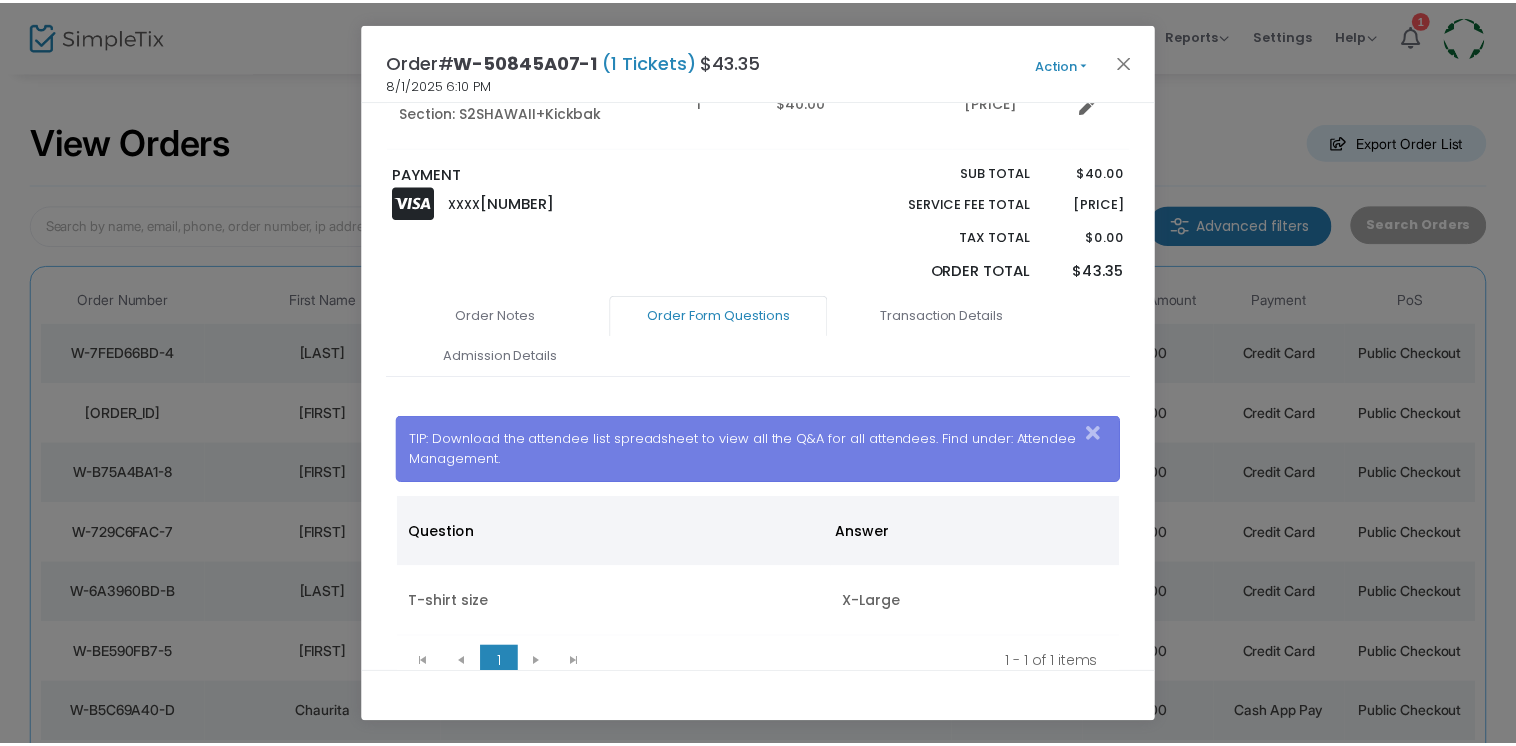 scroll, scrollTop: 300, scrollLeft: 0, axis: vertical 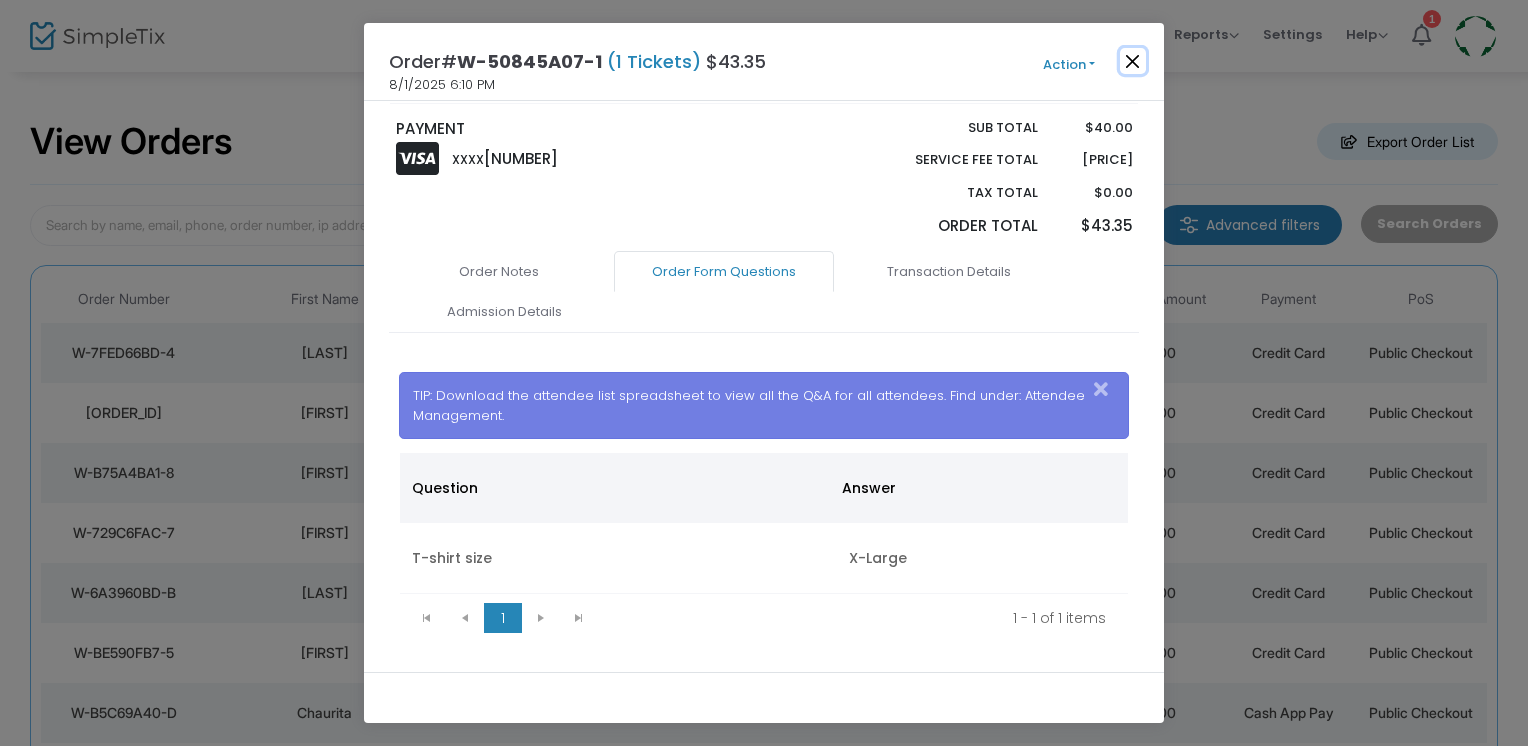 click 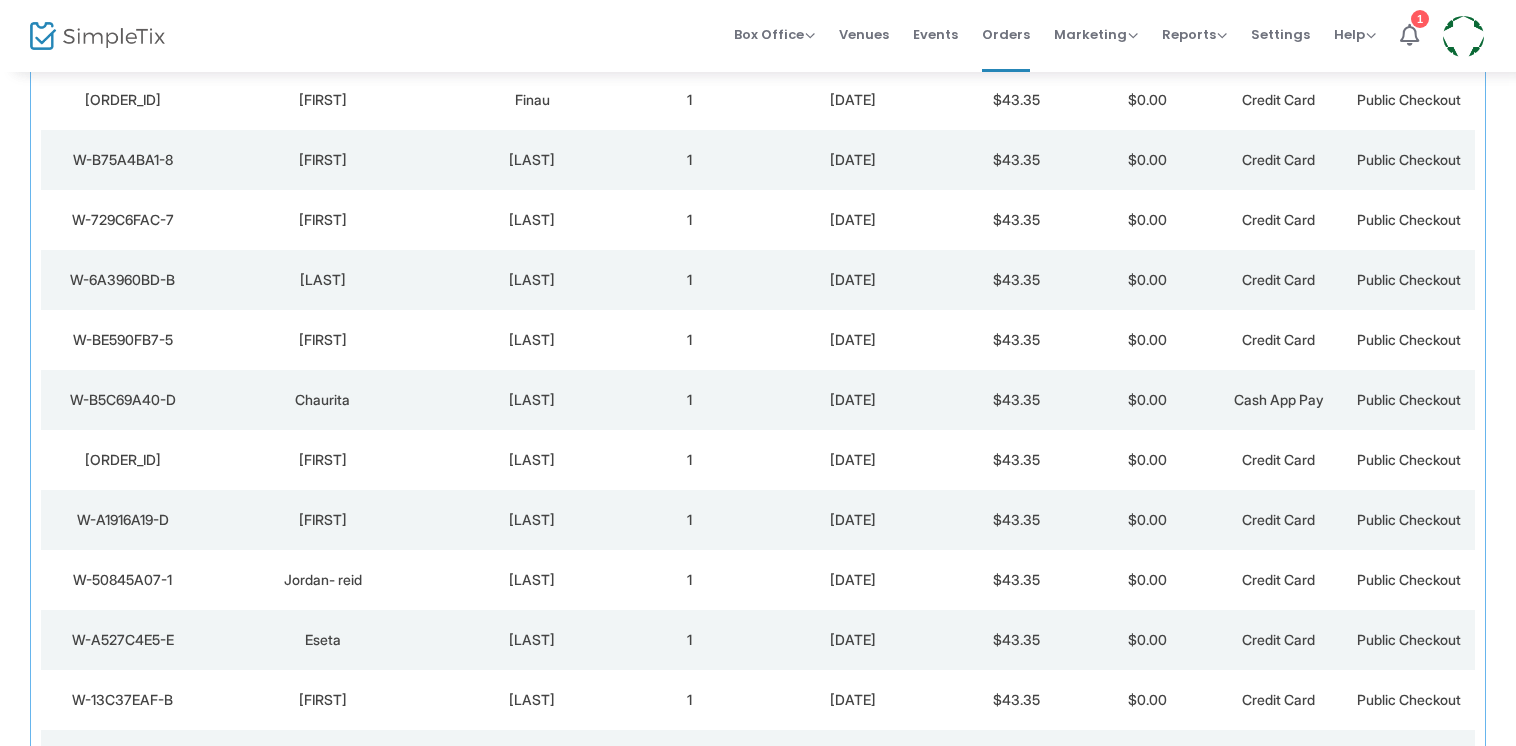 scroll, scrollTop: 400, scrollLeft: 0, axis: vertical 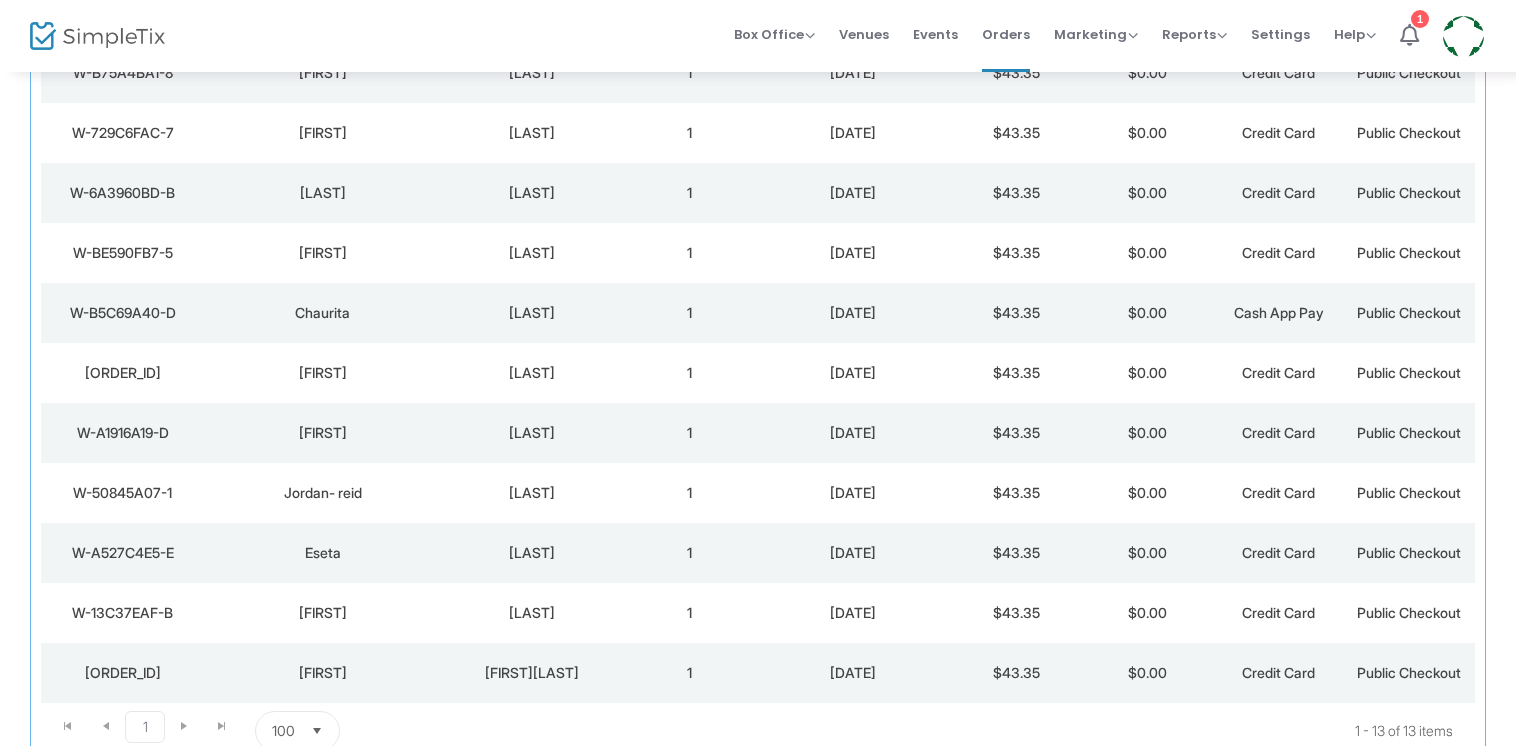 click on "[FIRST]" 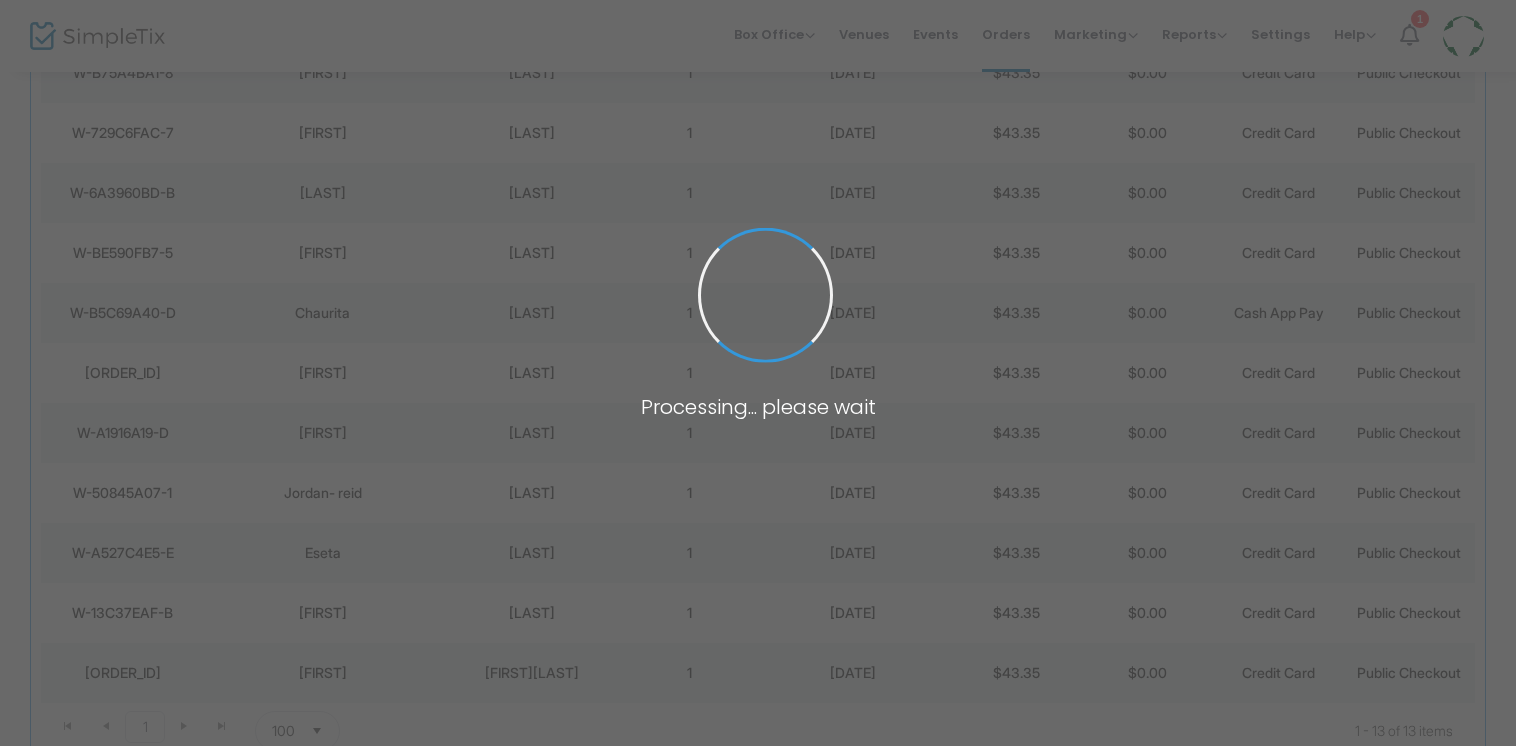 click at bounding box center [758, 373] 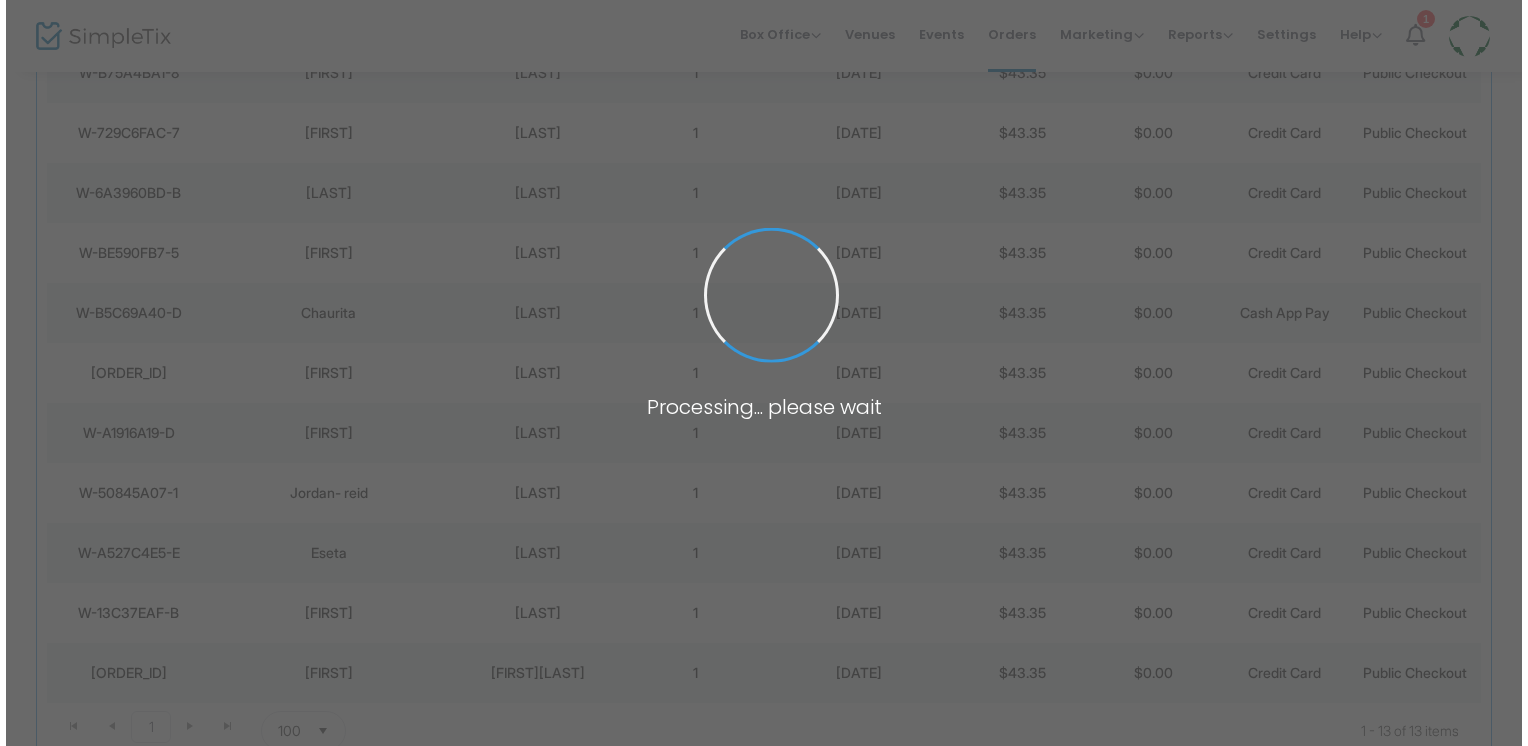 scroll, scrollTop: 0, scrollLeft: 0, axis: both 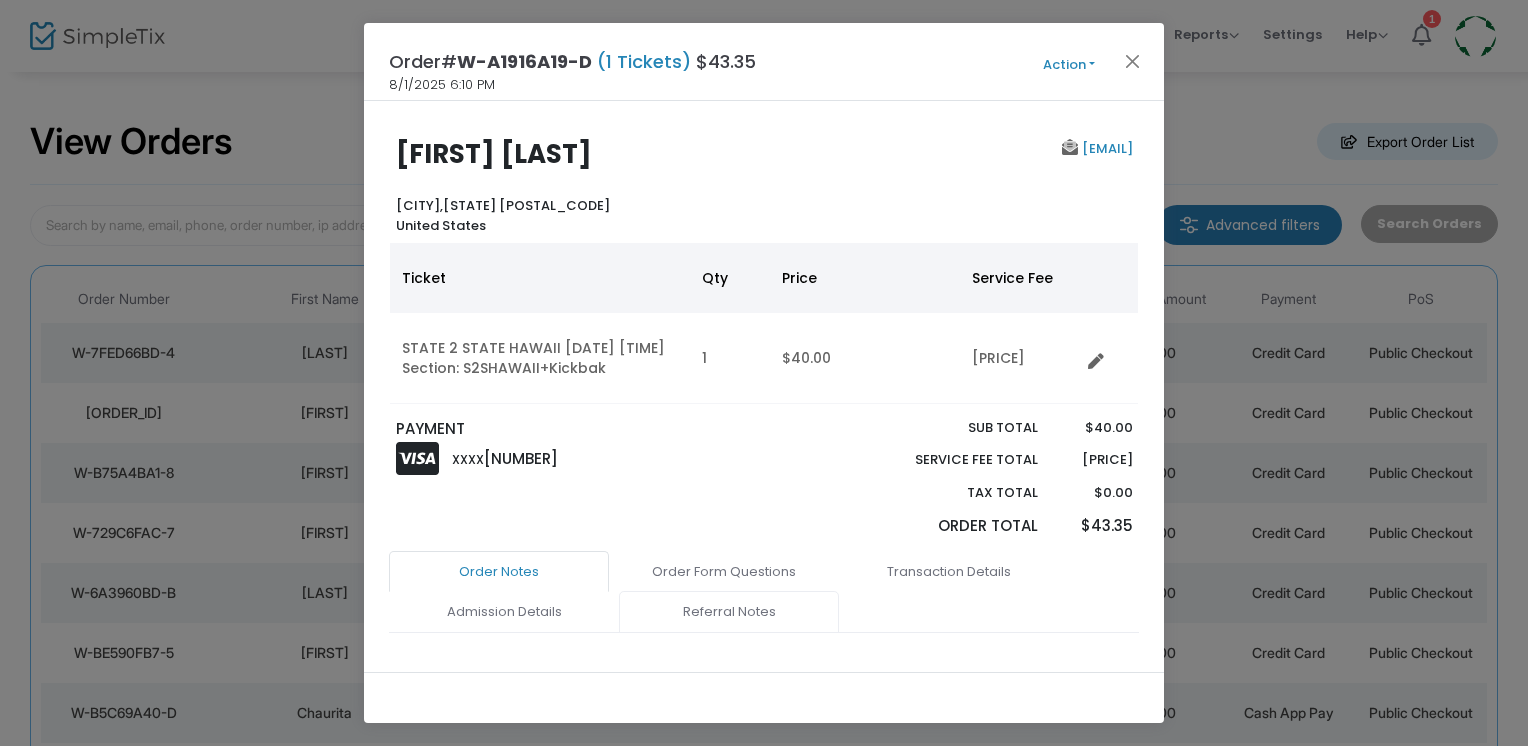 click on "Referral Notes" at bounding box center (729, 612) 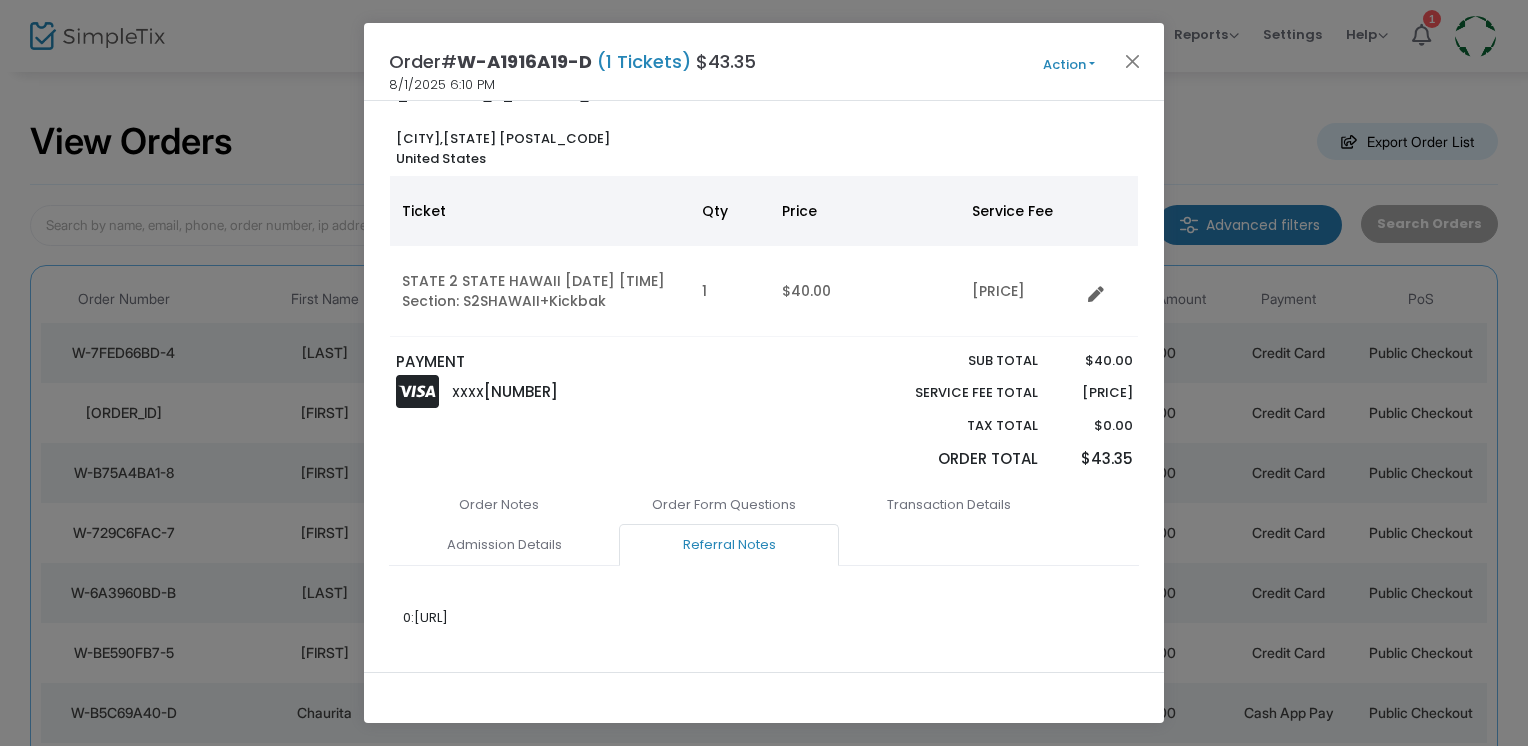 scroll, scrollTop: 119, scrollLeft: 0, axis: vertical 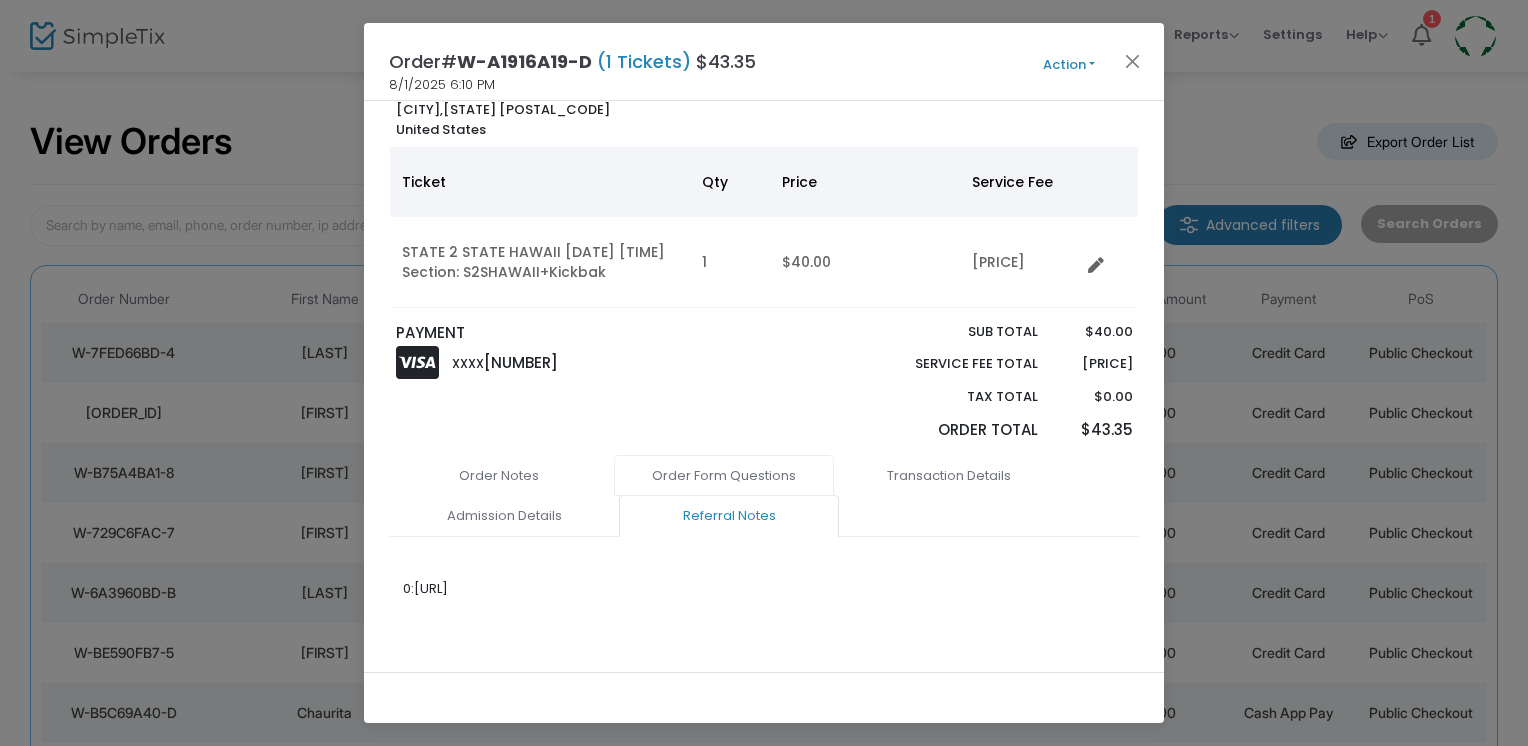 click on "Order Form Questions" at bounding box center [724, 476] 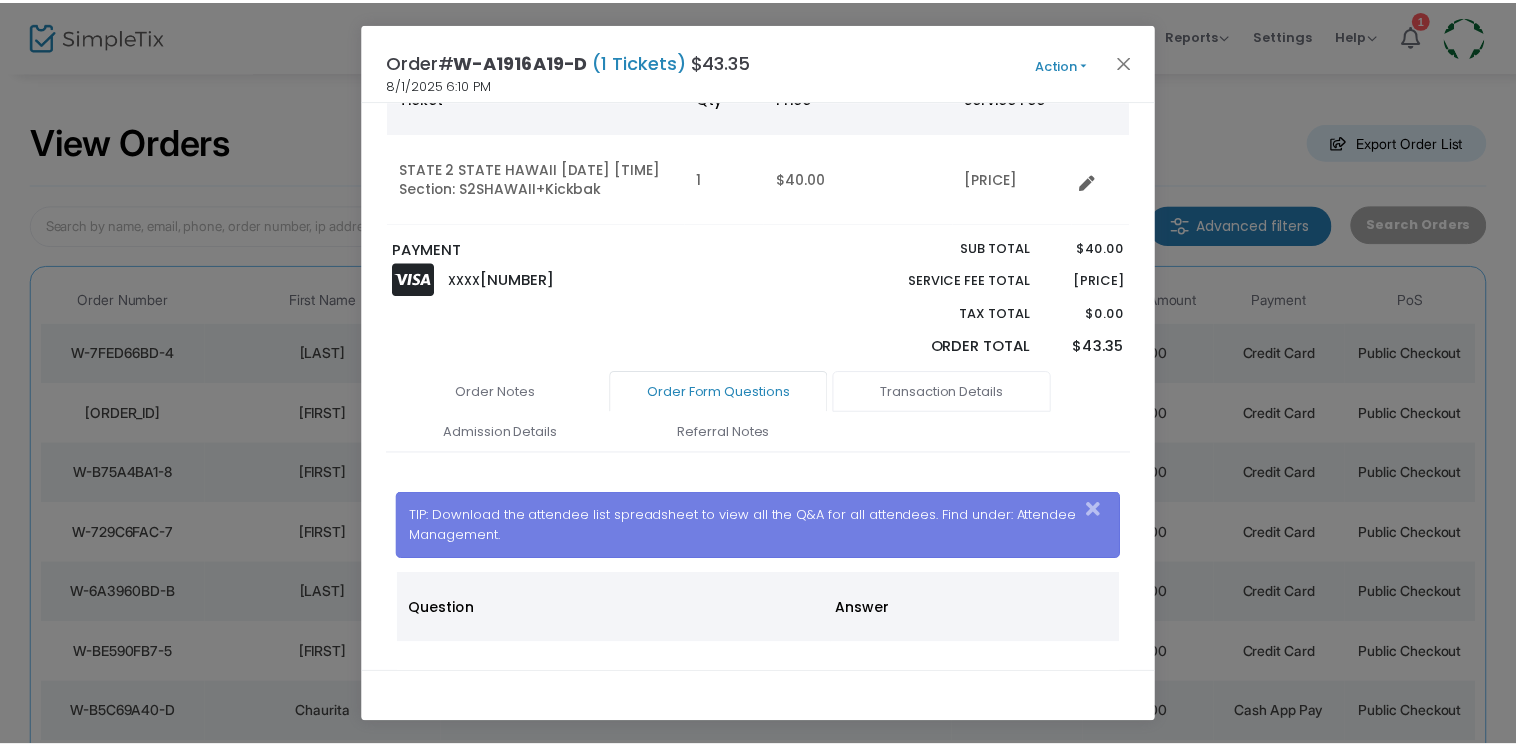 scroll, scrollTop: 0, scrollLeft: 0, axis: both 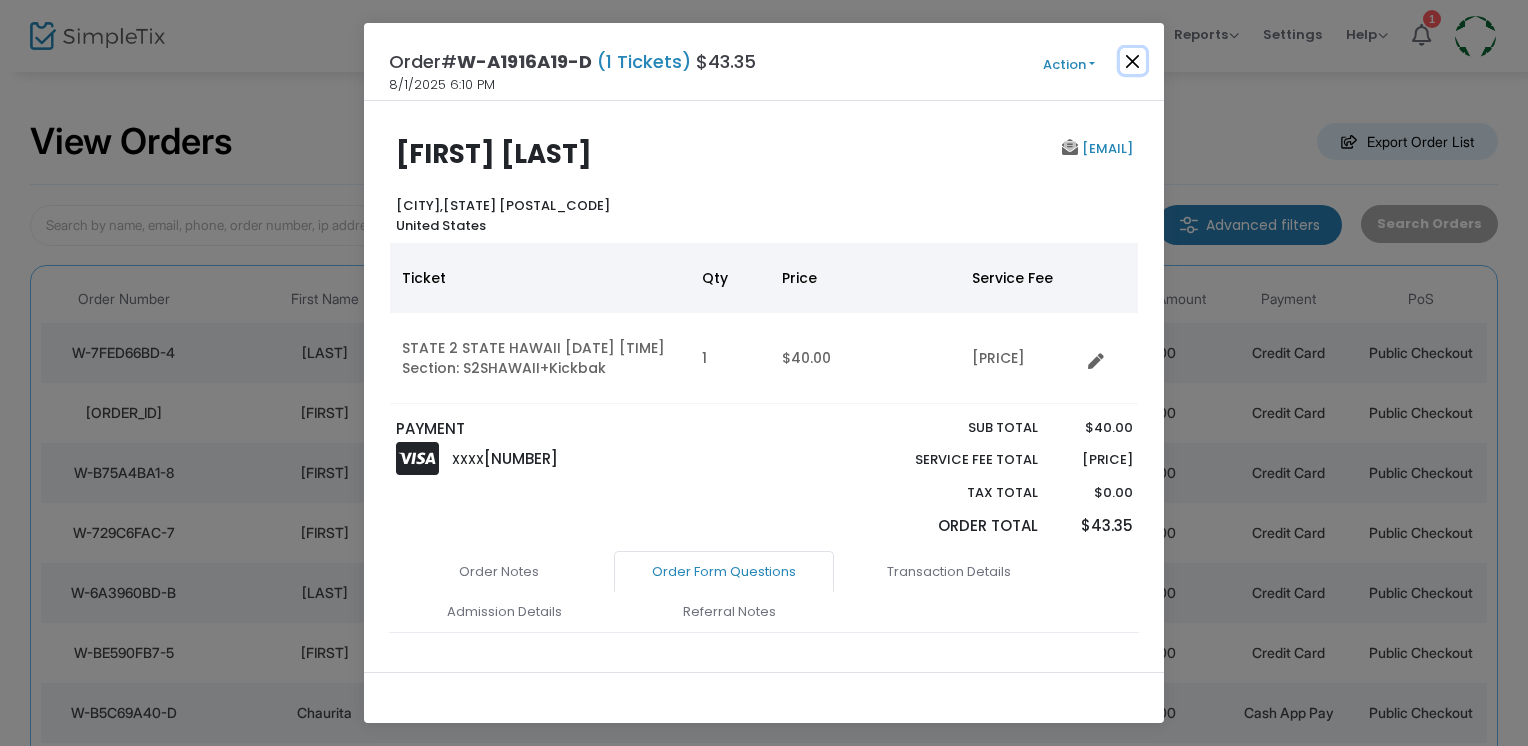 click 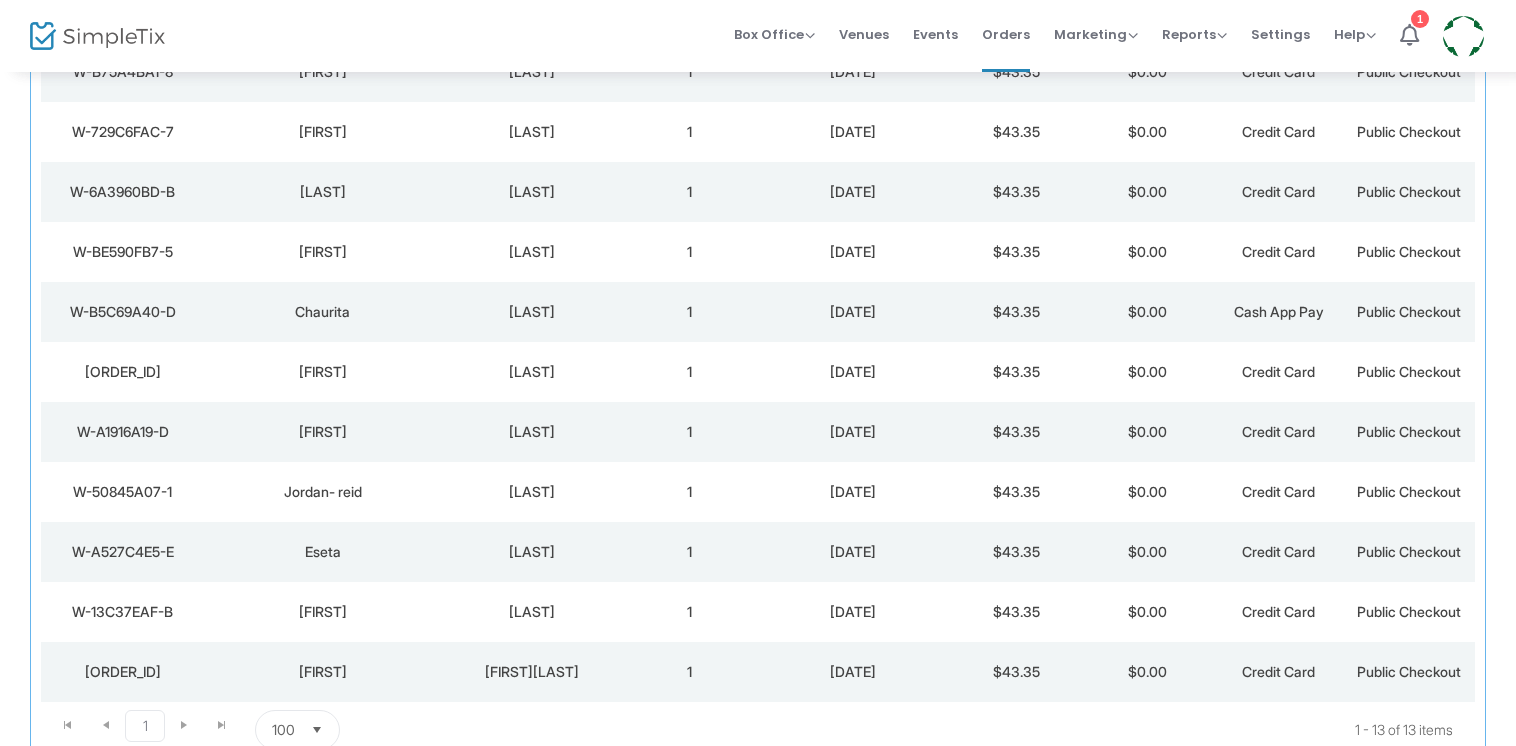scroll, scrollTop: 592, scrollLeft: 0, axis: vertical 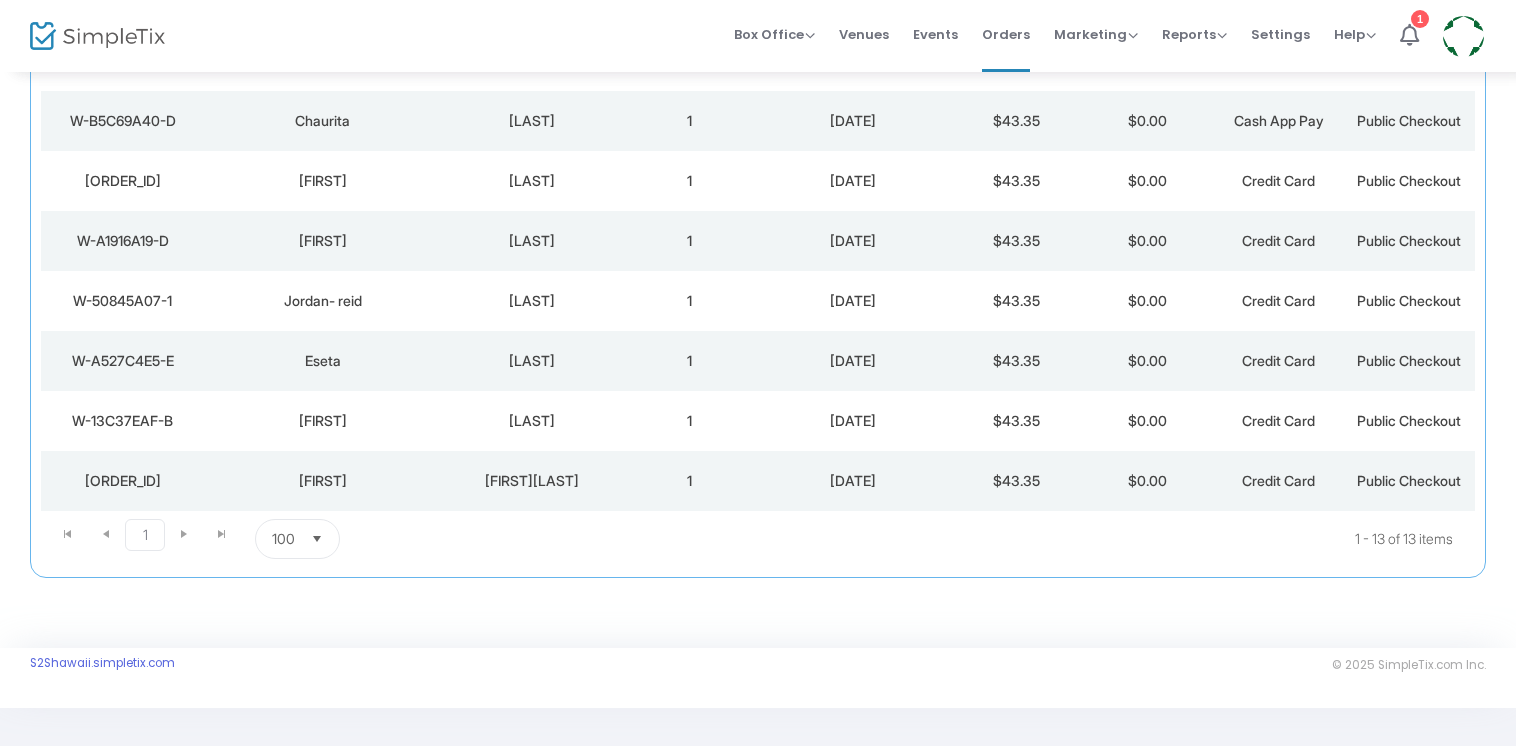click on "[FIRST]" 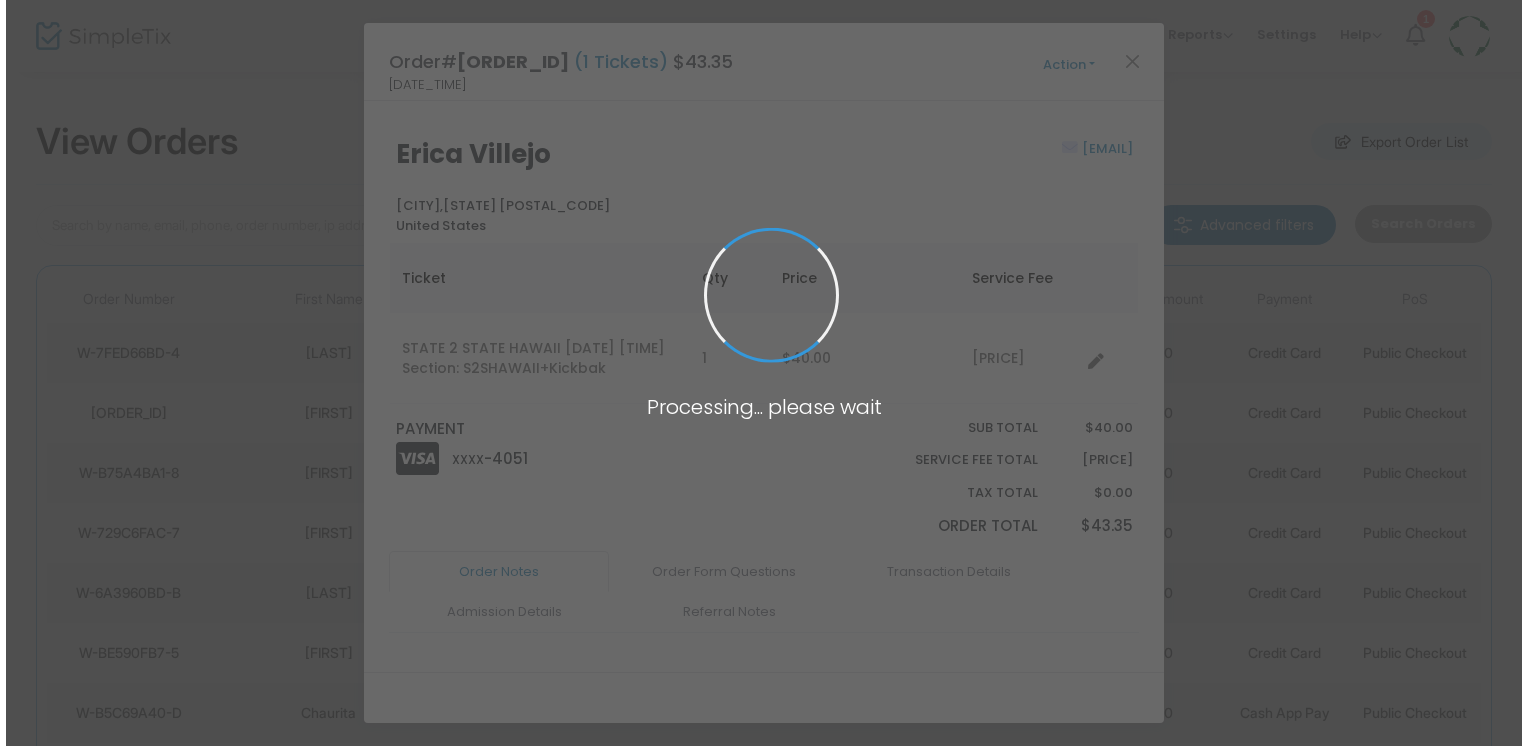 scroll, scrollTop: 0, scrollLeft: 0, axis: both 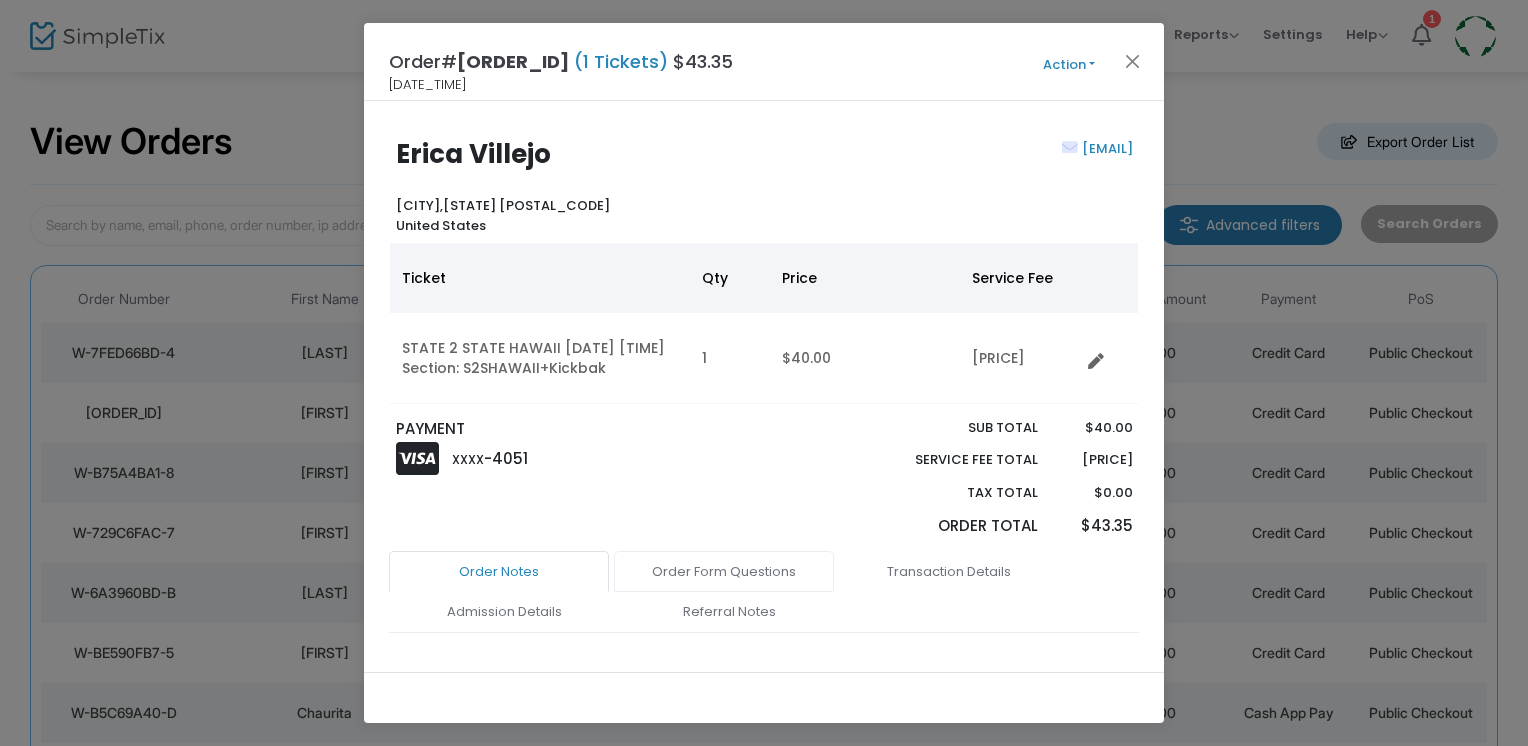 click on "Order Form Questions" at bounding box center [724, 572] 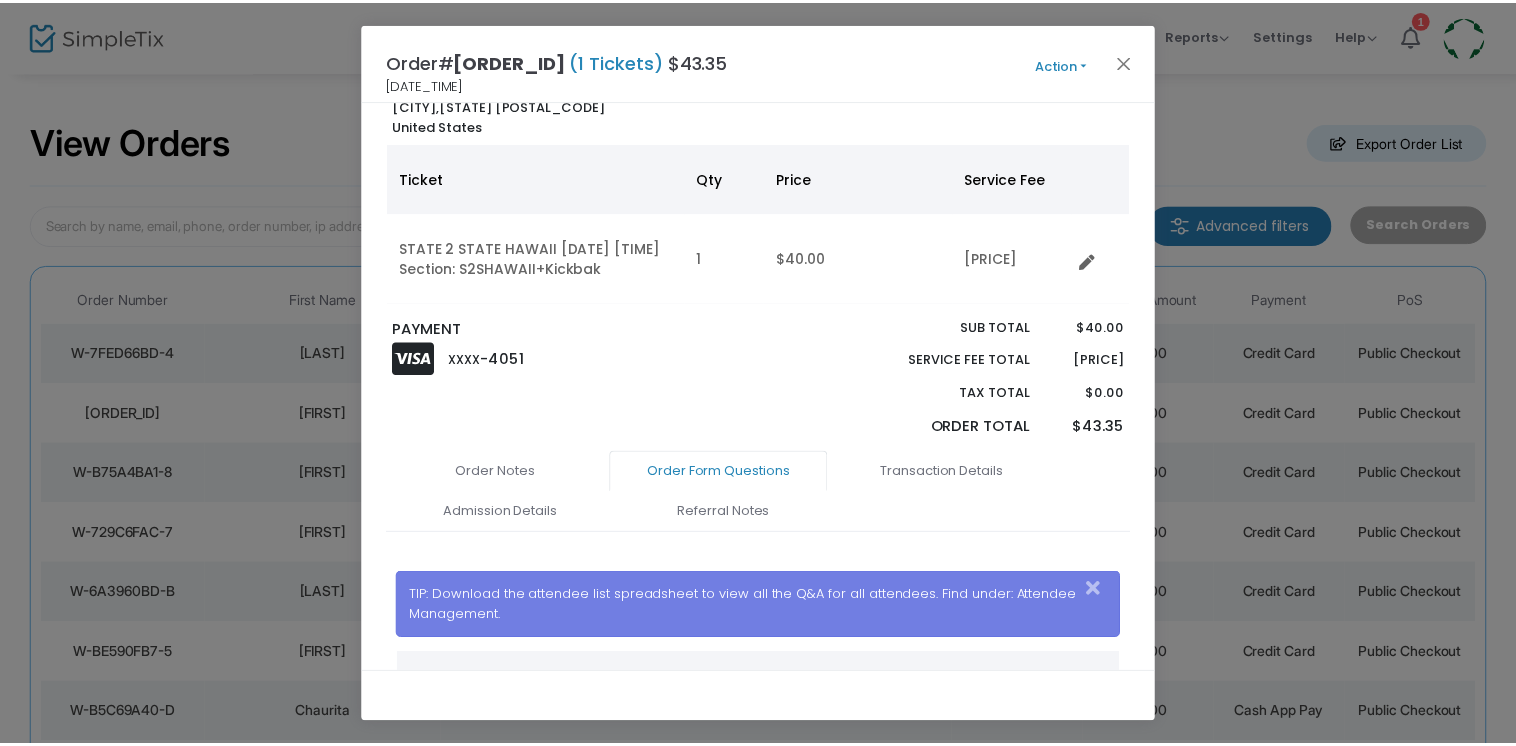 scroll, scrollTop: 0, scrollLeft: 0, axis: both 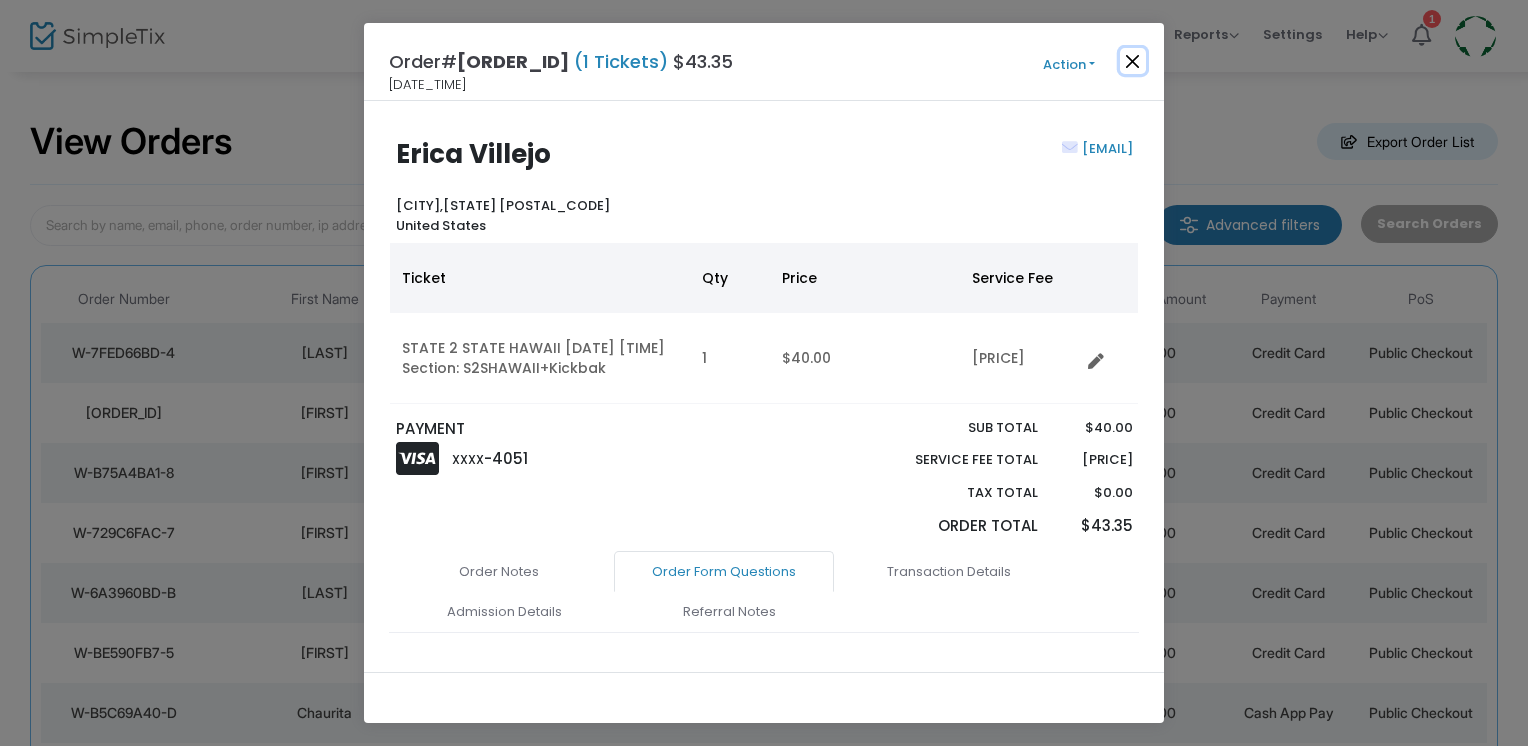 click 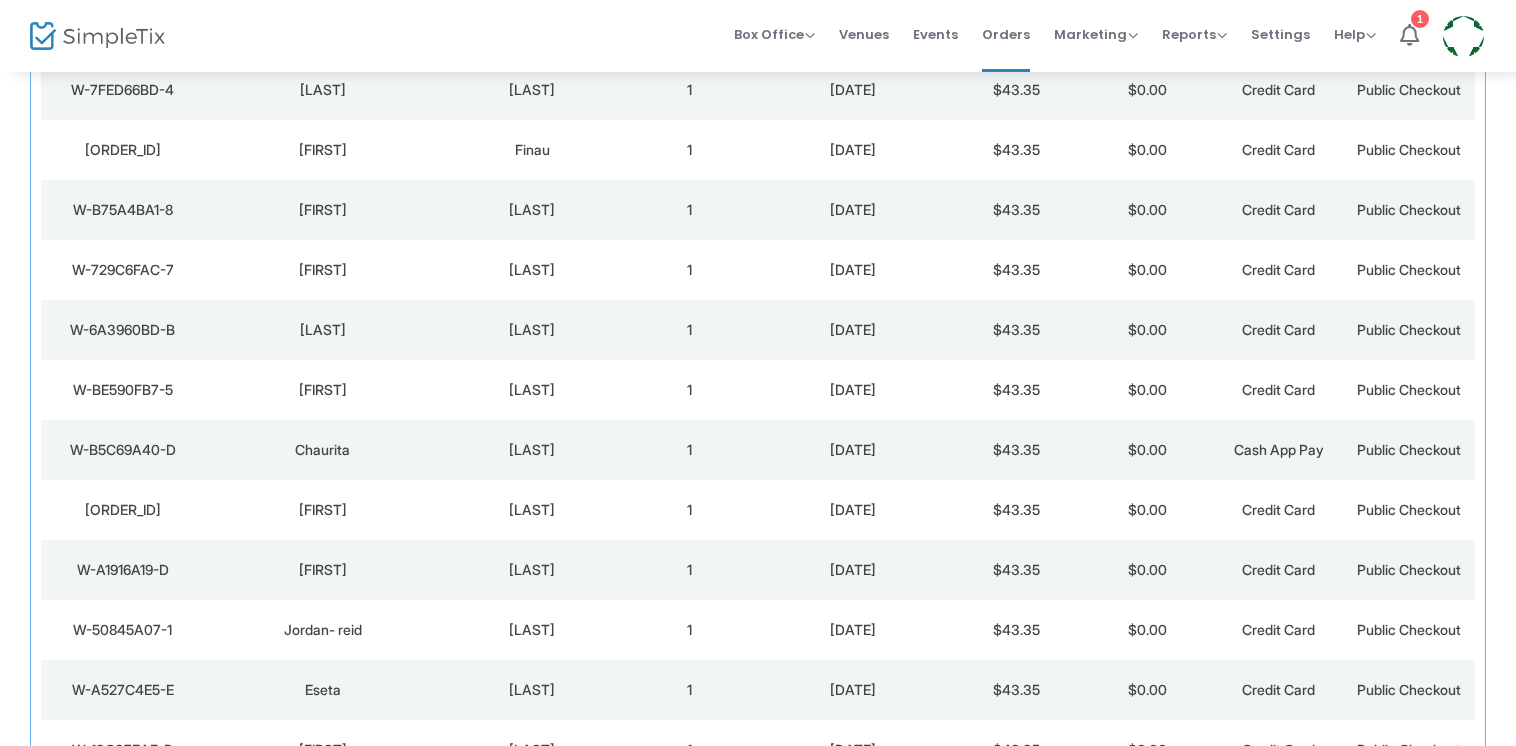 scroll, scrollTop: 300, scrollLeft: 0, axis: vertical 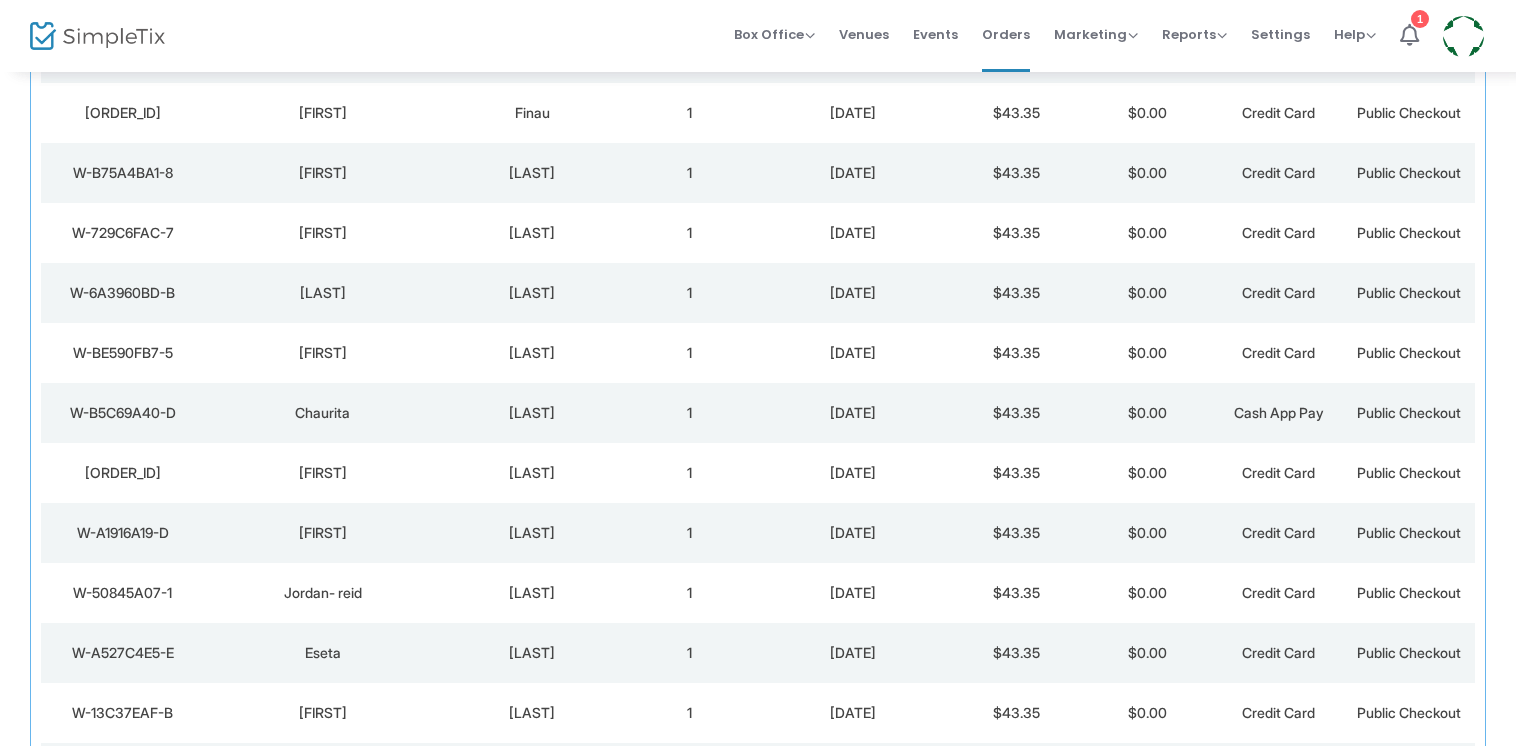 click on "Chaurita" 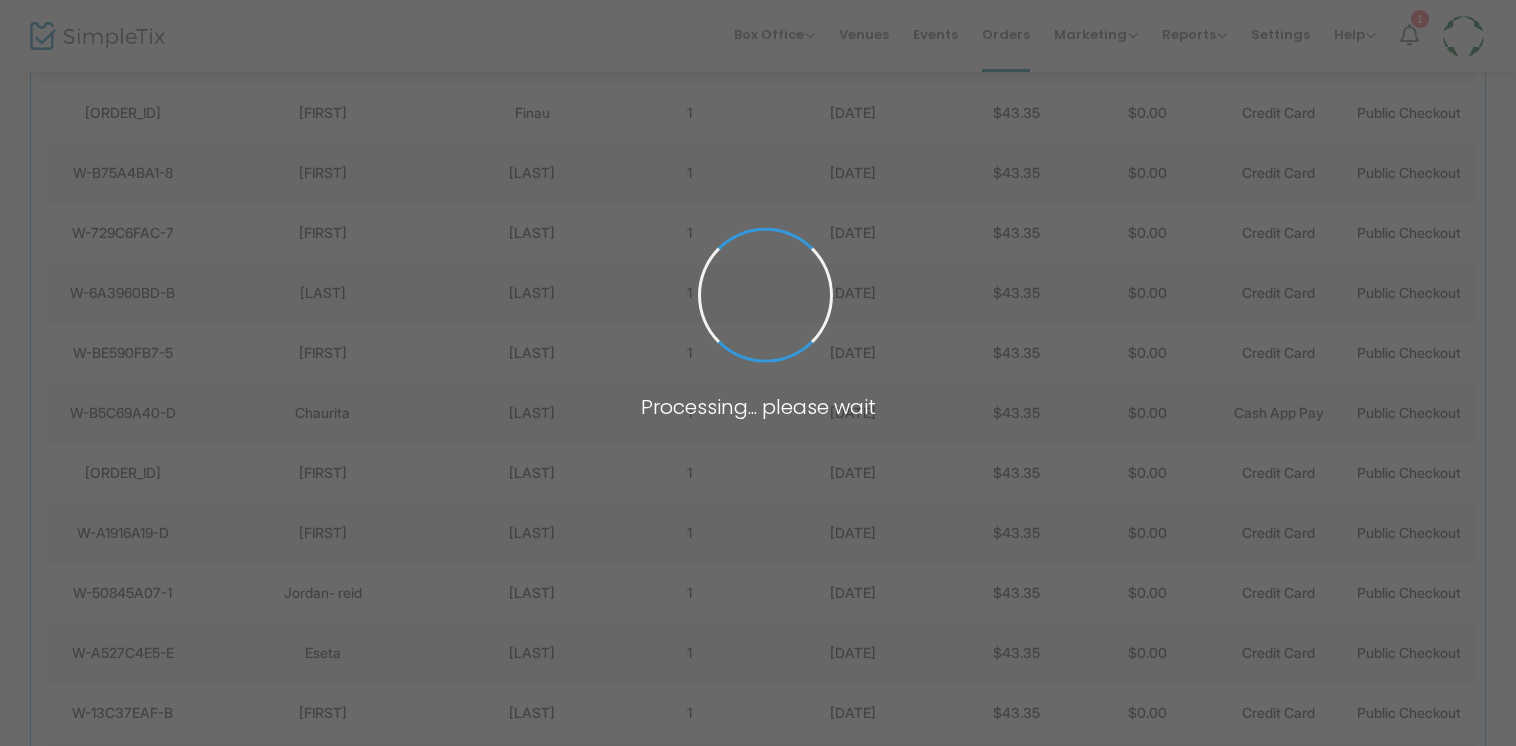 click at bounding box center (758, 373) 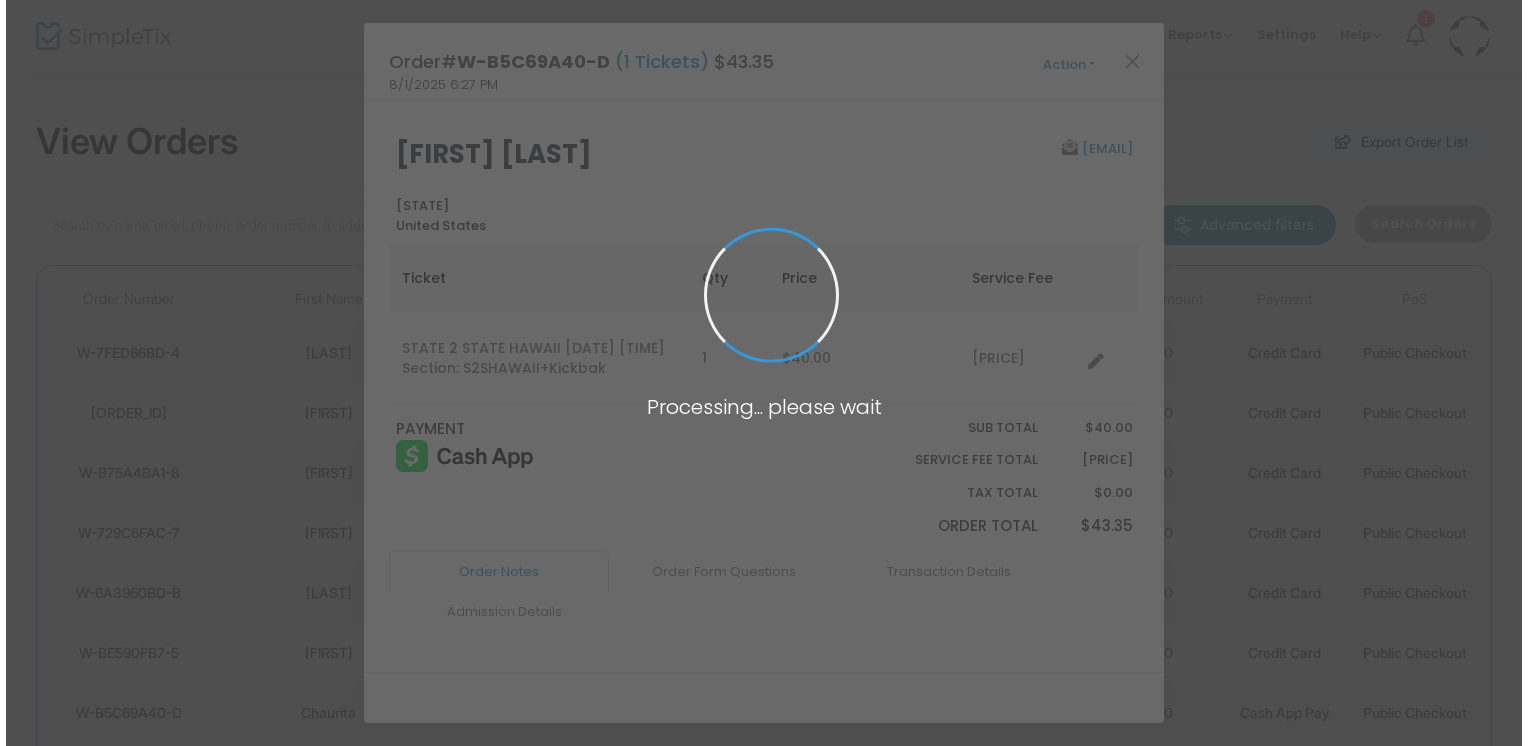 scroll, scrollTop: 0, scrollLeft: 0, axis: both 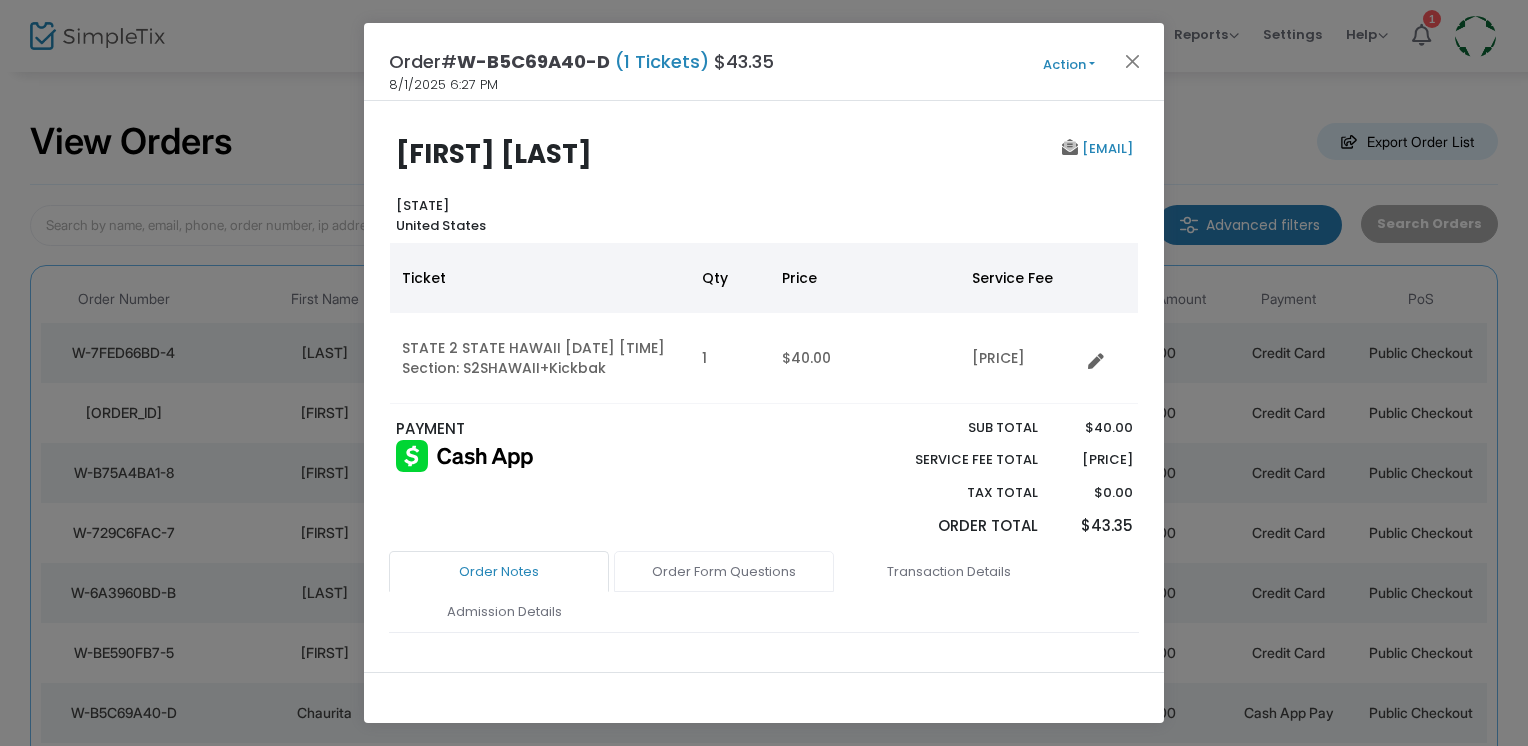 click on "Order Form Questions" at bounding box center [724, 572] 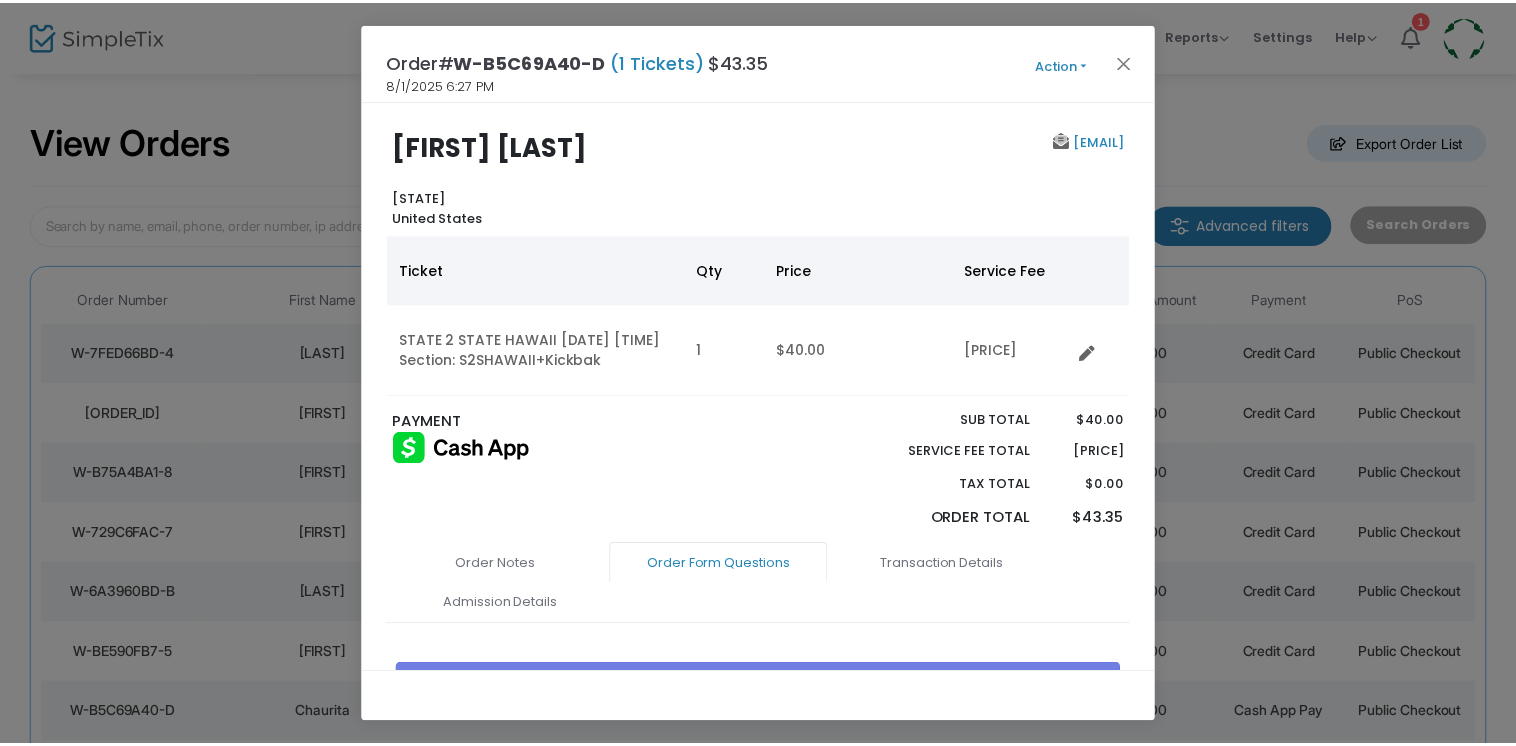 scroll, scrollTop: 0, scrollLeft: 0, axis: both 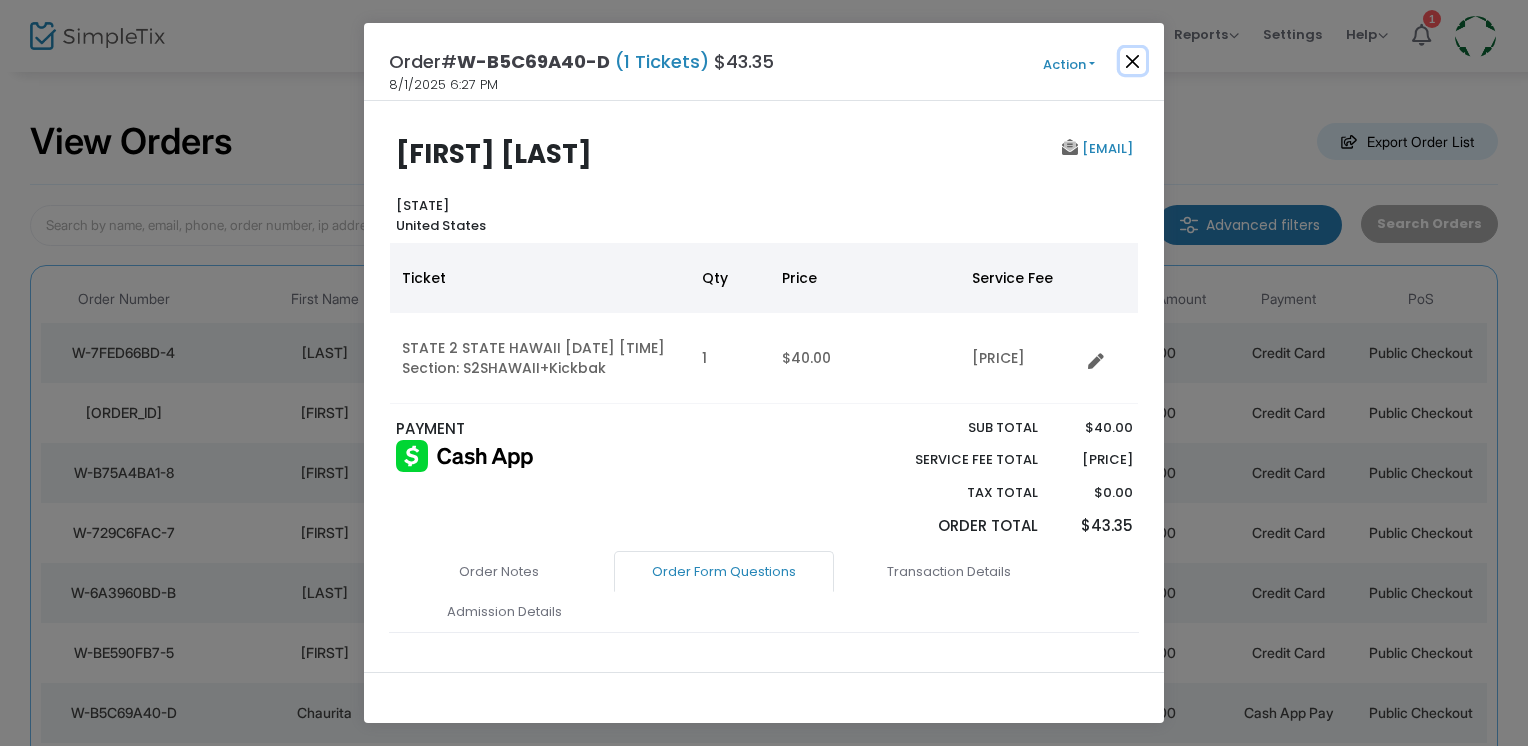 click 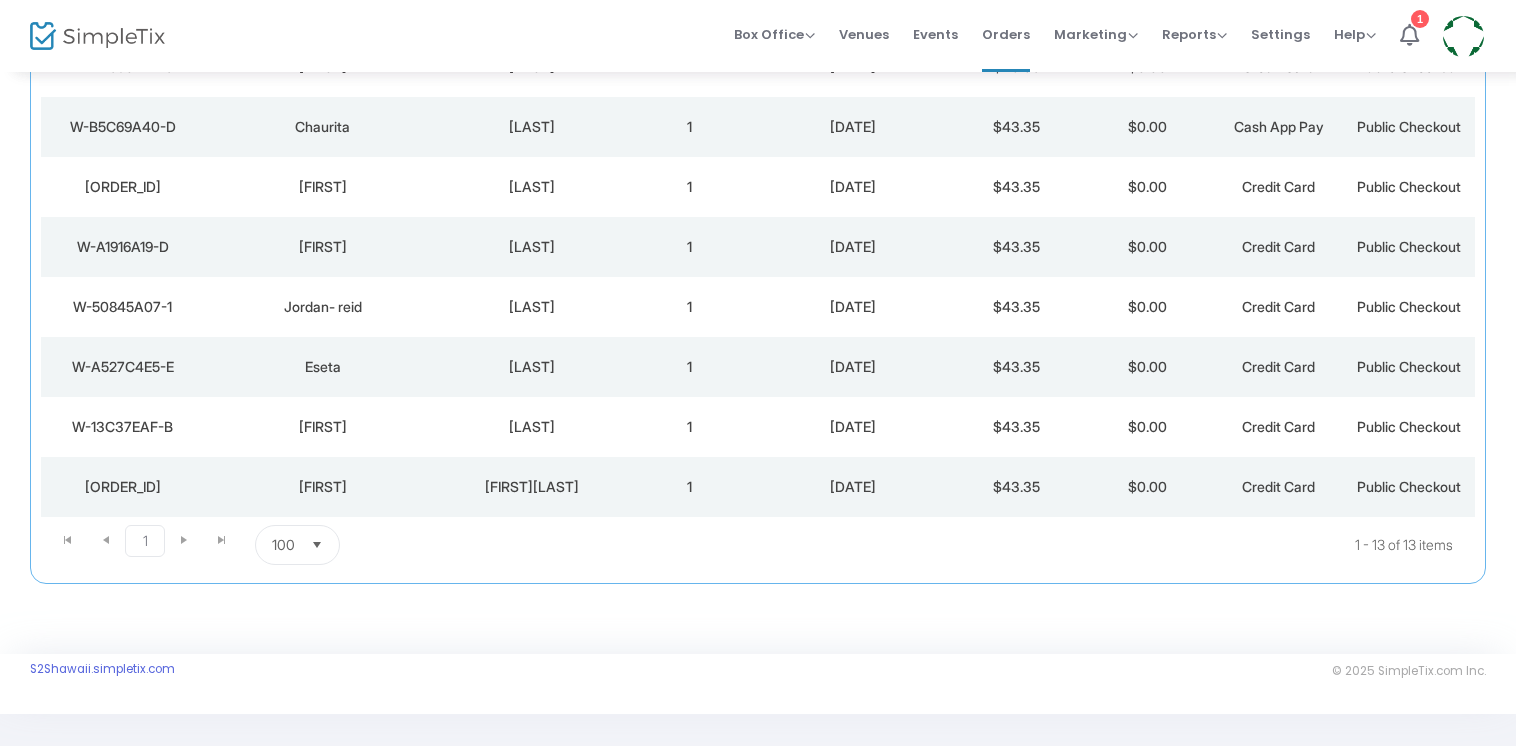 scroll, scrollTop: 392, scrollLeft: 0, axis: vertical 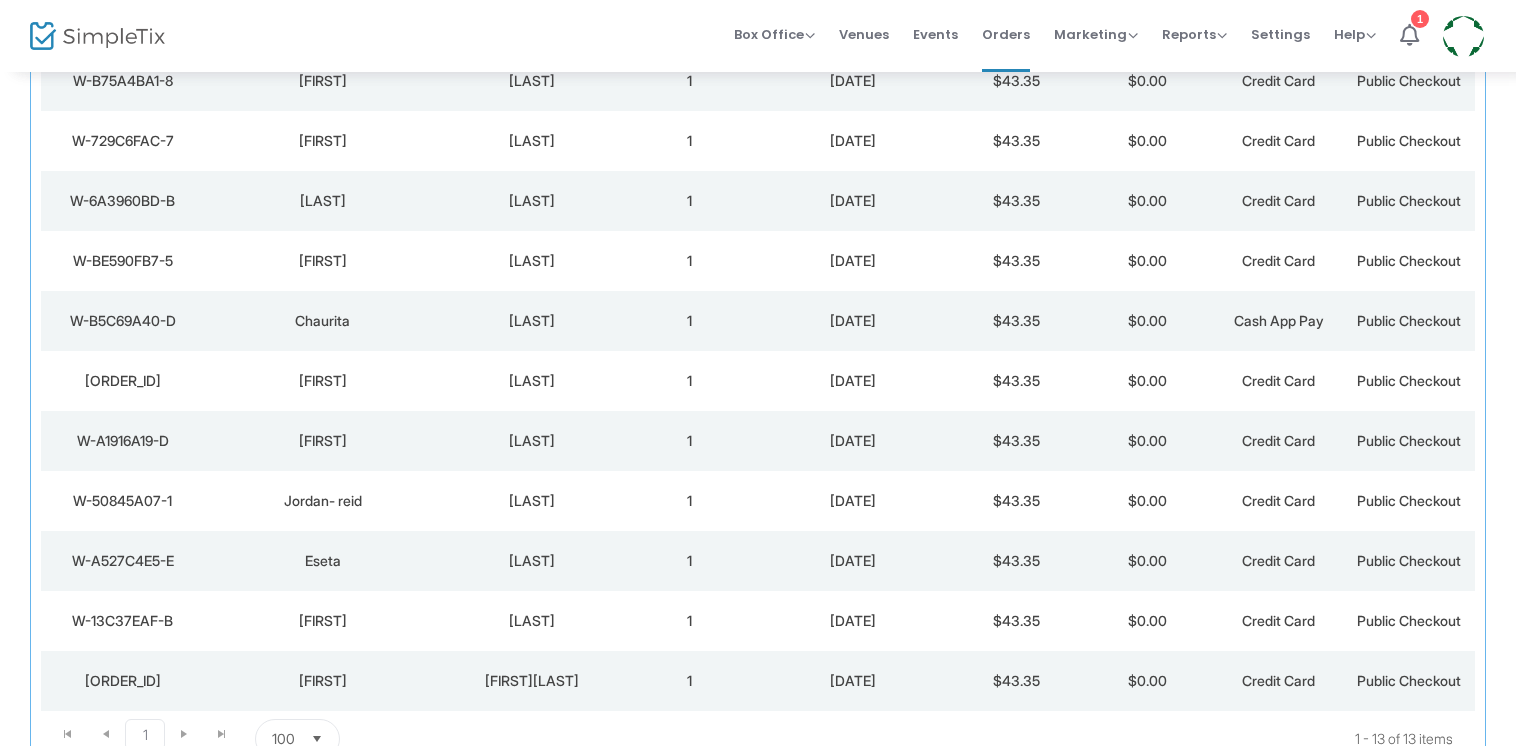 click on "[FIRST]" 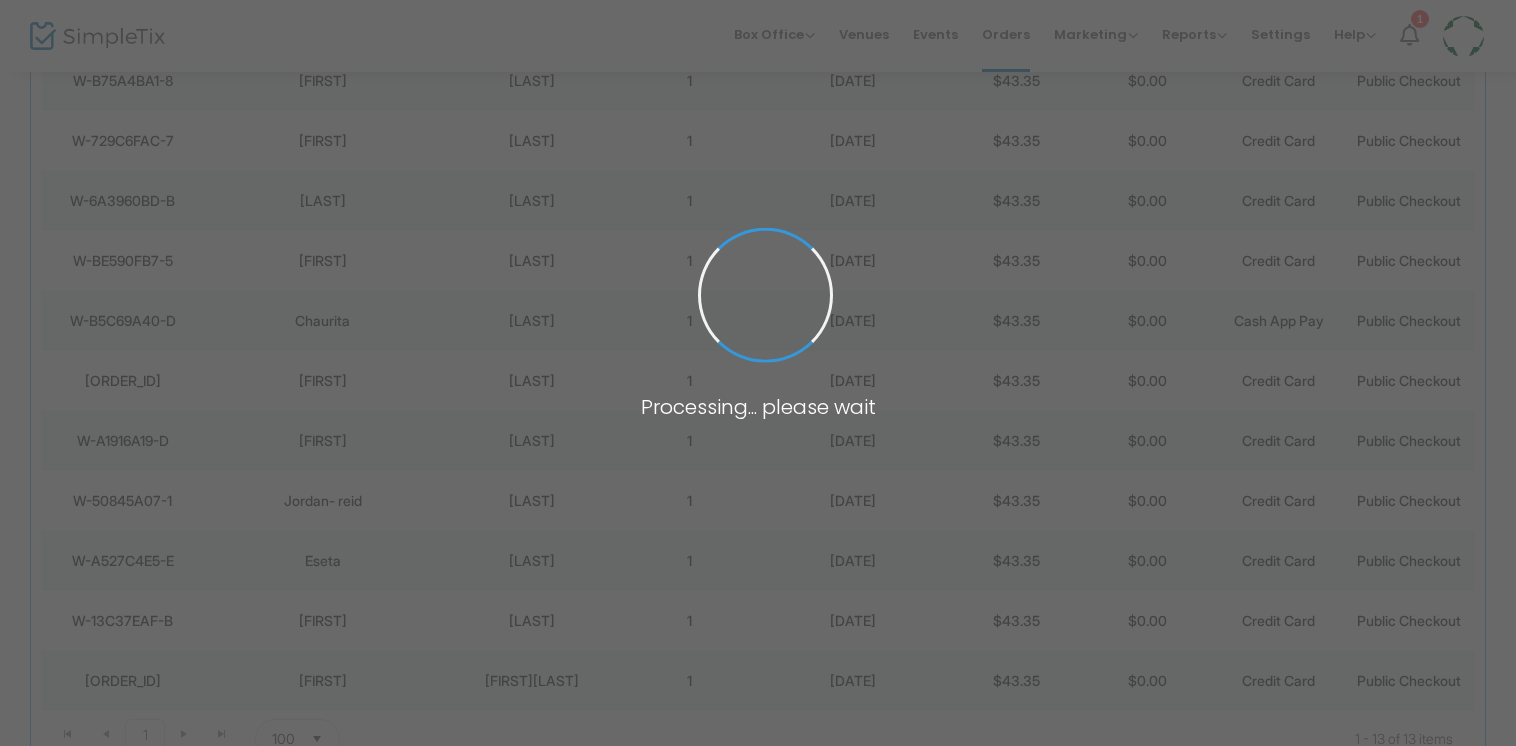 click at bounding box center [758, 373] 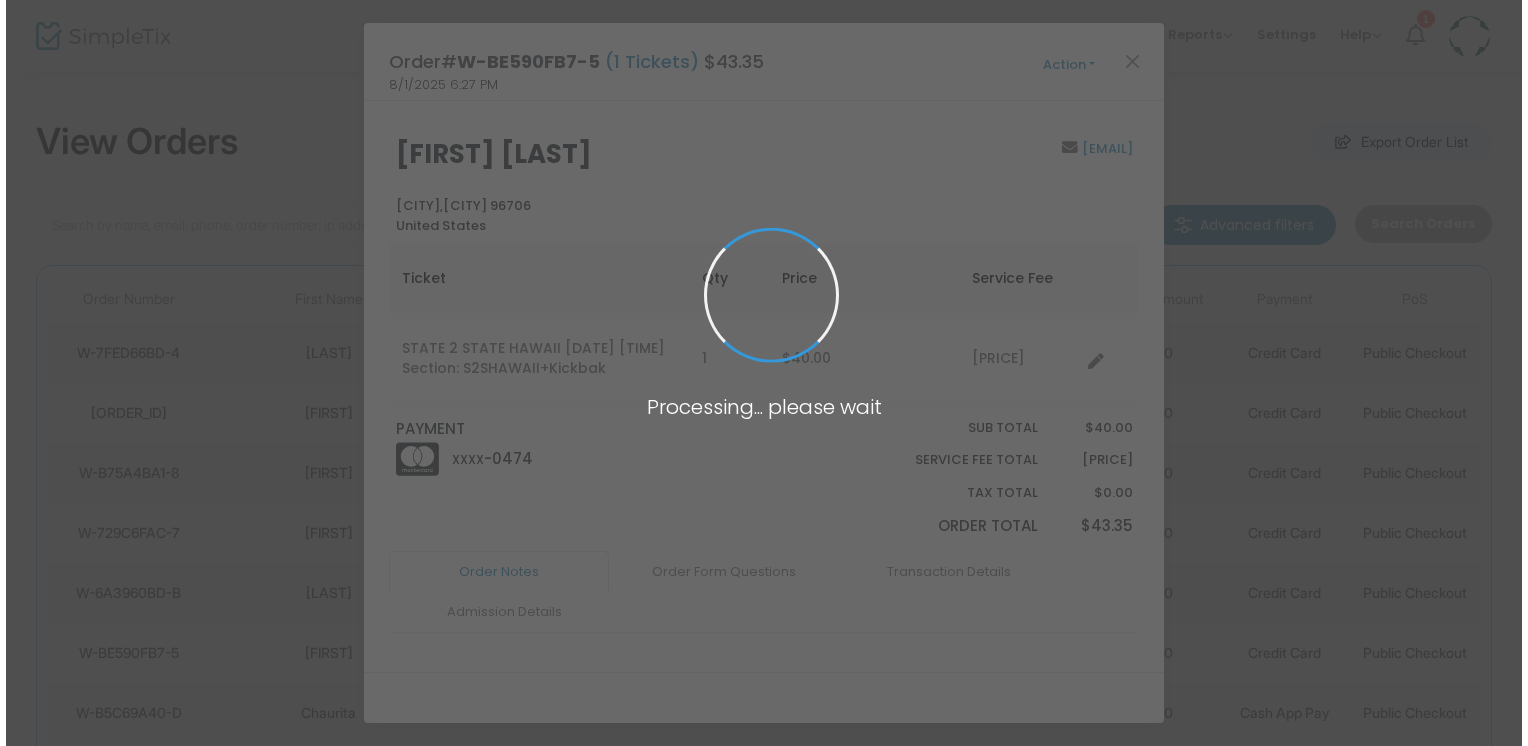 scroll, scrollTop: 0, scrollLeft: 0, axis: both 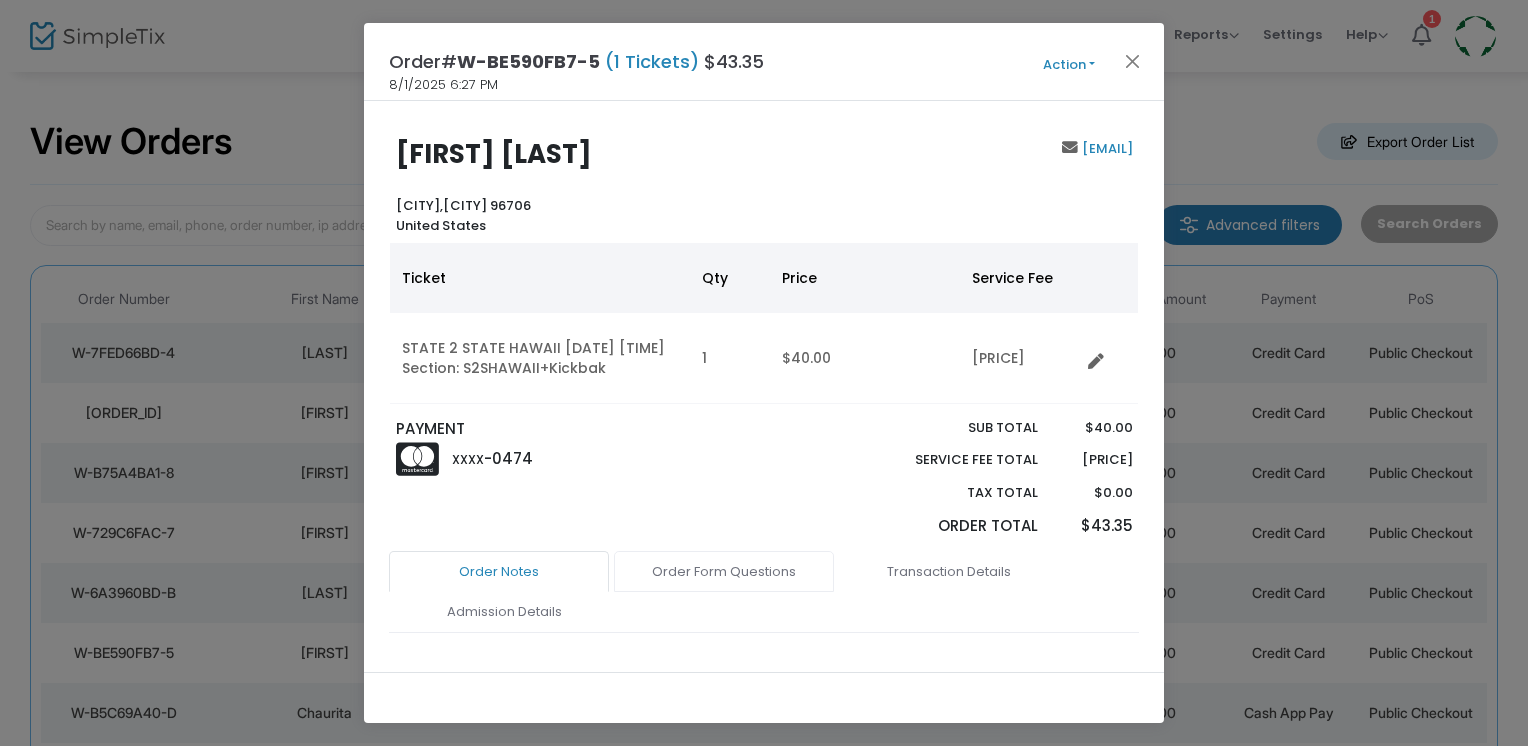 click on "Order Form Questions" at bounding box center (724, 572) 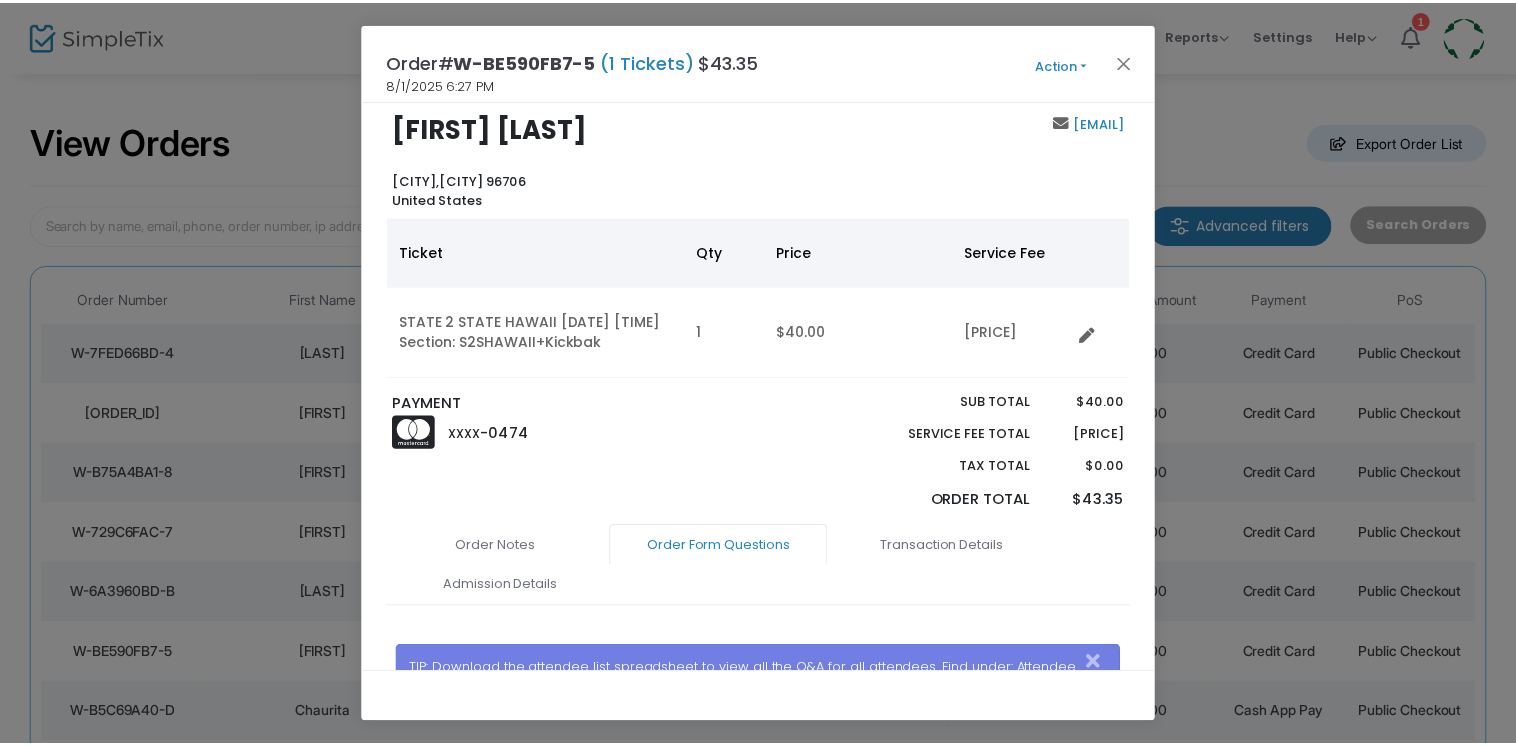 scroll, scrollTop: 0, scrollLeft: 0, axis: both 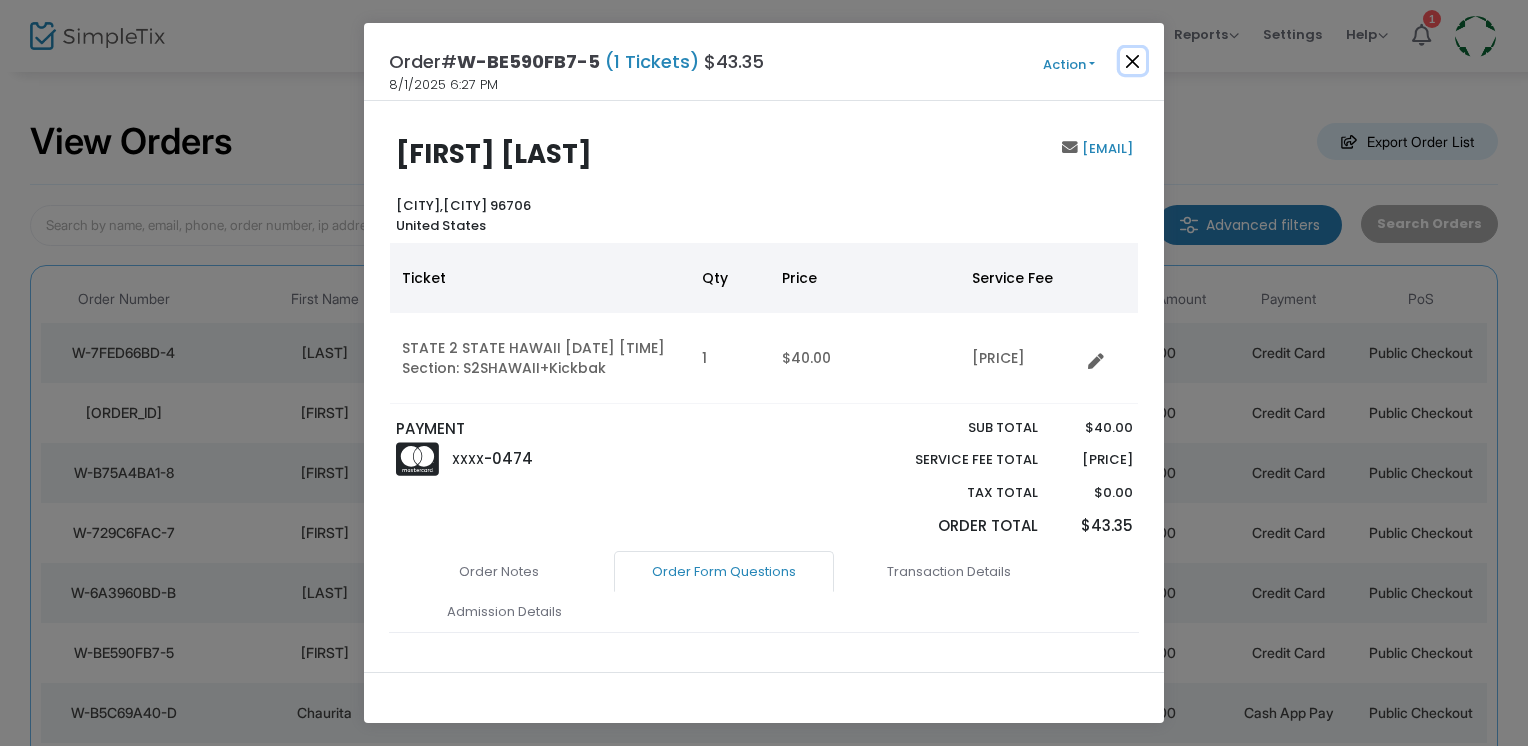 click 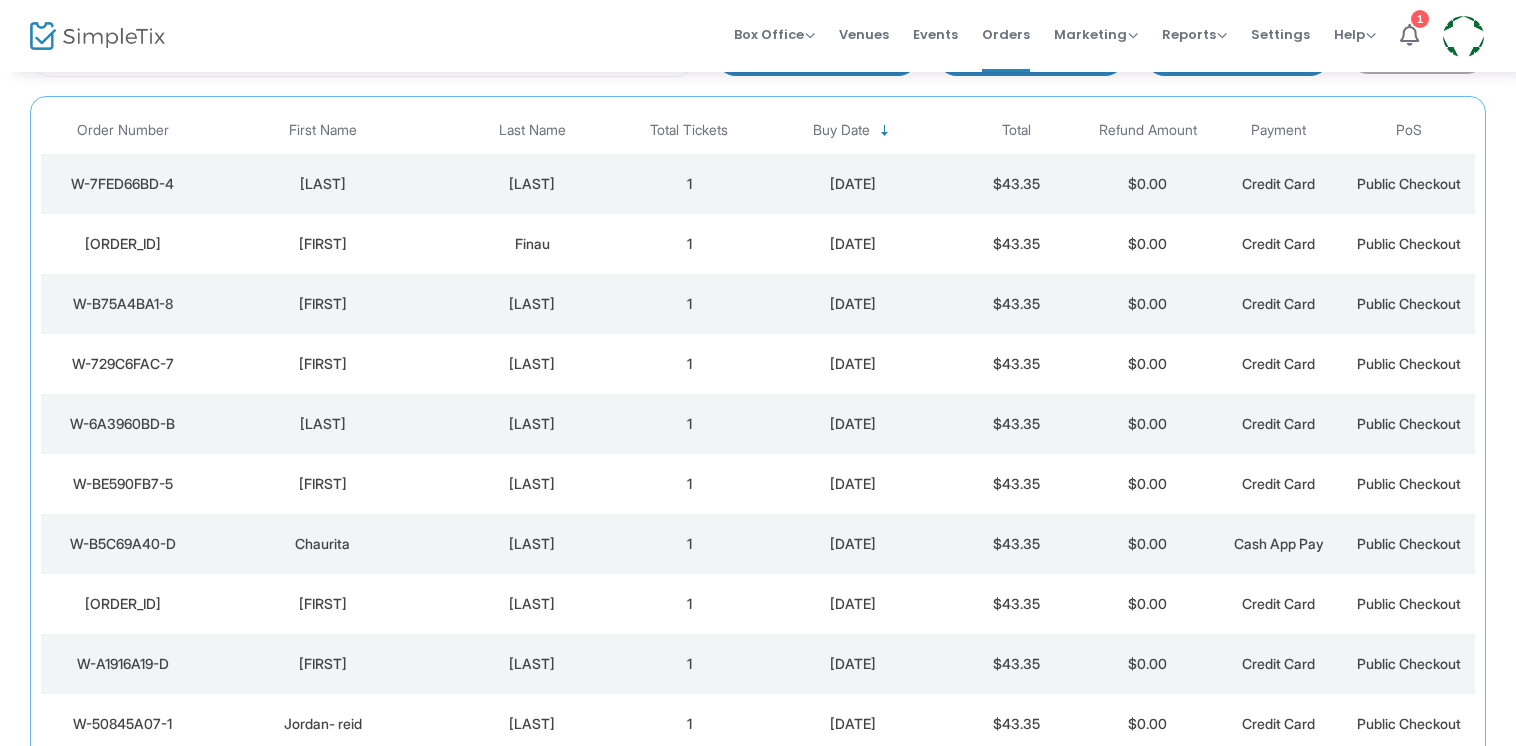 scroll, scrollTop: 200, scrollLeft: 0, axis: vertical 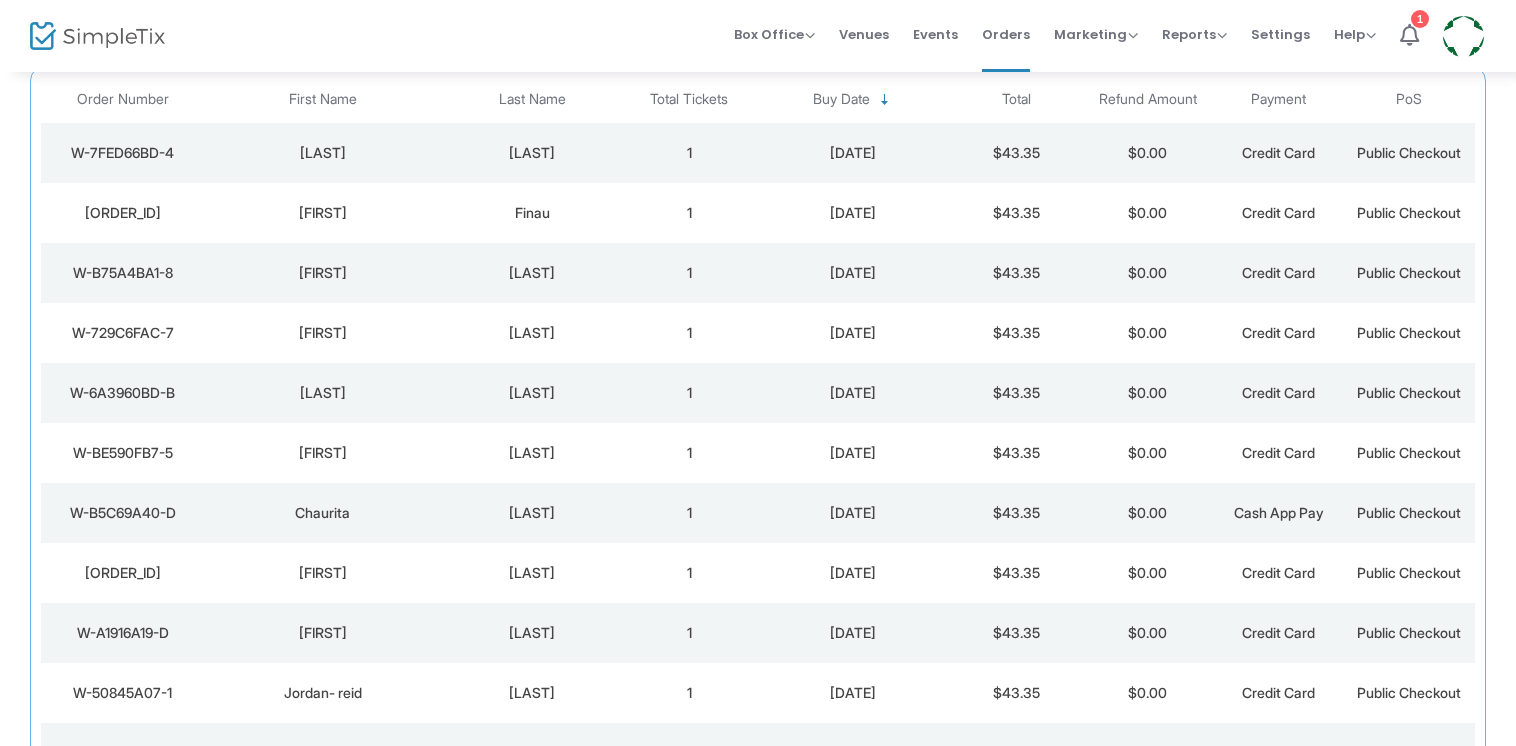 click on "[LAST]" 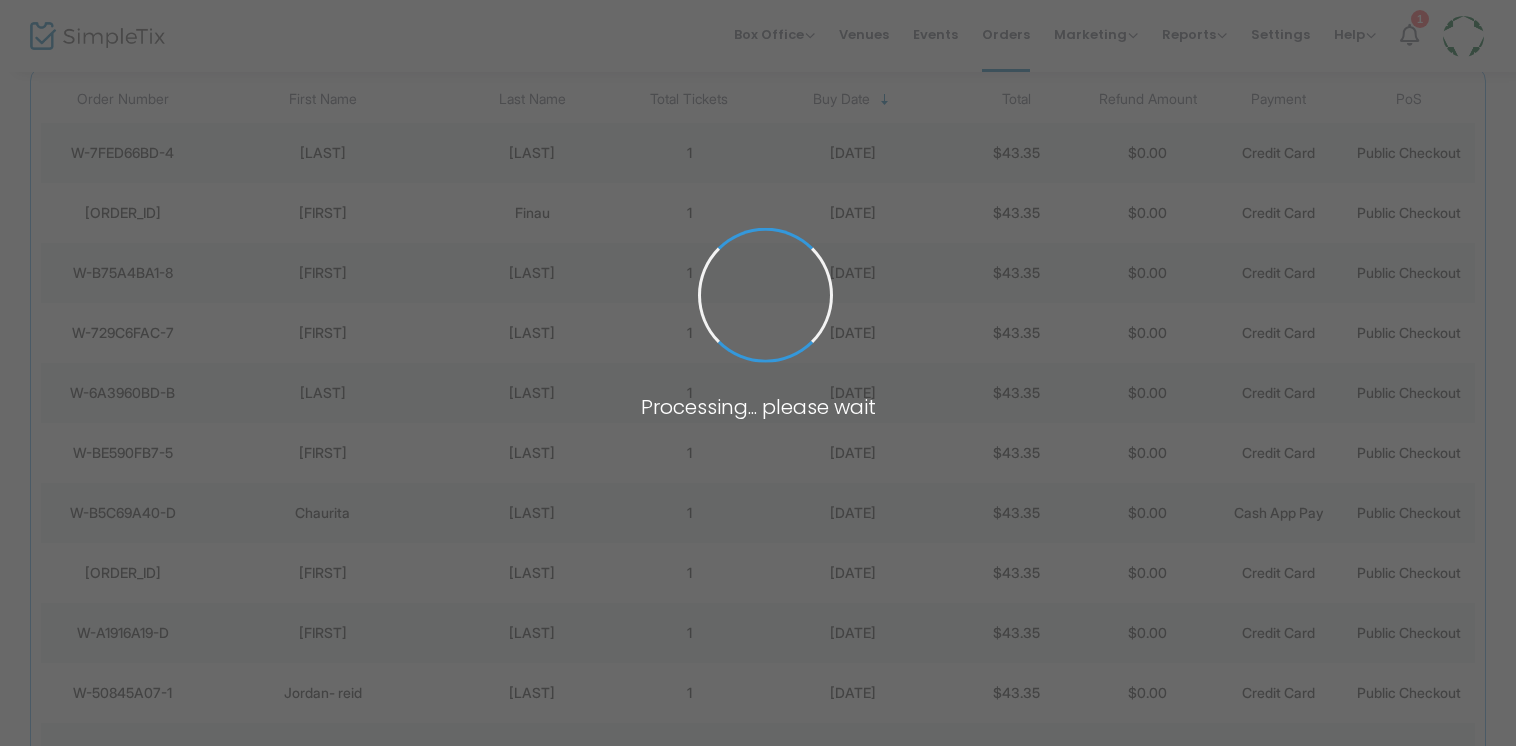 click at bounding box center (758, 373) 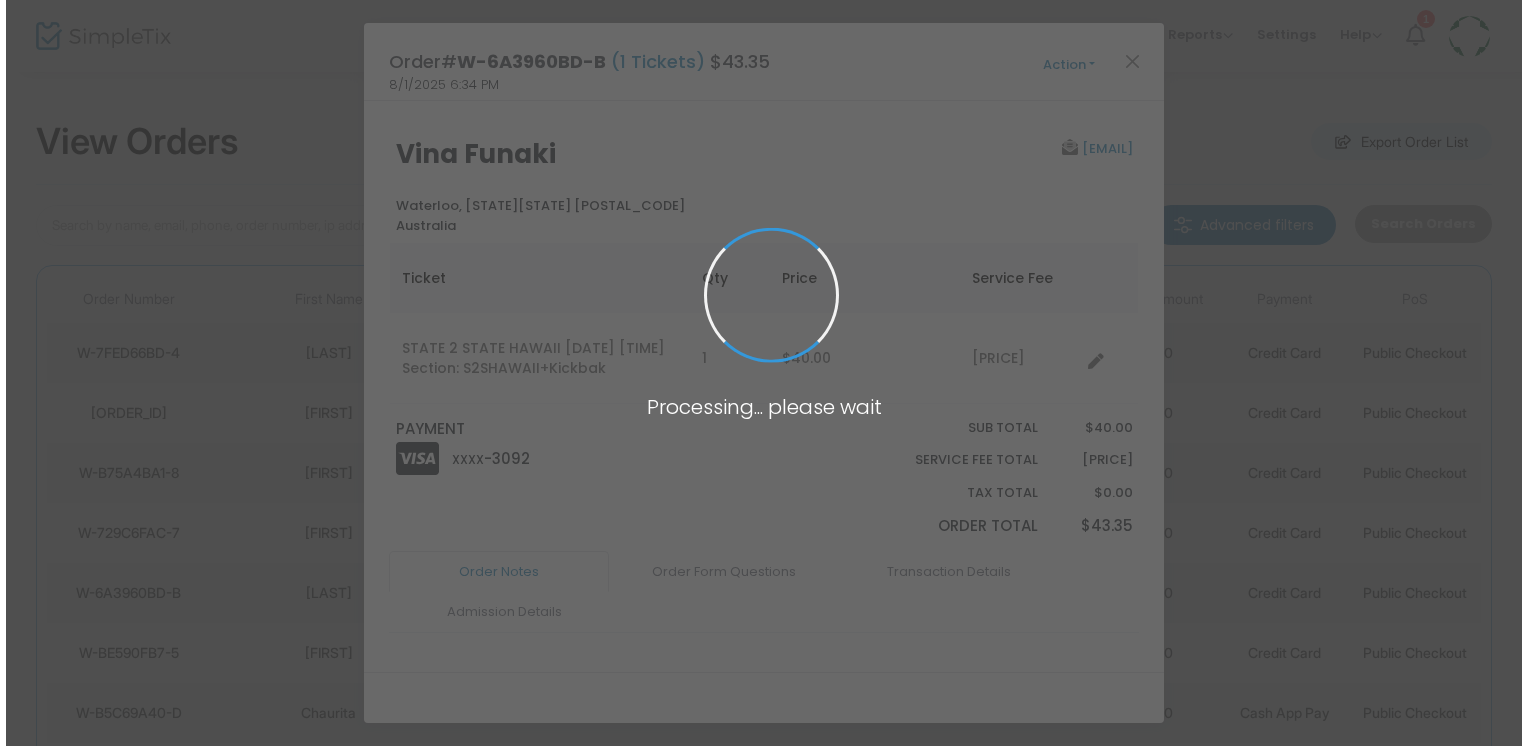 scroll, scrollTop: 0, scrollLeft: 0, axis: both 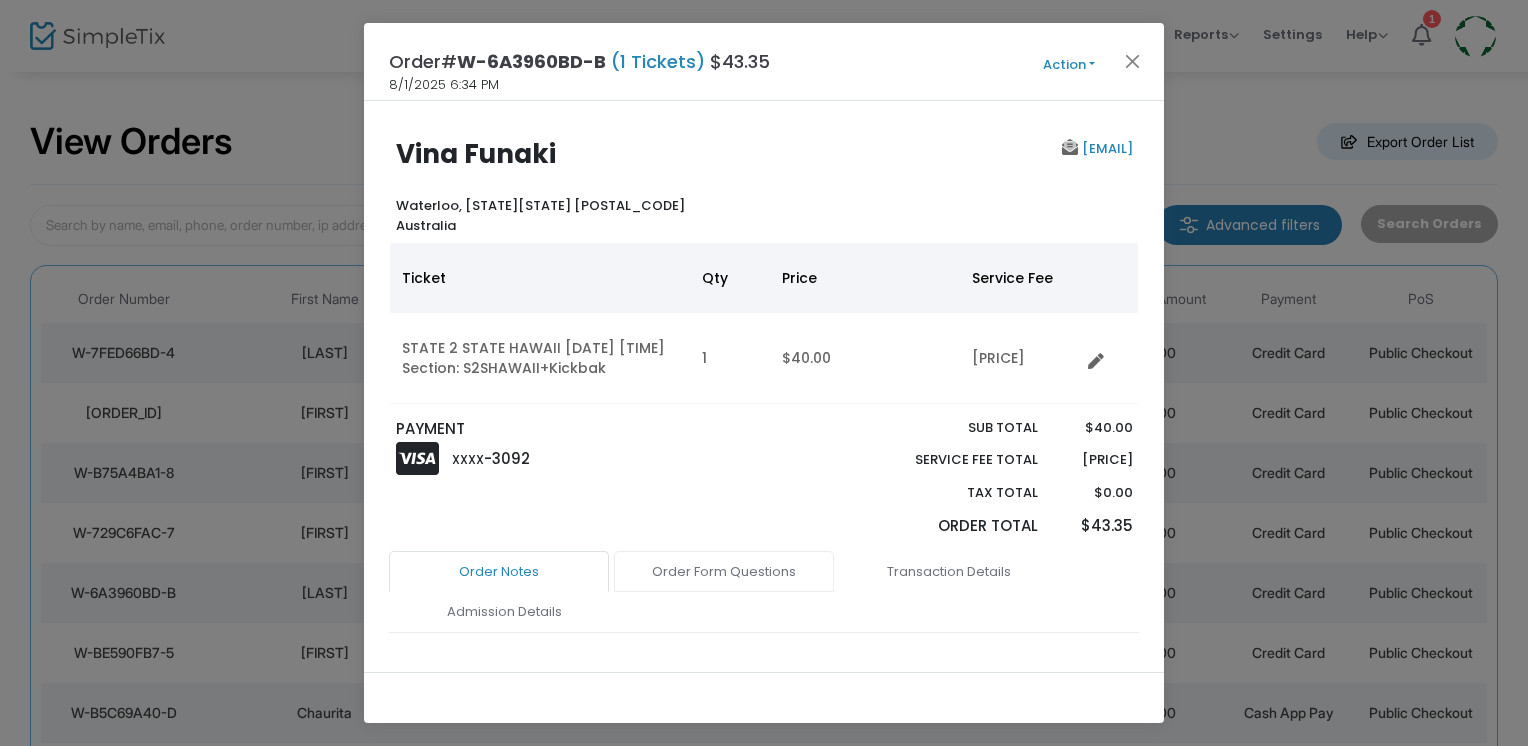 click on "Order Form Questions" at bounding box center (724, 572) 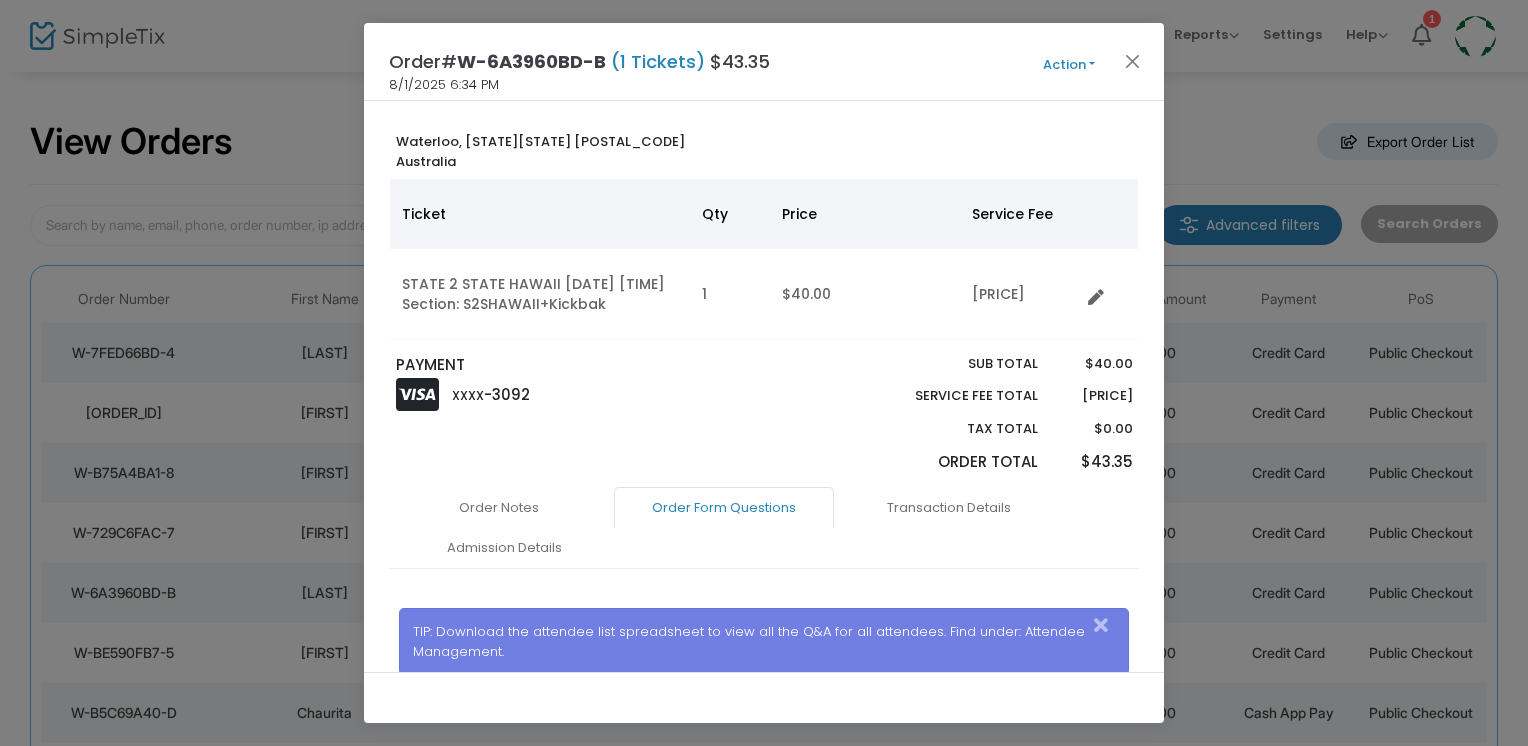 scroll, scrollTop: 0, scrollLeft: 0, axis: both 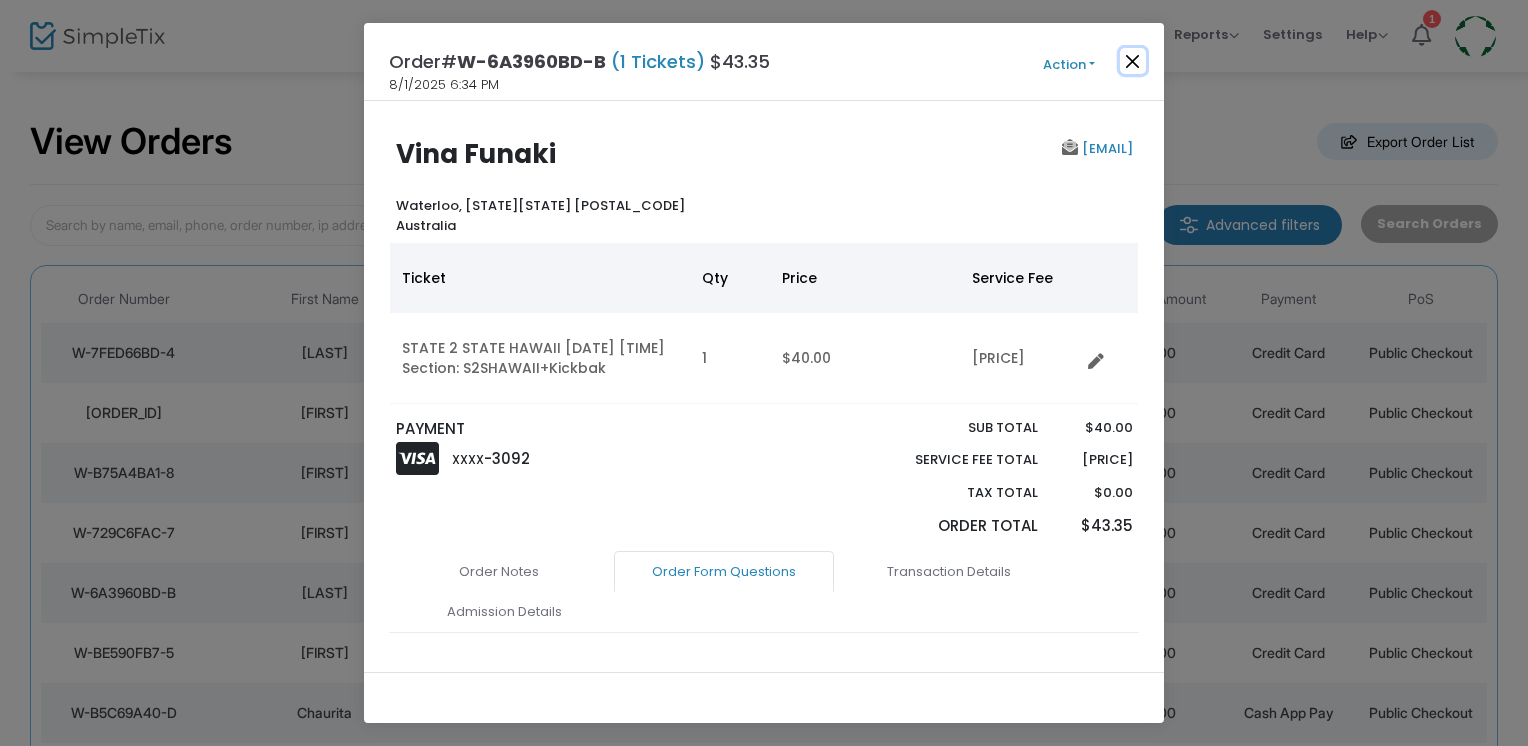 click 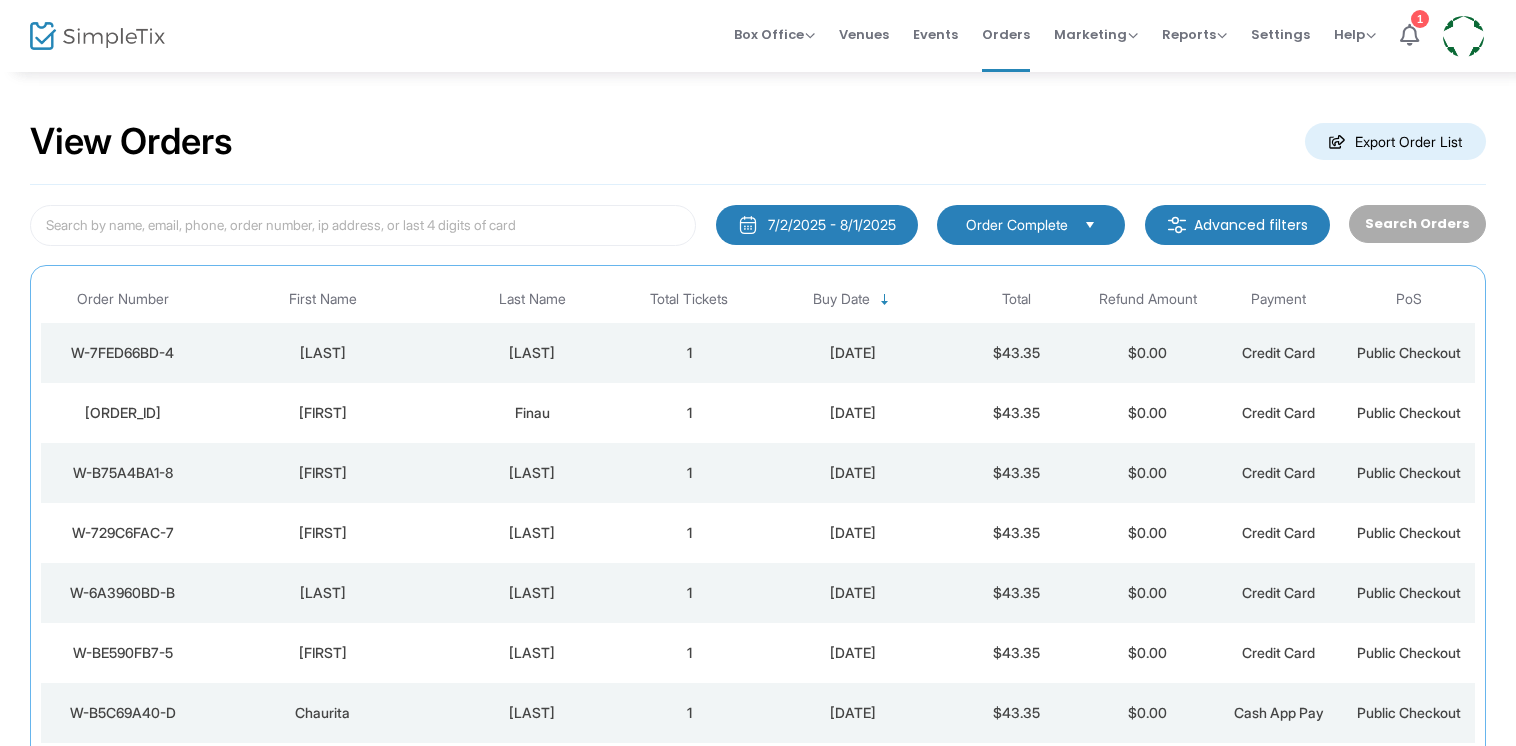 click on "[LAST]" 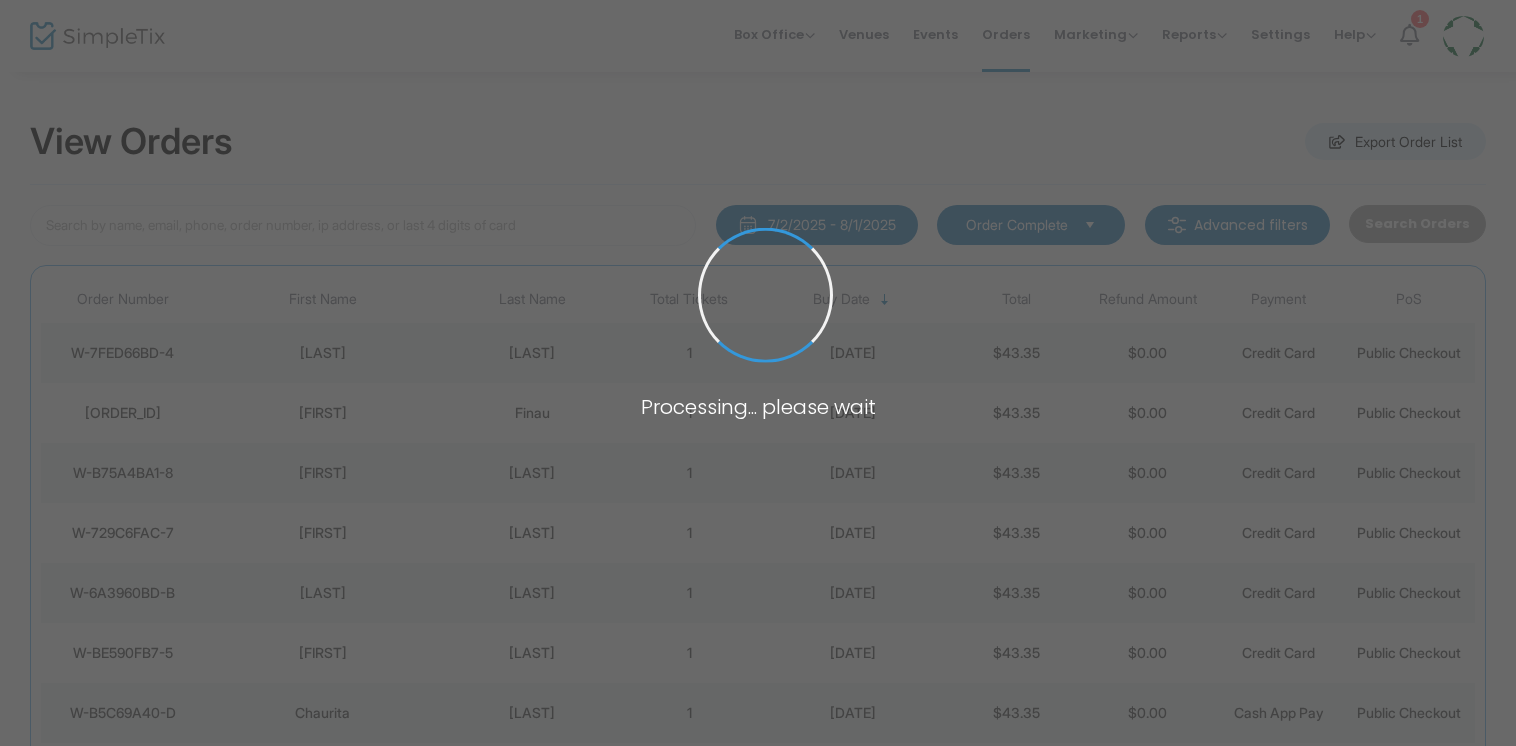 click at bounding box center (758, 373) 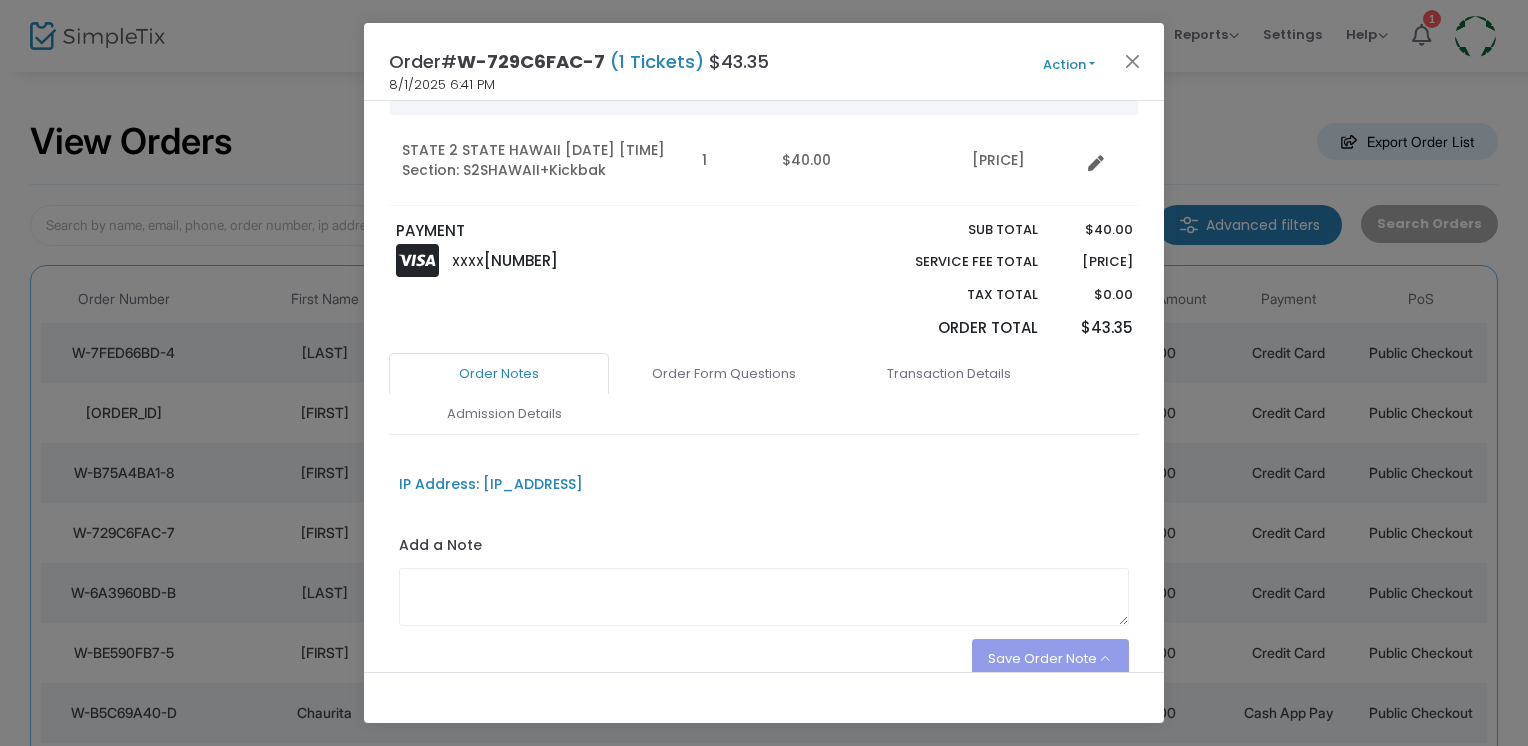 scroll, scrollTop: 200, scrollLeft: 0, axis: vertical 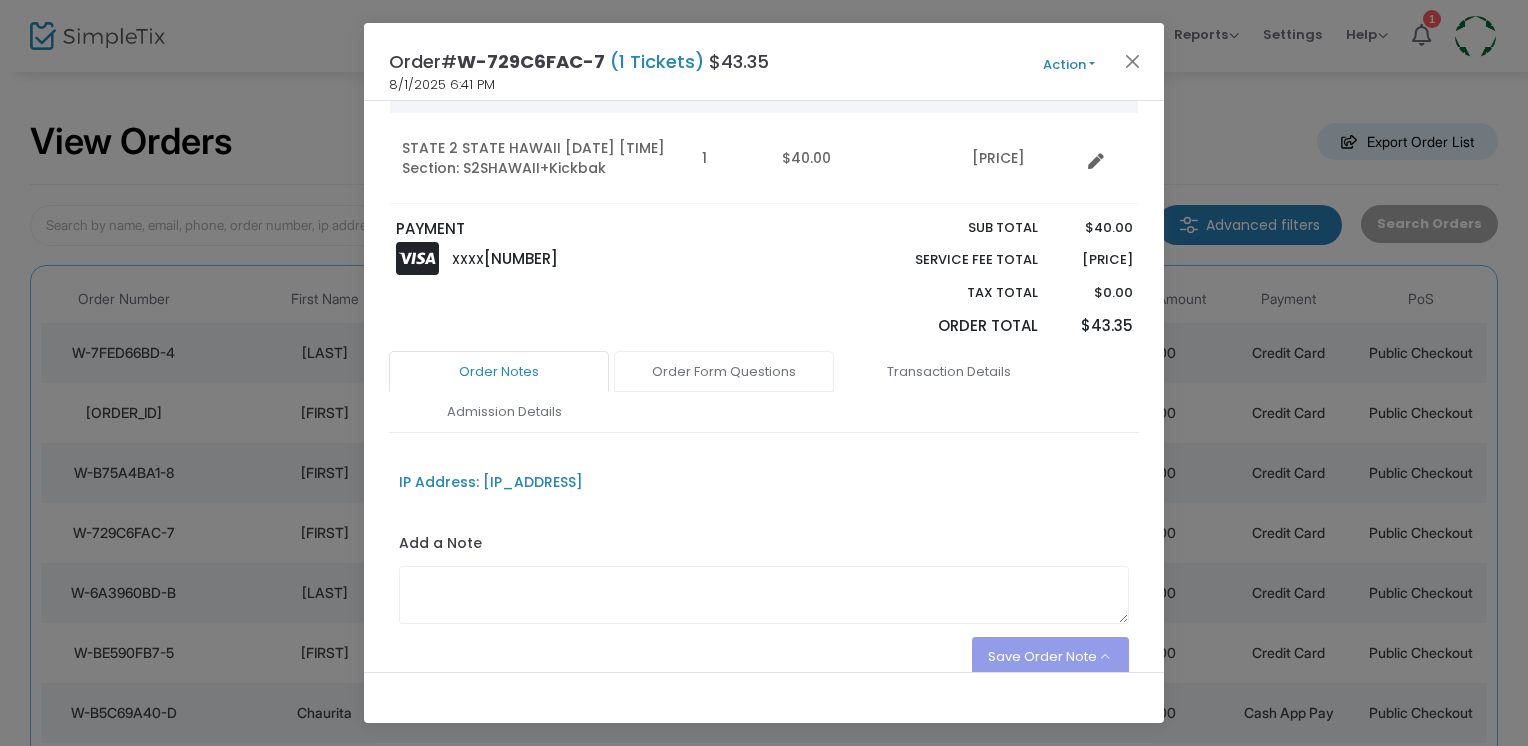 click on "Order Form Questions" at bounding box center (724, 372) 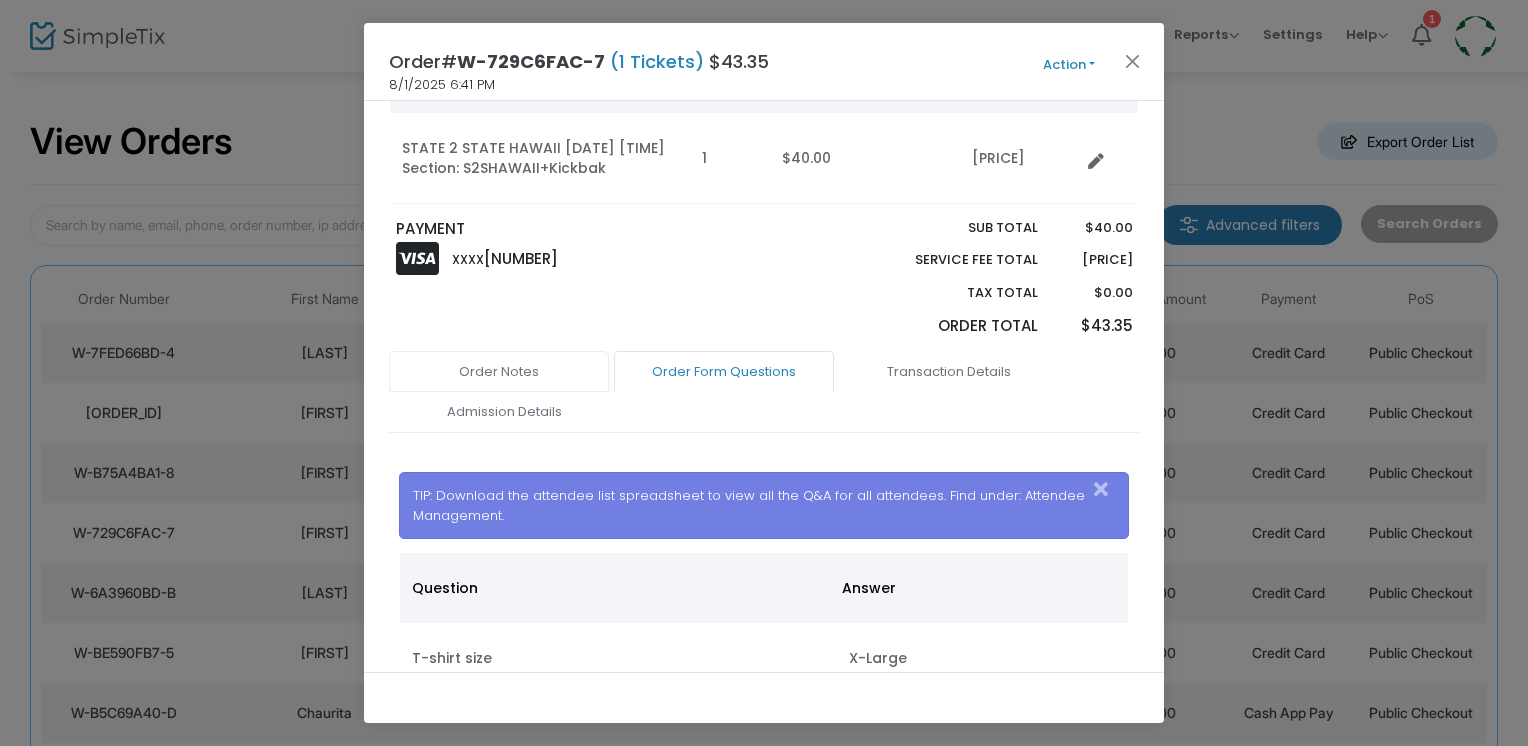 click on "Order Notes" at bounding box center [499, 372] 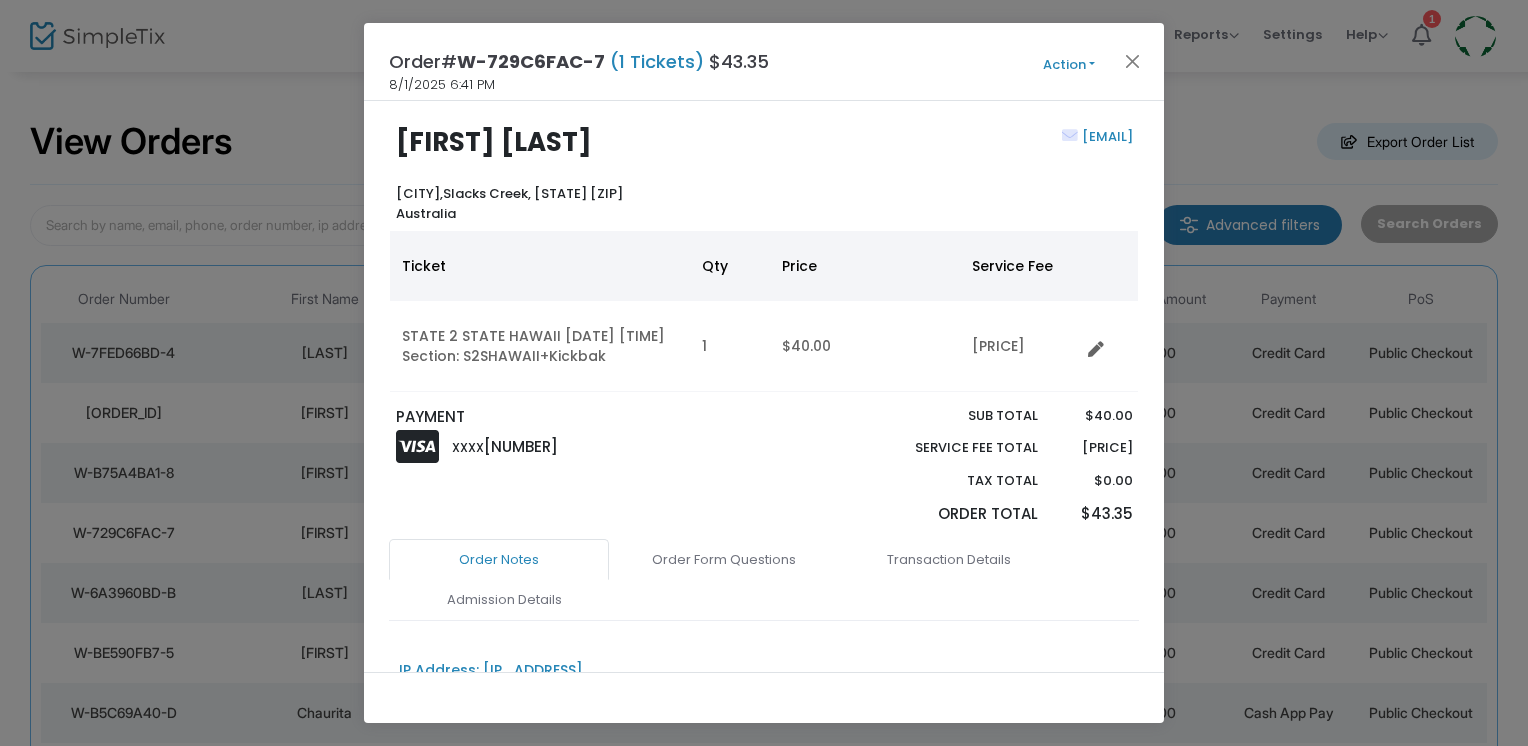 scroll, scrollTop: 0, scrollLeft: 0, axis: both 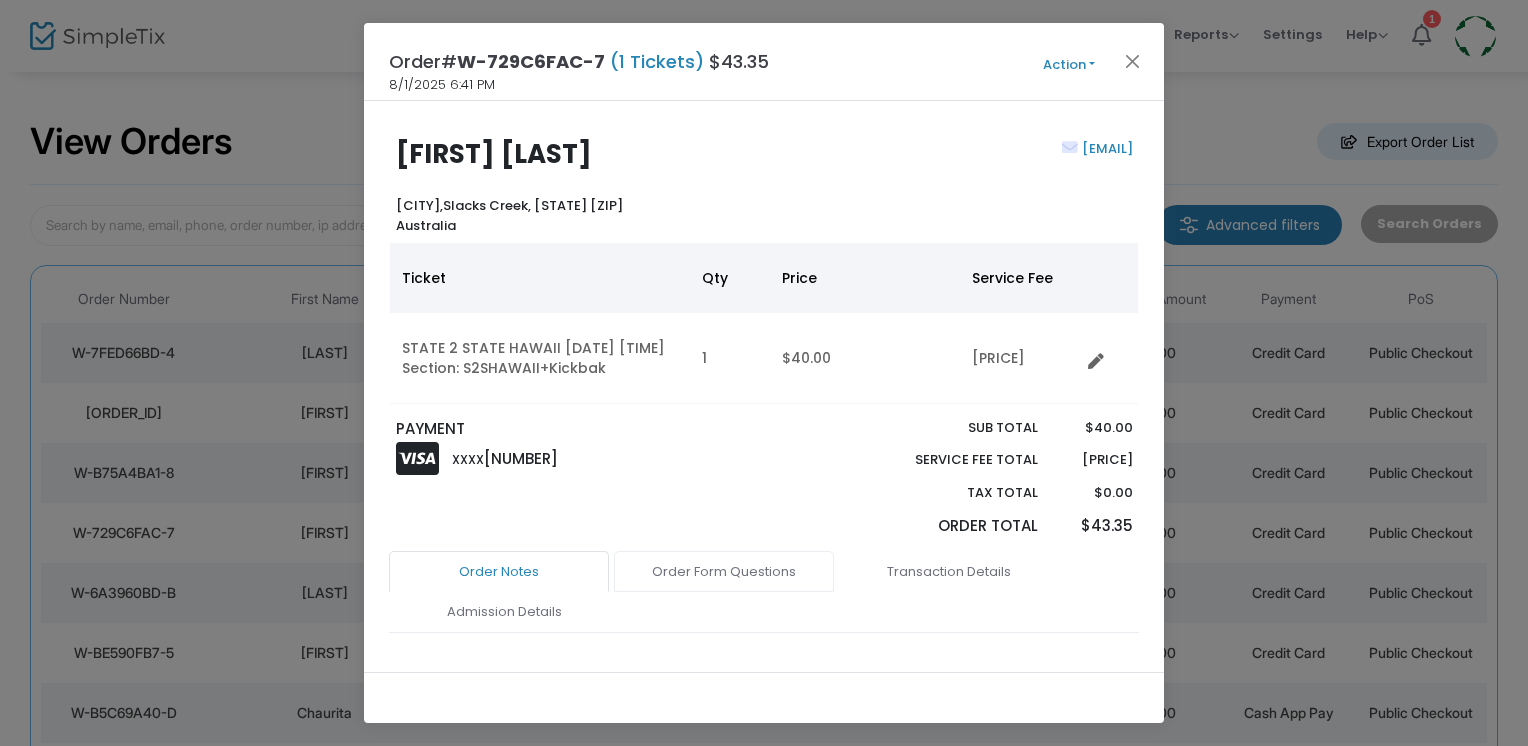 click on "Order Form Questions" at bounding box center [724, 572] 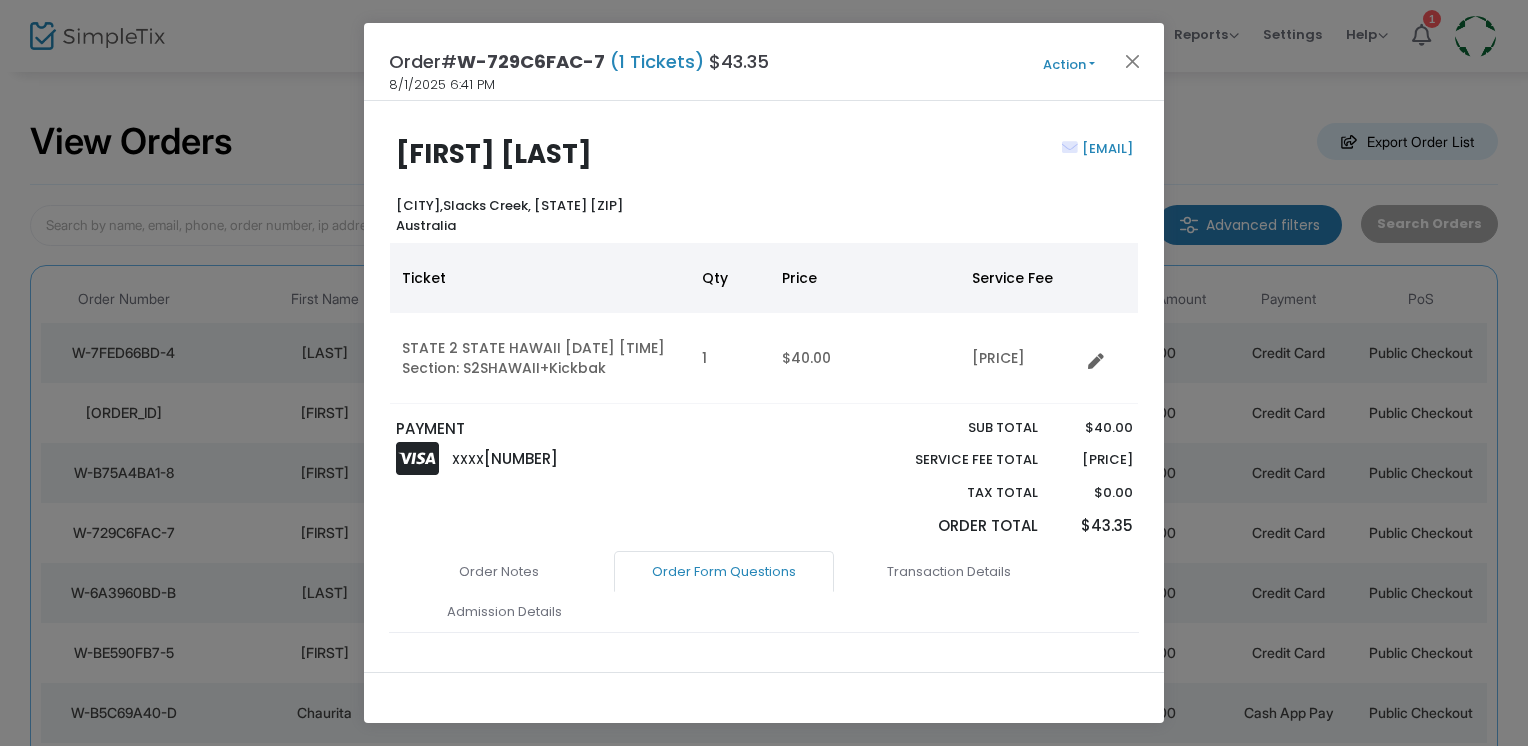 scroll, scrollTop: 100, scrollLeft: 0, axis: vertical 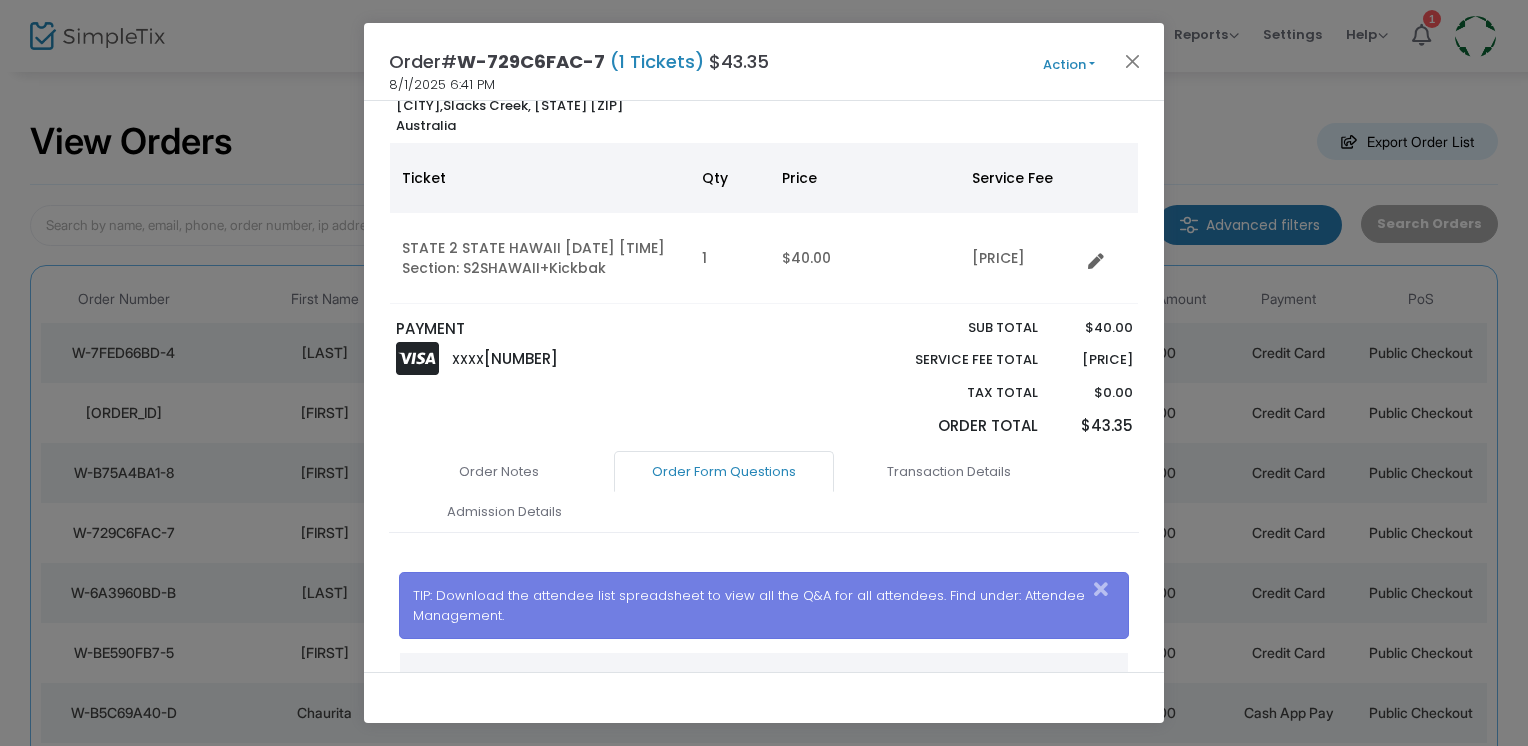 click at bounding box center (1101, 590) 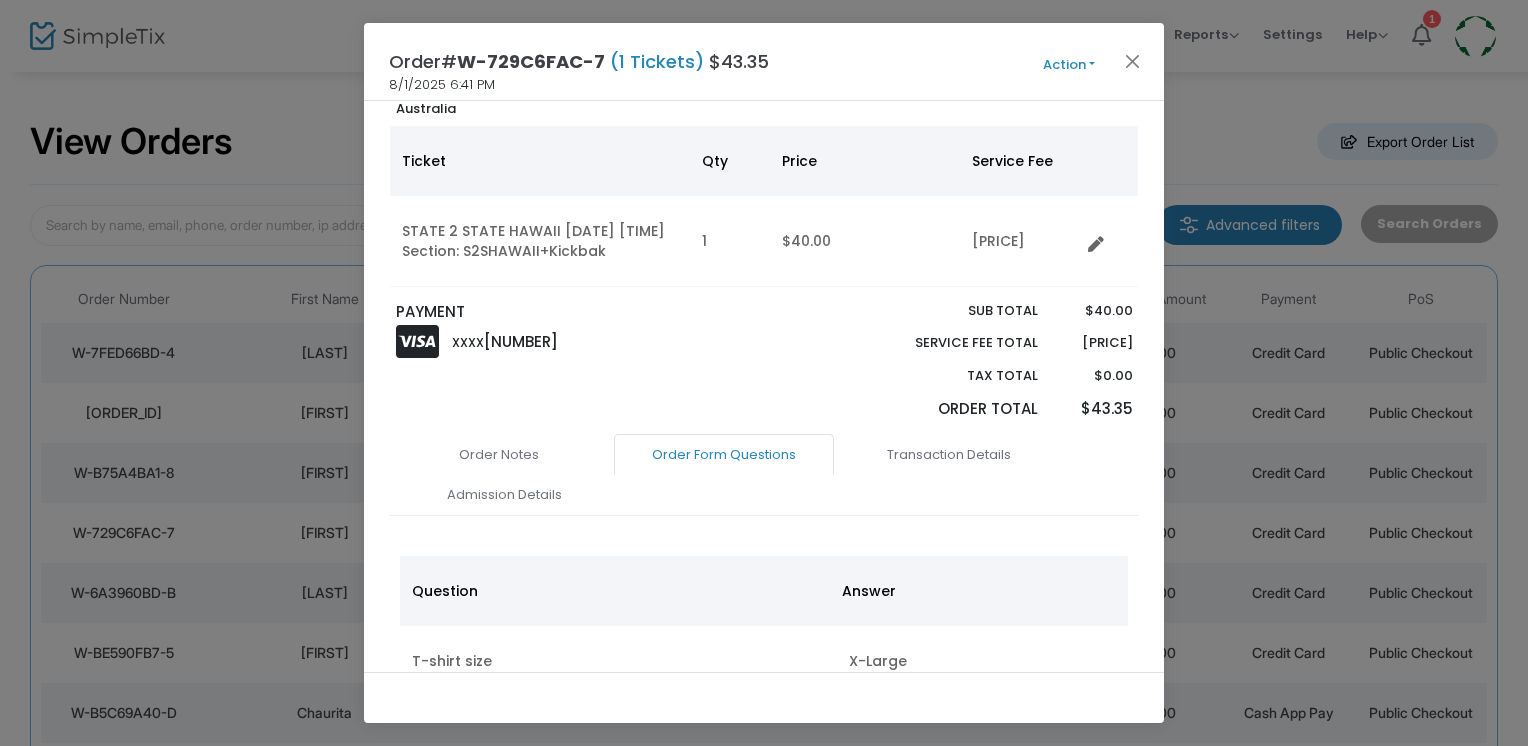 scroll, scrollTop: 0, scrollLeft: 0, axis: both 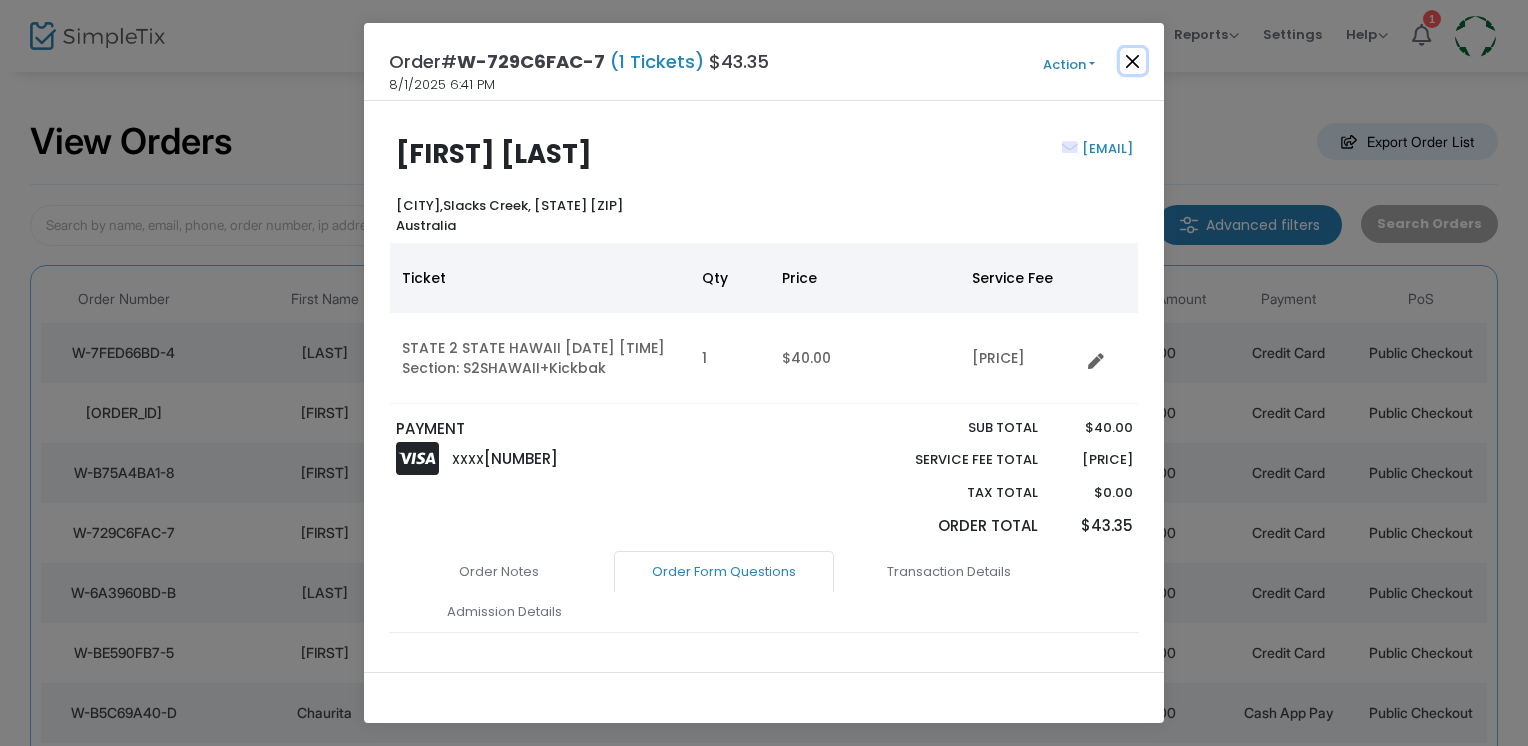 click 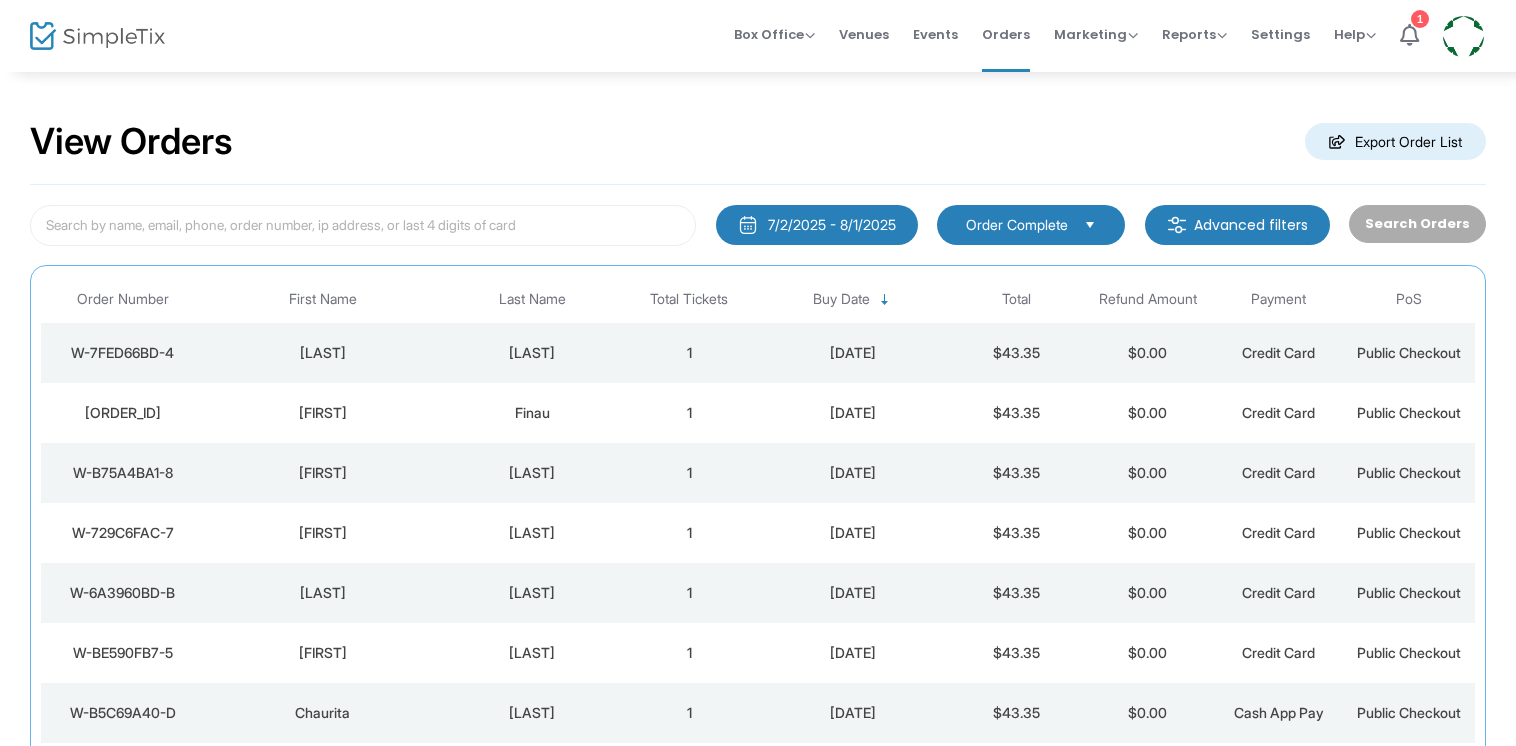 click on "[FIRST]" 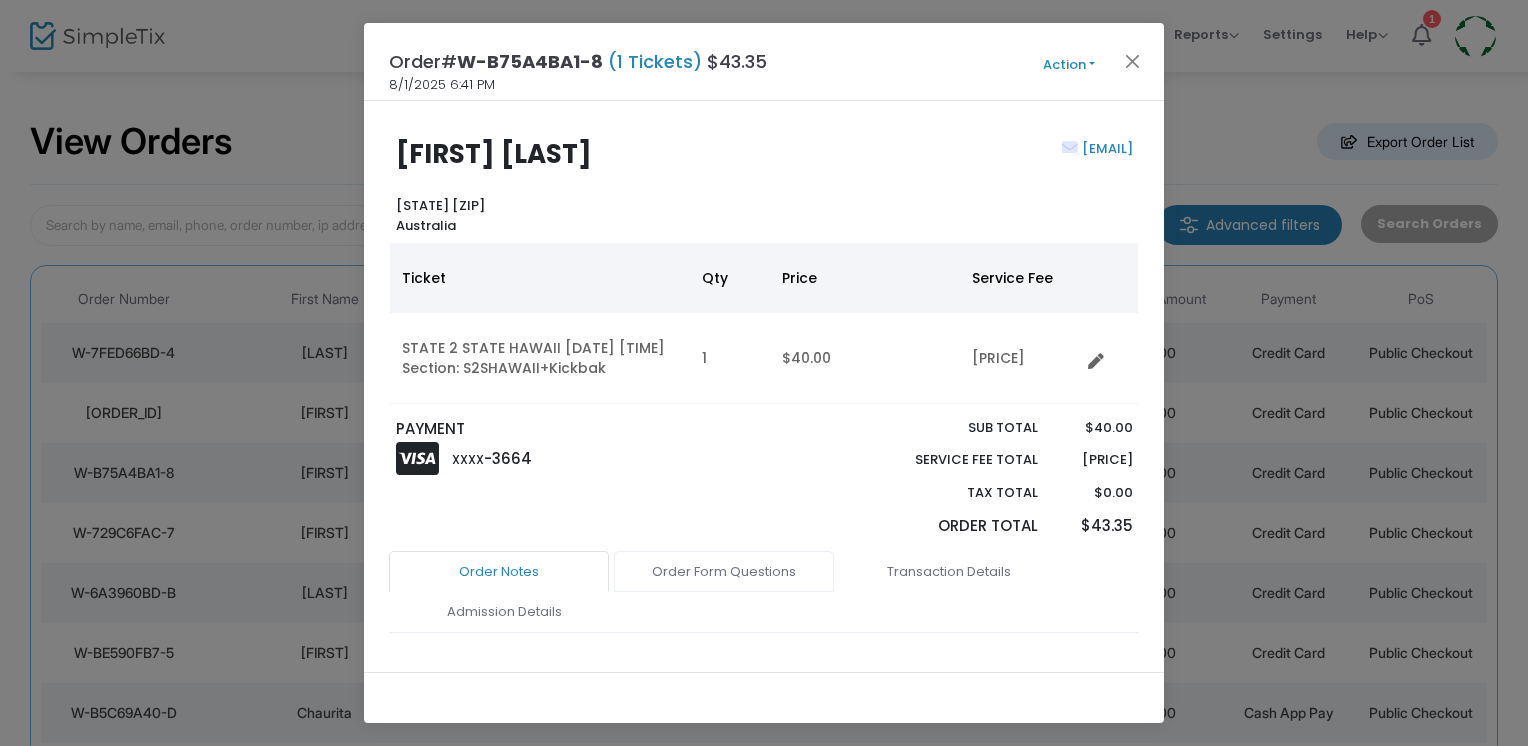 click on "Order Form Questions" at bounding box center [724, 572] 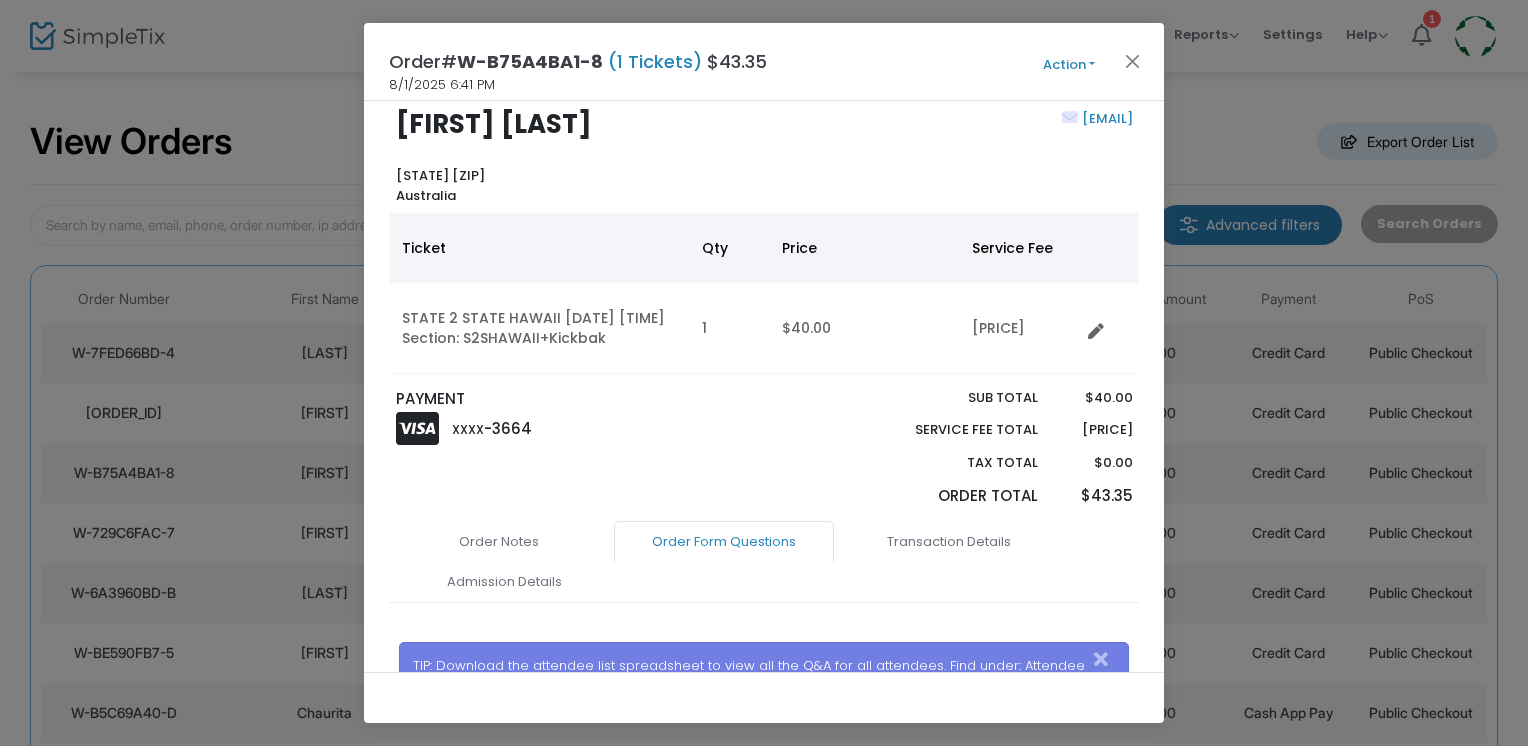 scroll, scrollTop: 0, scrollLeft: 0, axis: both 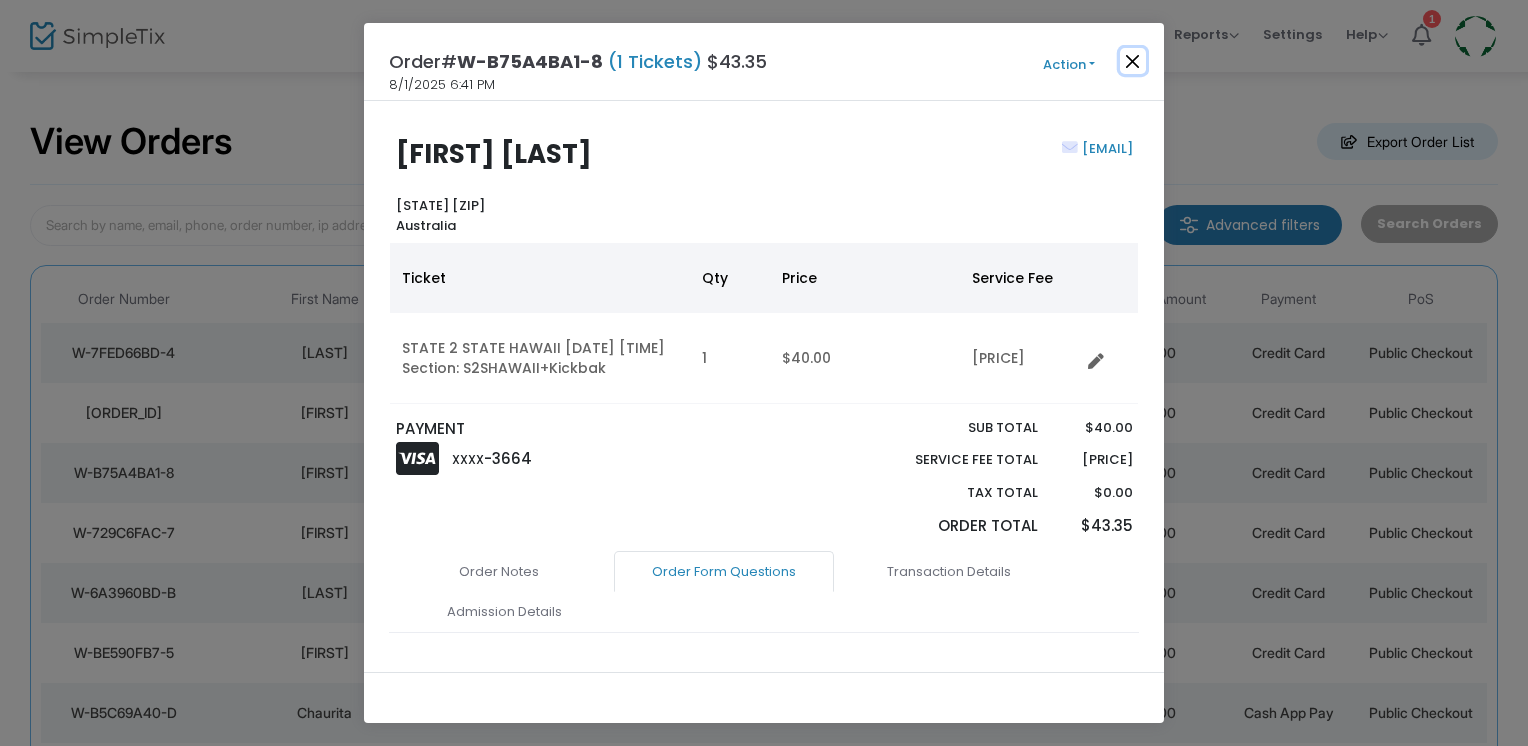 click 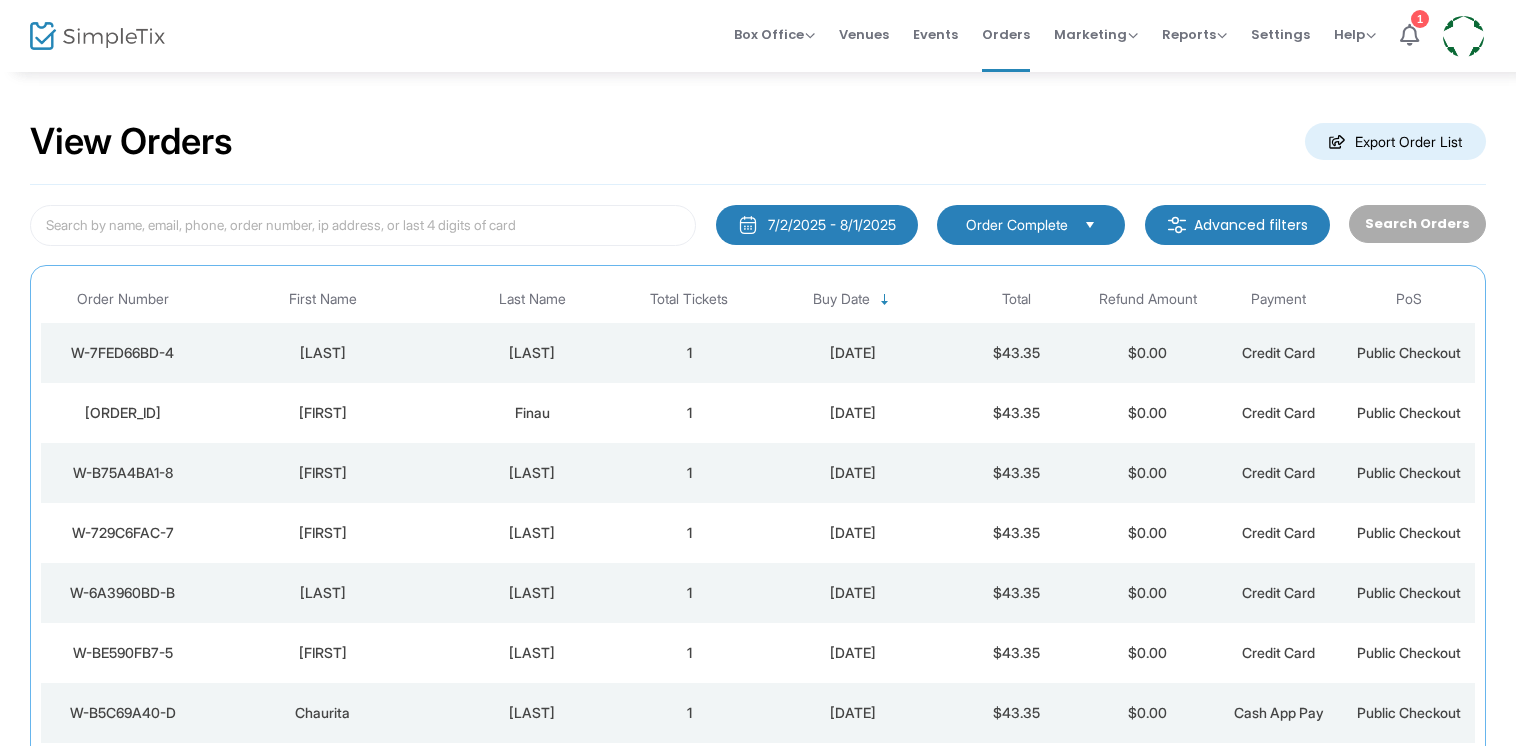 click on "[FIRST]" 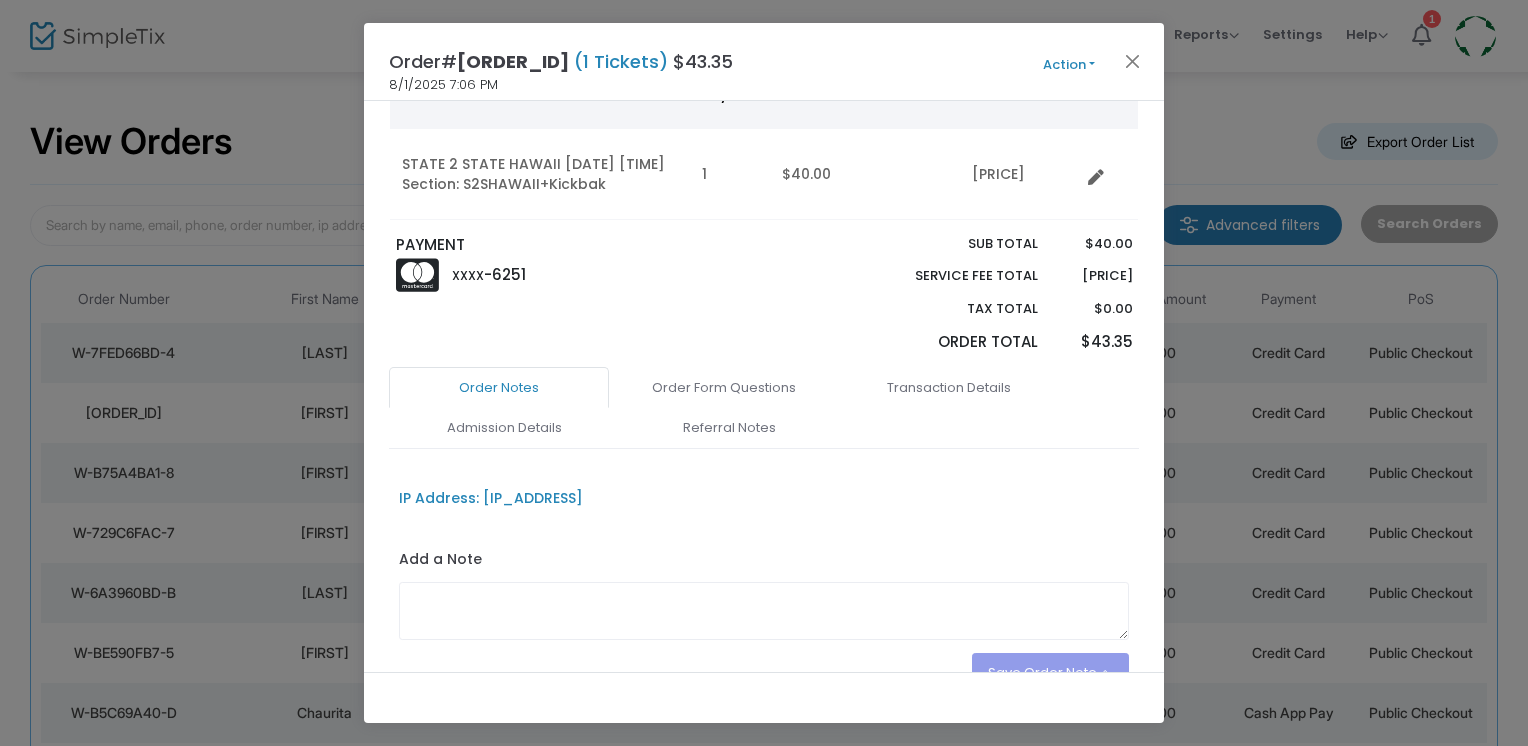 scroll, scrollTop: 291, scrollLeft: 0, axis: vertical 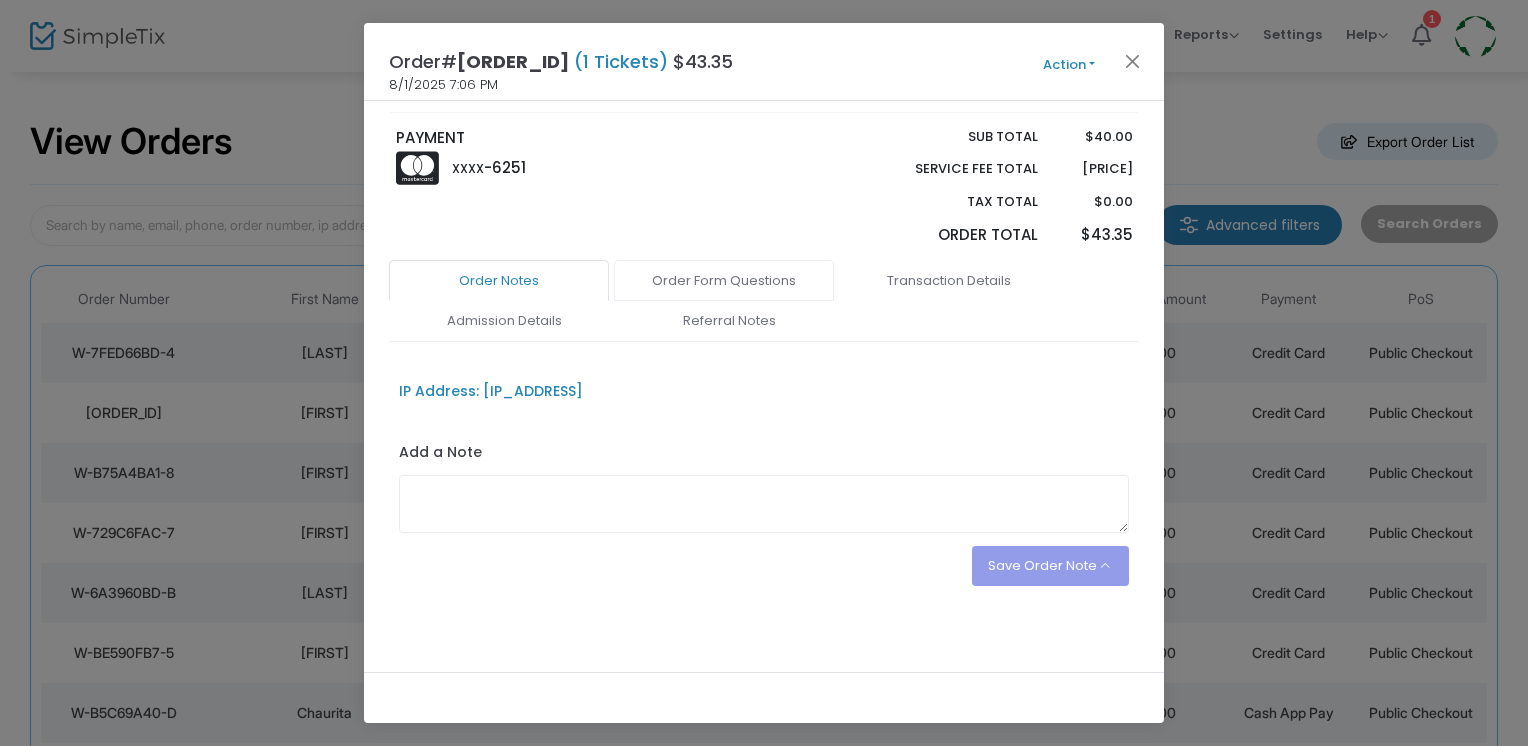 click on "Order Form Questions" at bounding box center [724, 281] 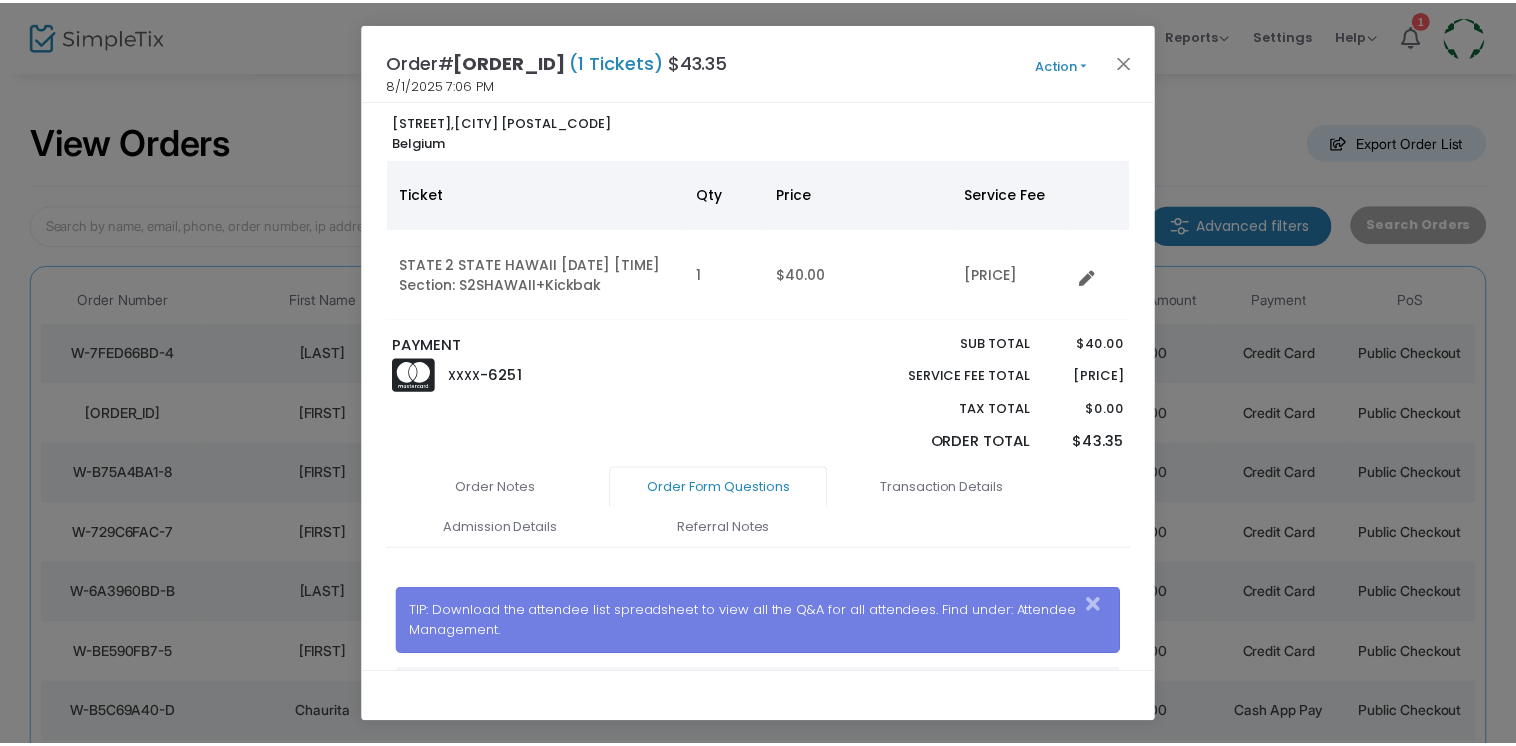 scroll, scrollTop: 0, scrollLeft: 0, axis: both 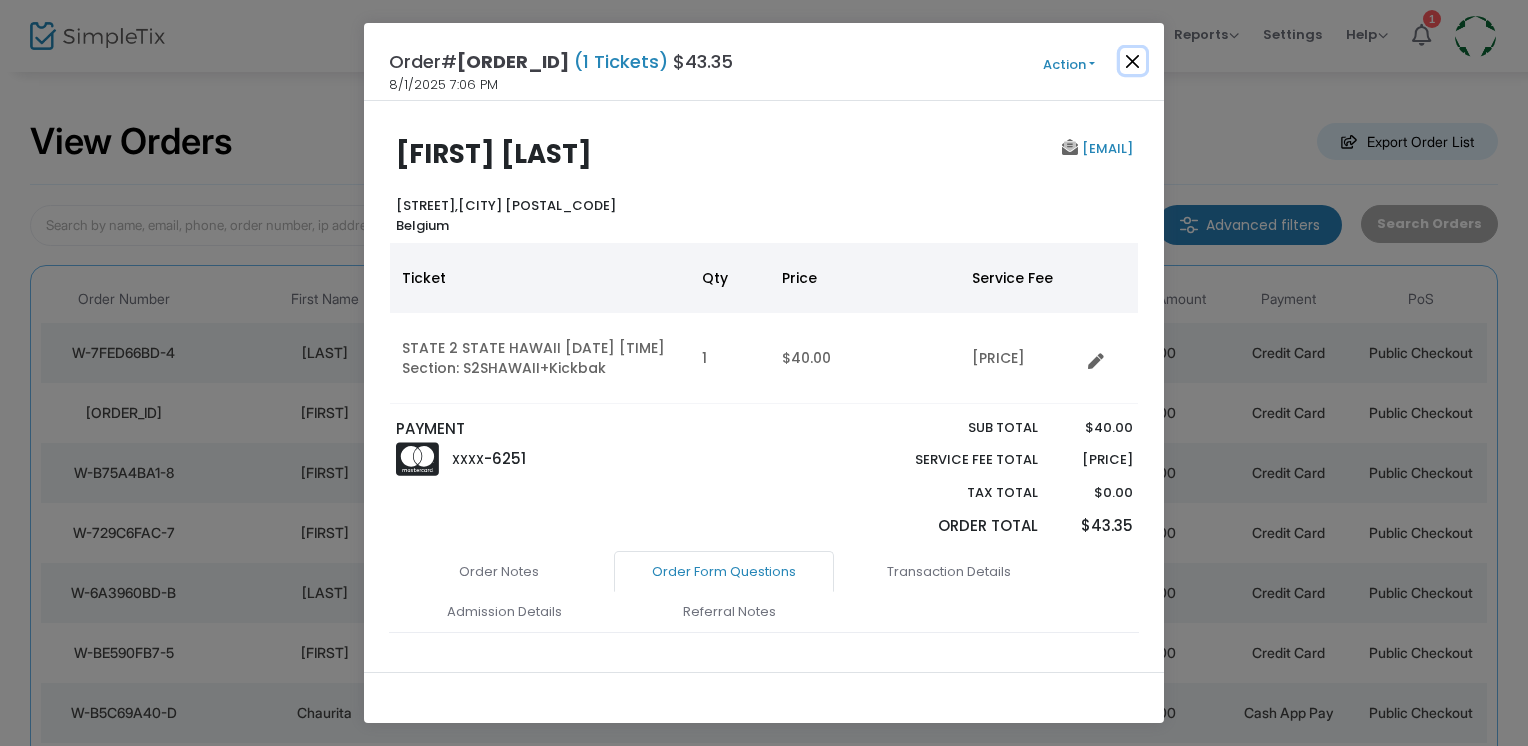 click 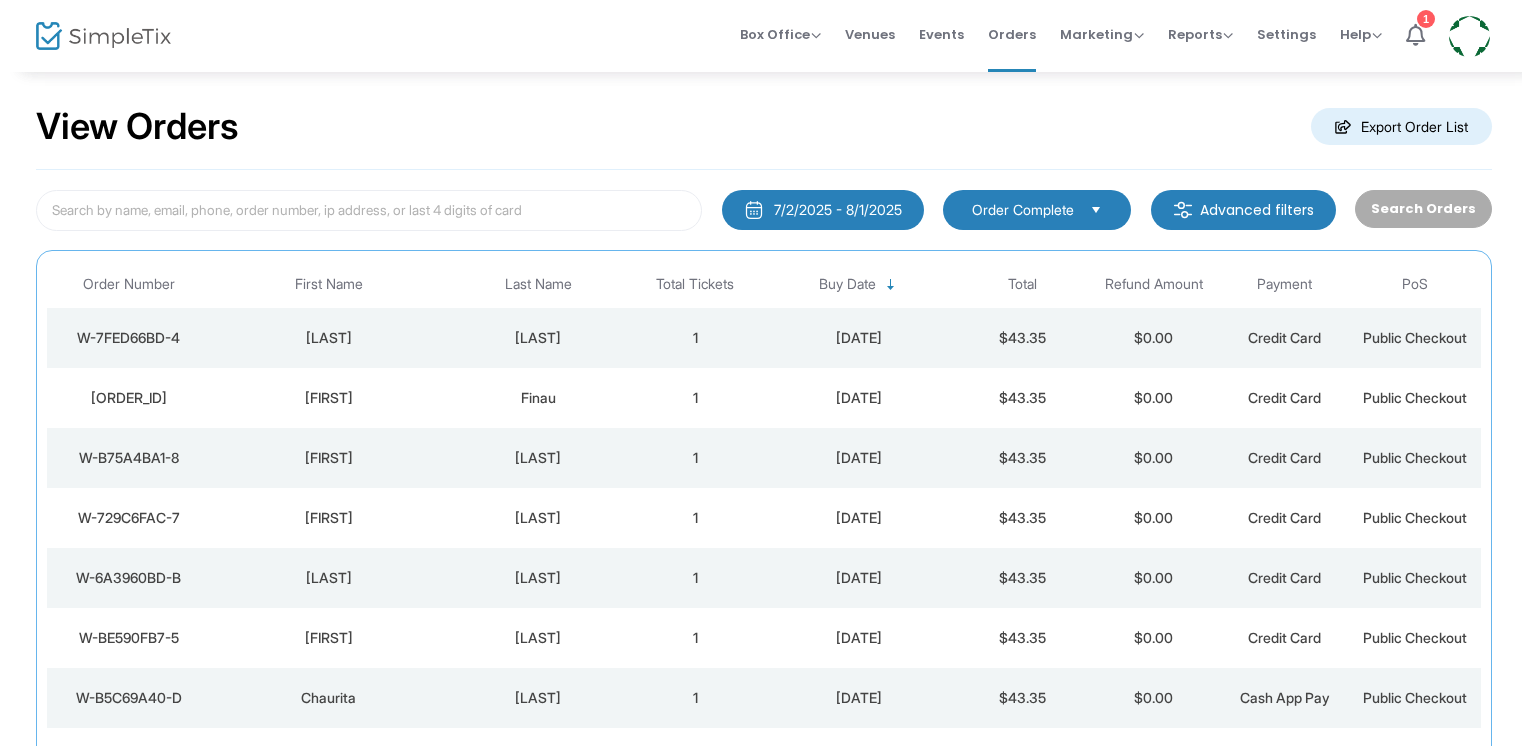 scroll, scrollTop: 0, scrollLeft: 0, axis: both 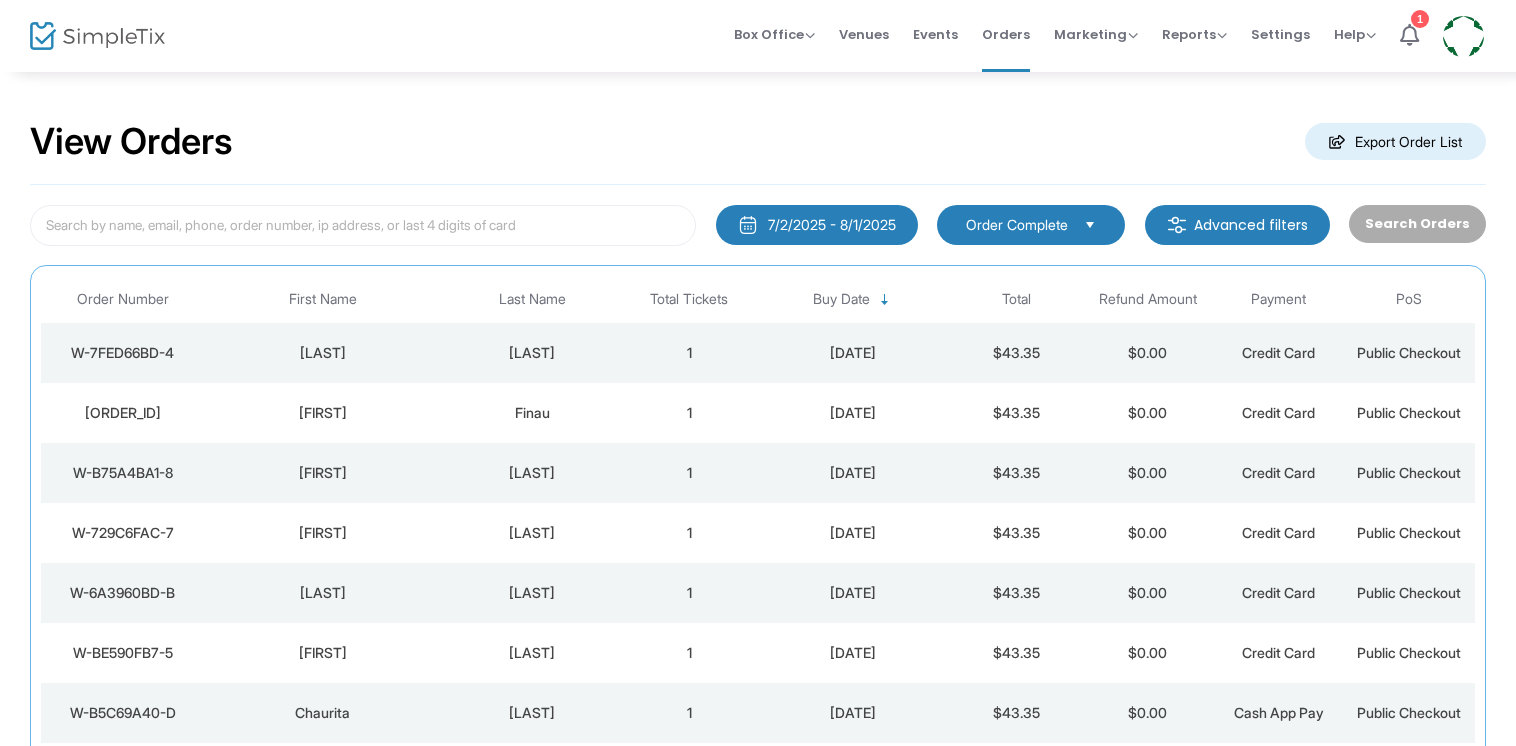 click on "[LAST]" 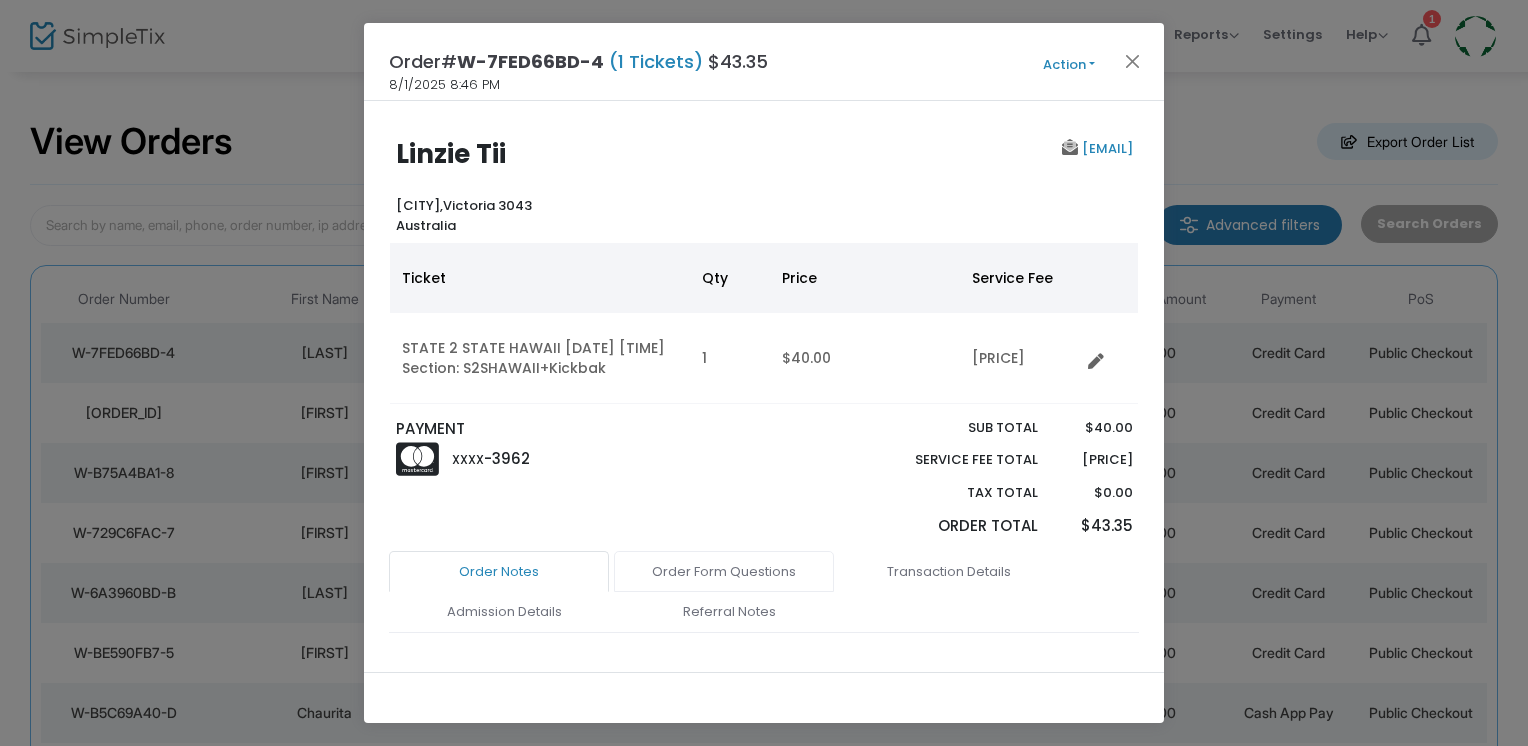 click on "Order Form Questions" at bounding box center [724, 572] 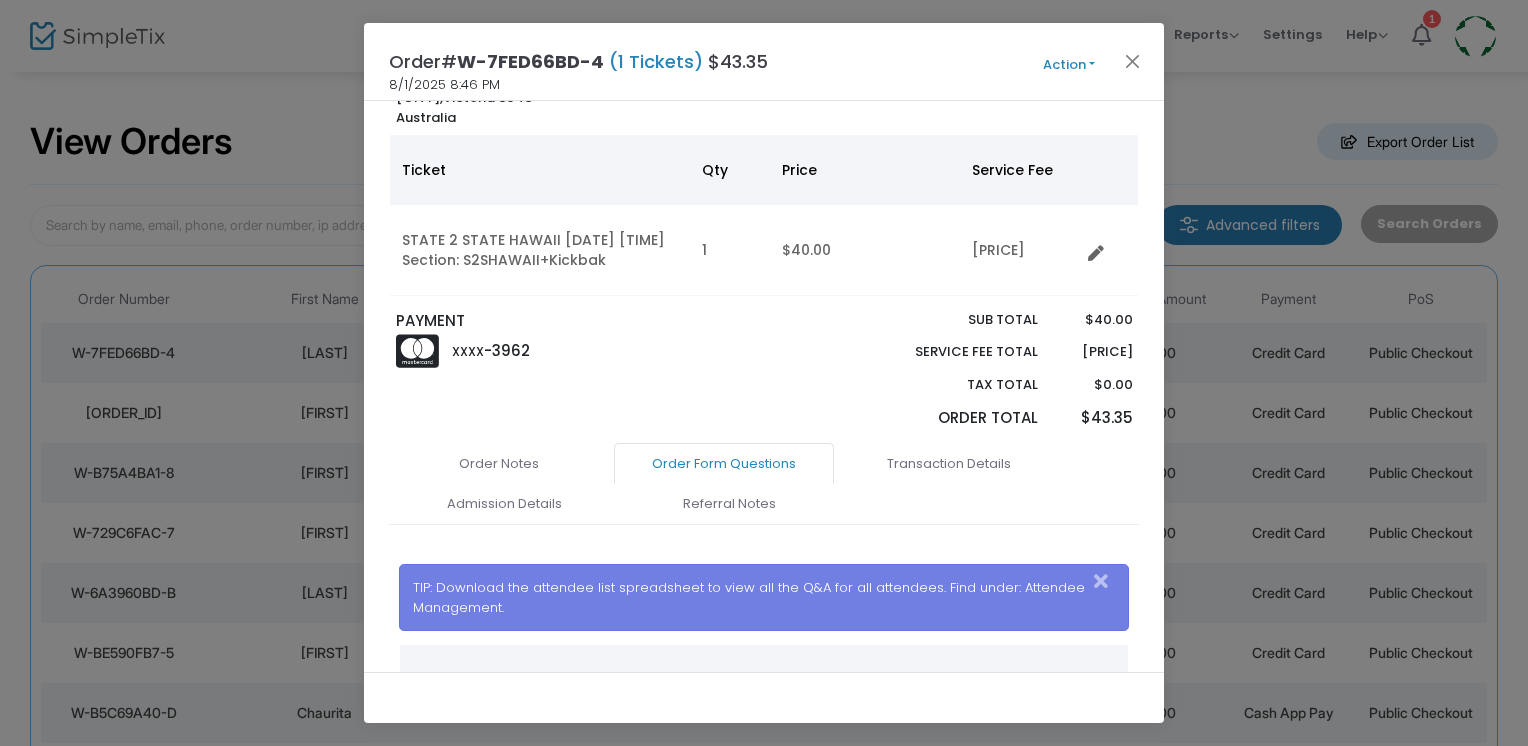 scroll, scrollTop: 0, scrollLeft: 0, axis: both 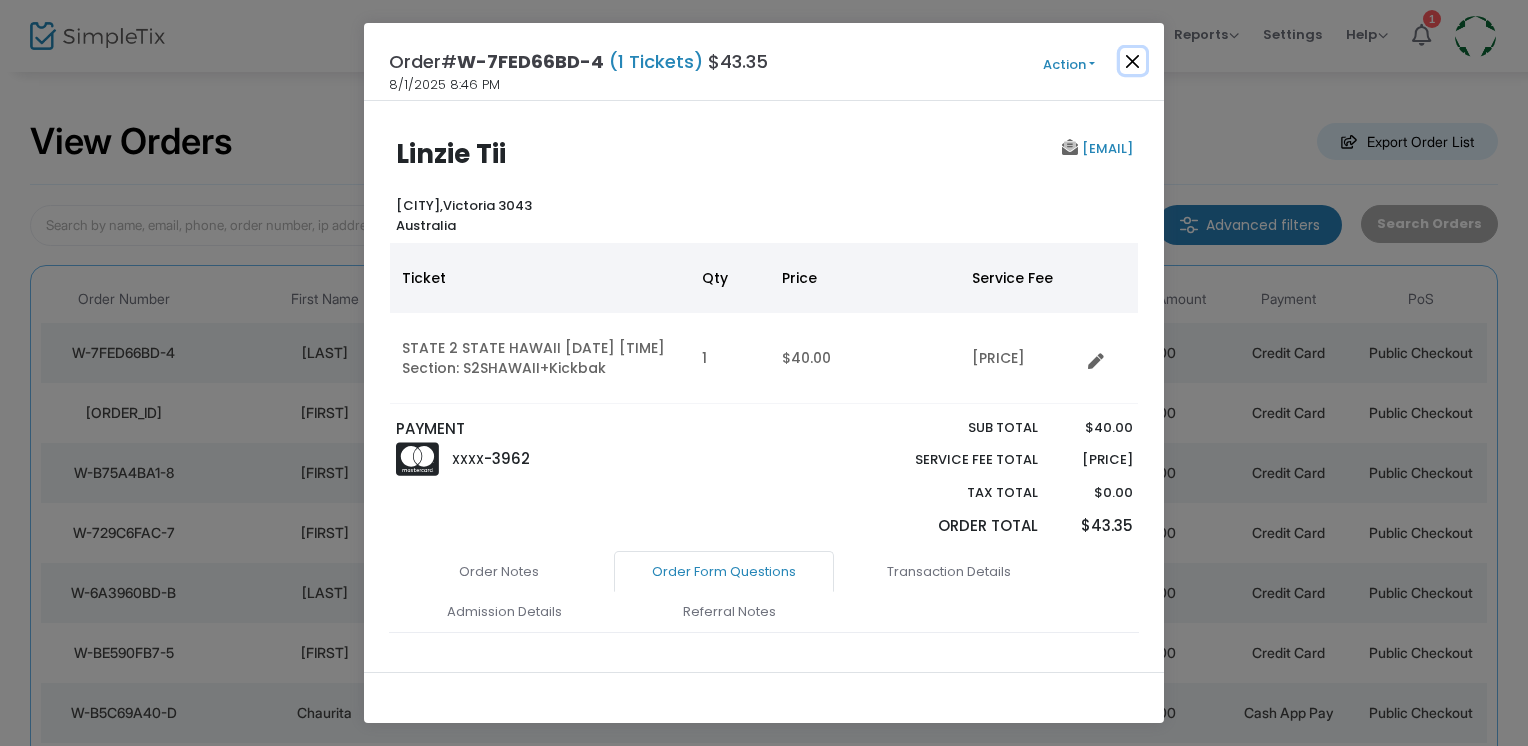 click 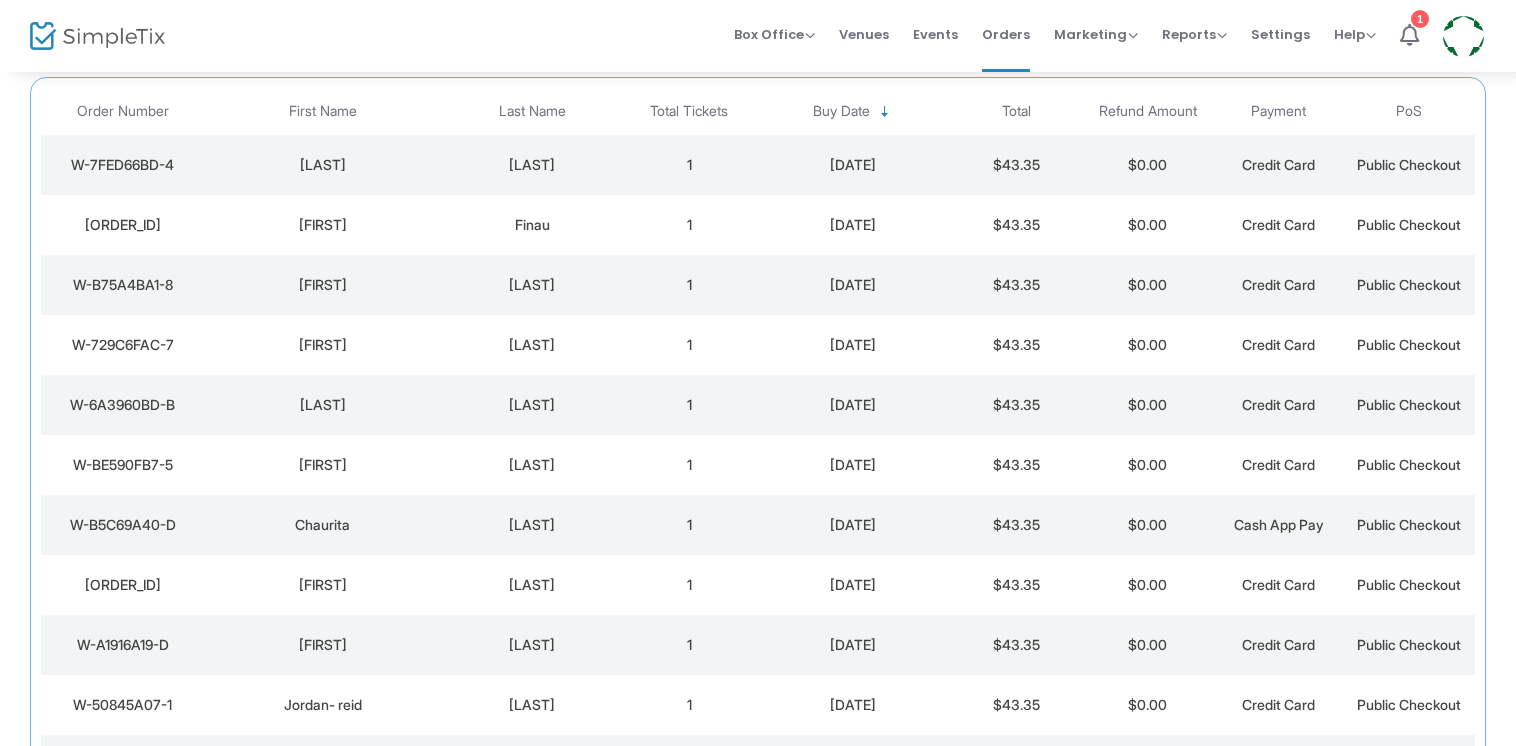 scroll, scrollTop: 0, scrollLeft: 0, axis: both 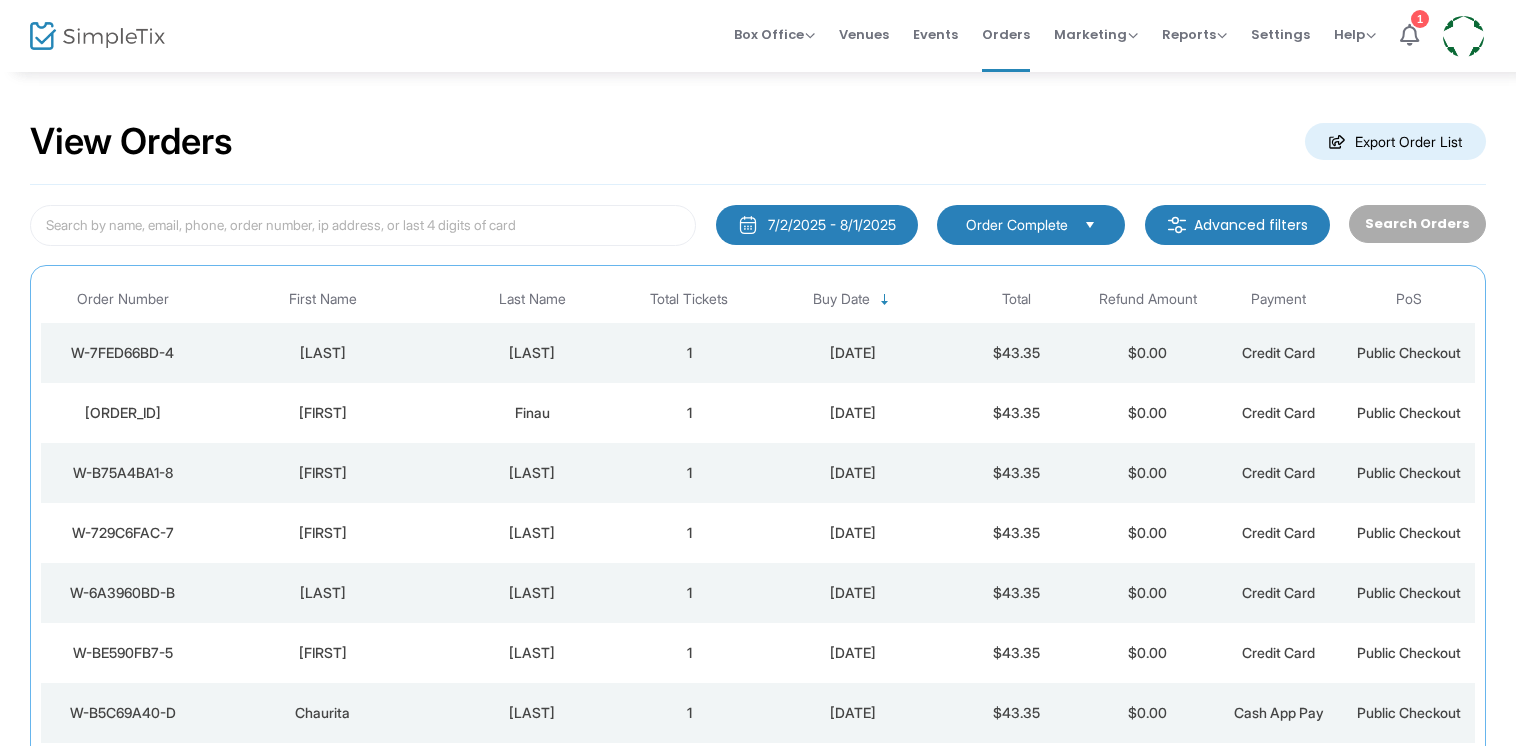 click on "7/2/2025 - 8/1/2025" 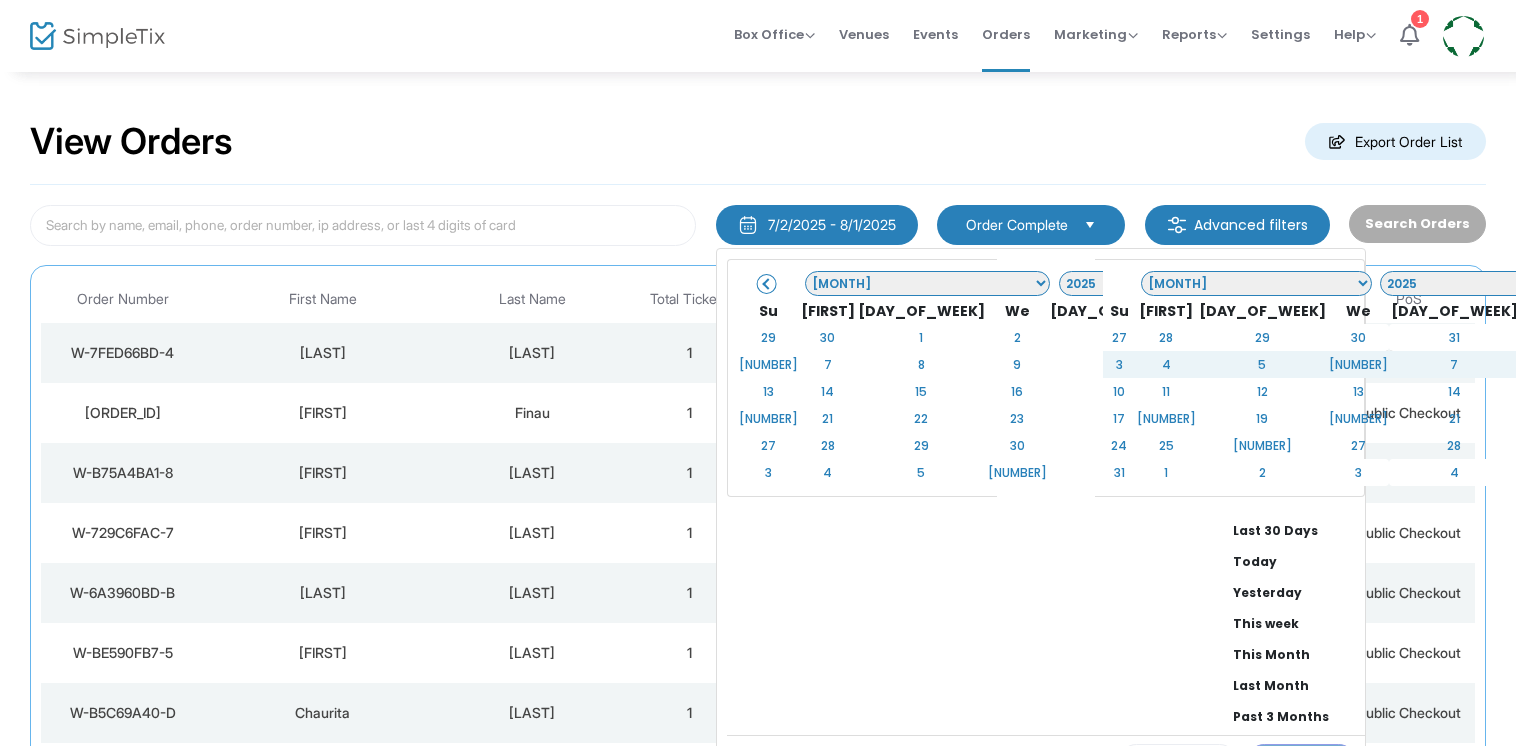 click on "[DATE] - [DATE]" 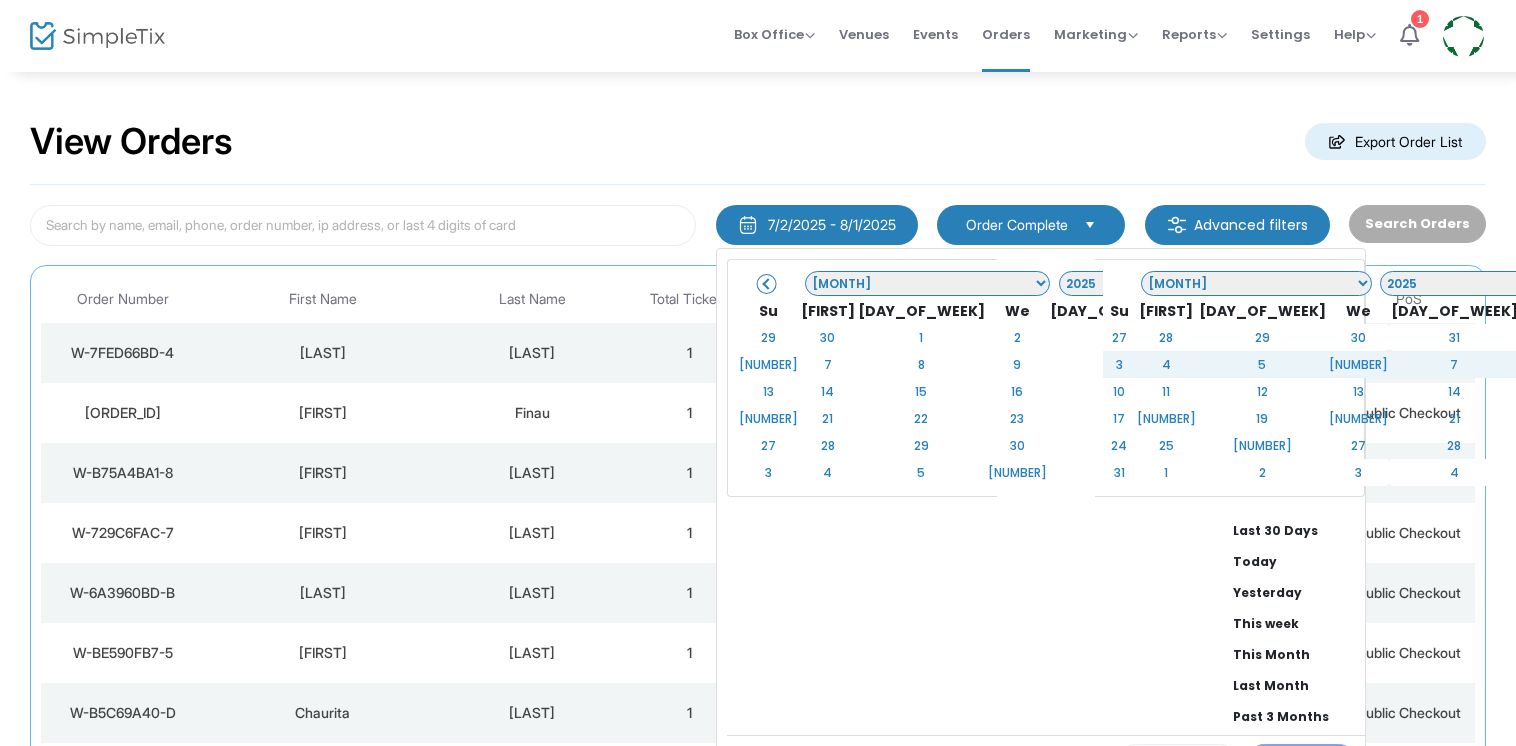 click on "[DATE] - [DATE]" 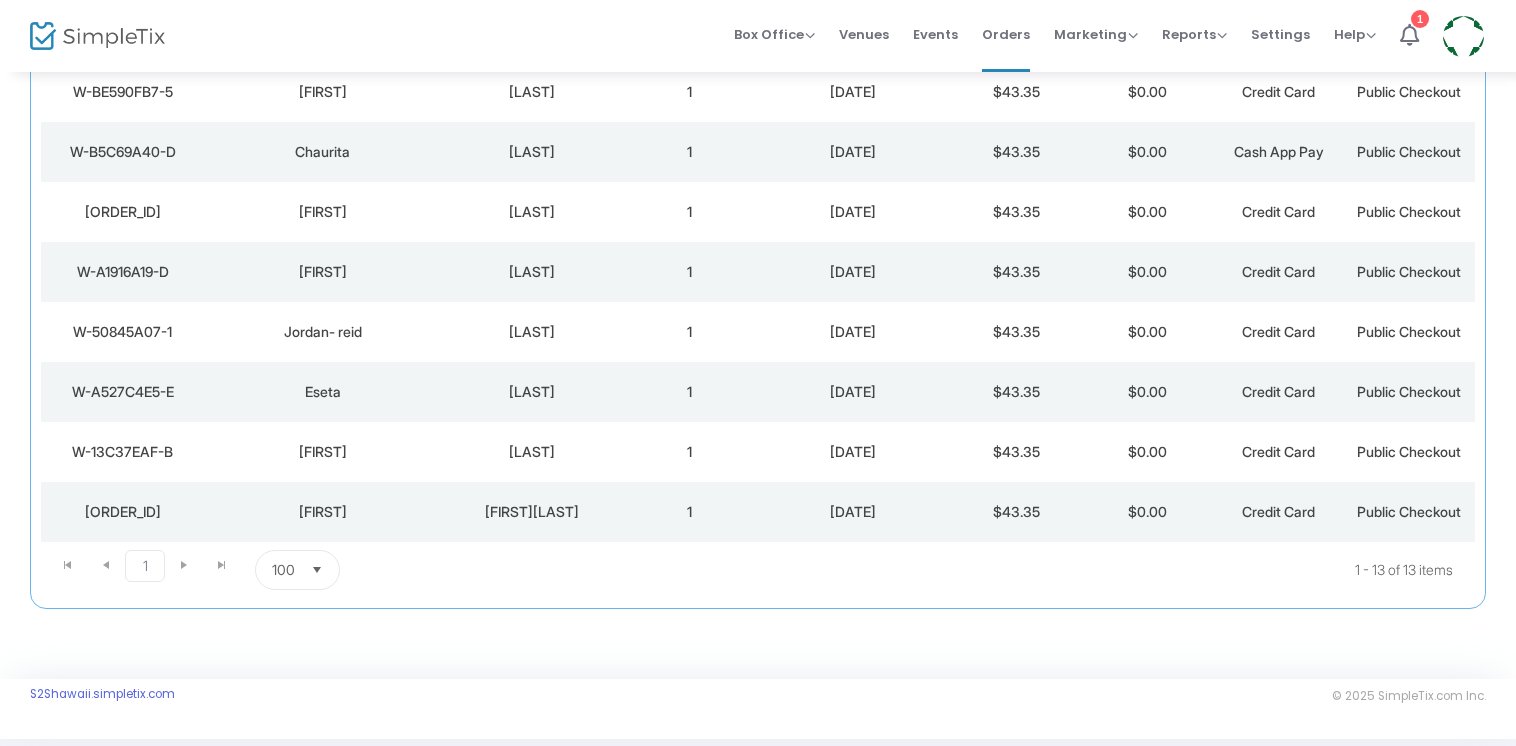 scroll, scrollTop: 592, scrollLeft: 0, axis: vertical 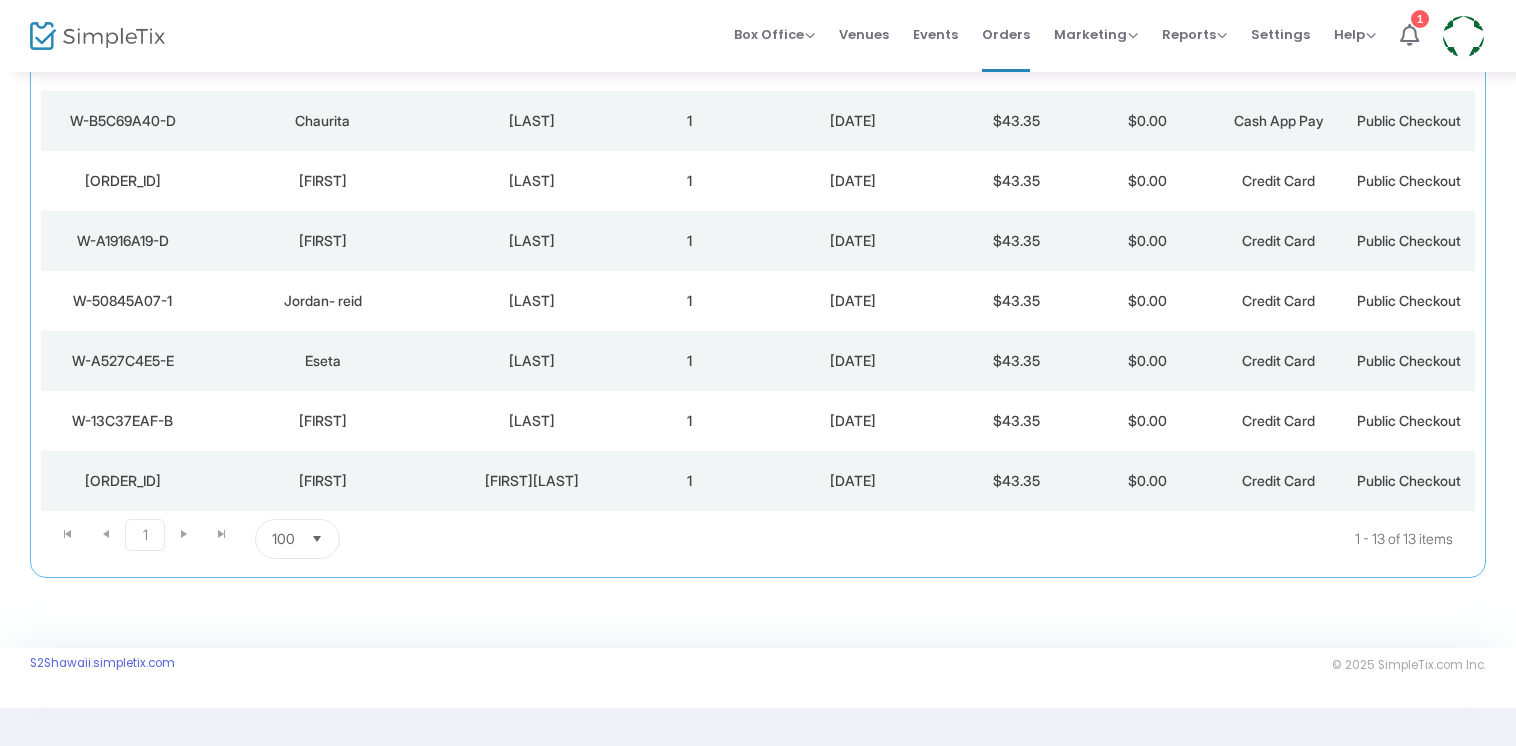 click on "[FIRST]" 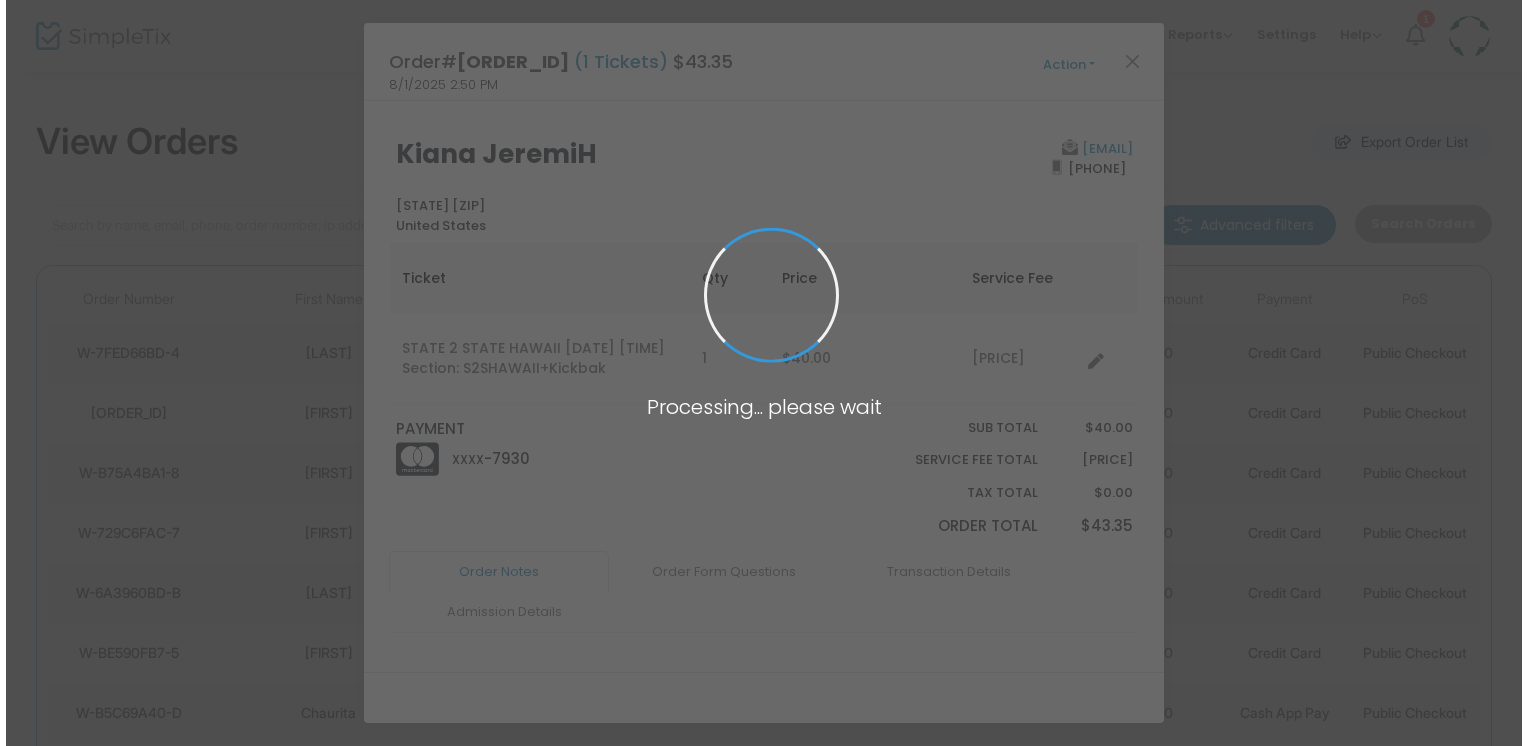 scroll, scrollTop: 0, scrollLeft: 0, axis: both 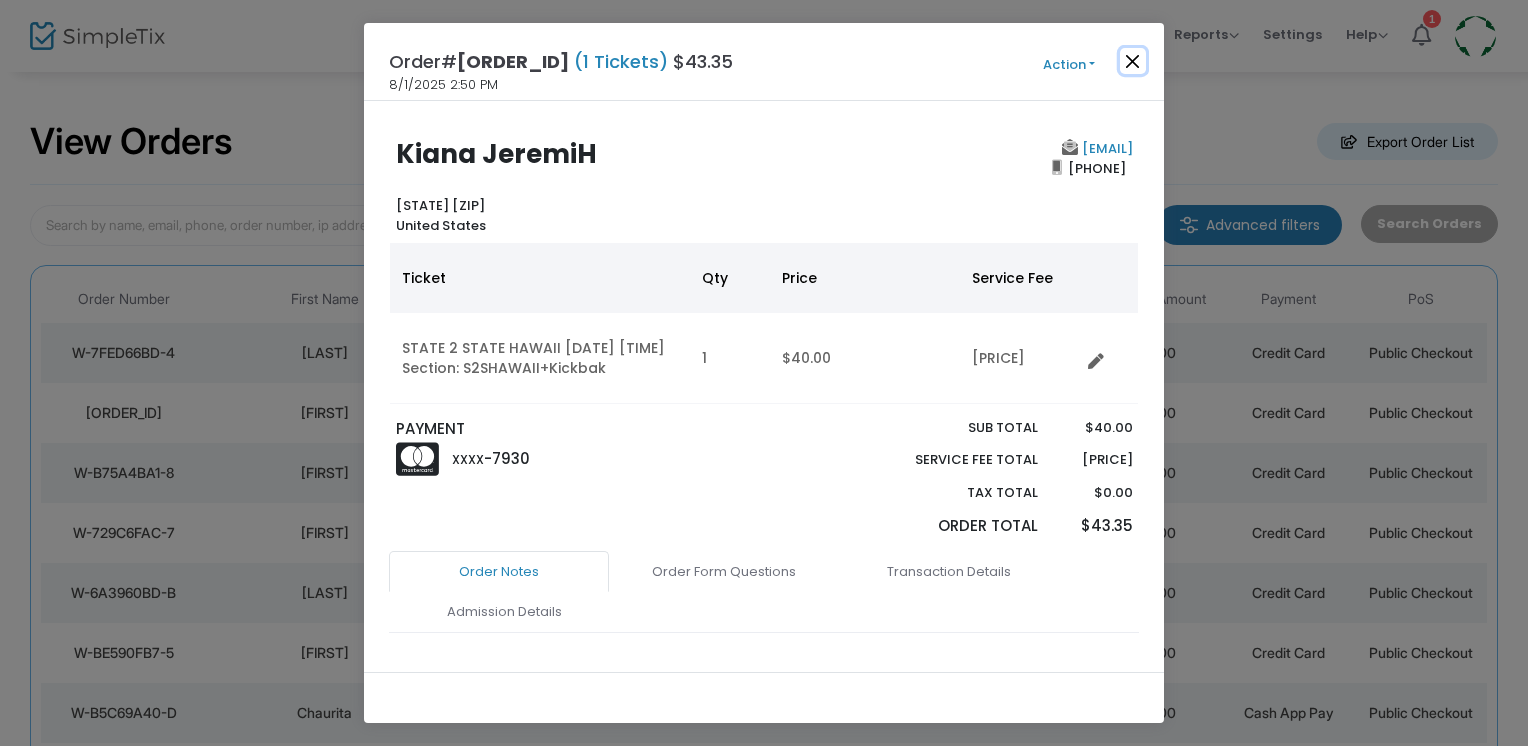 click 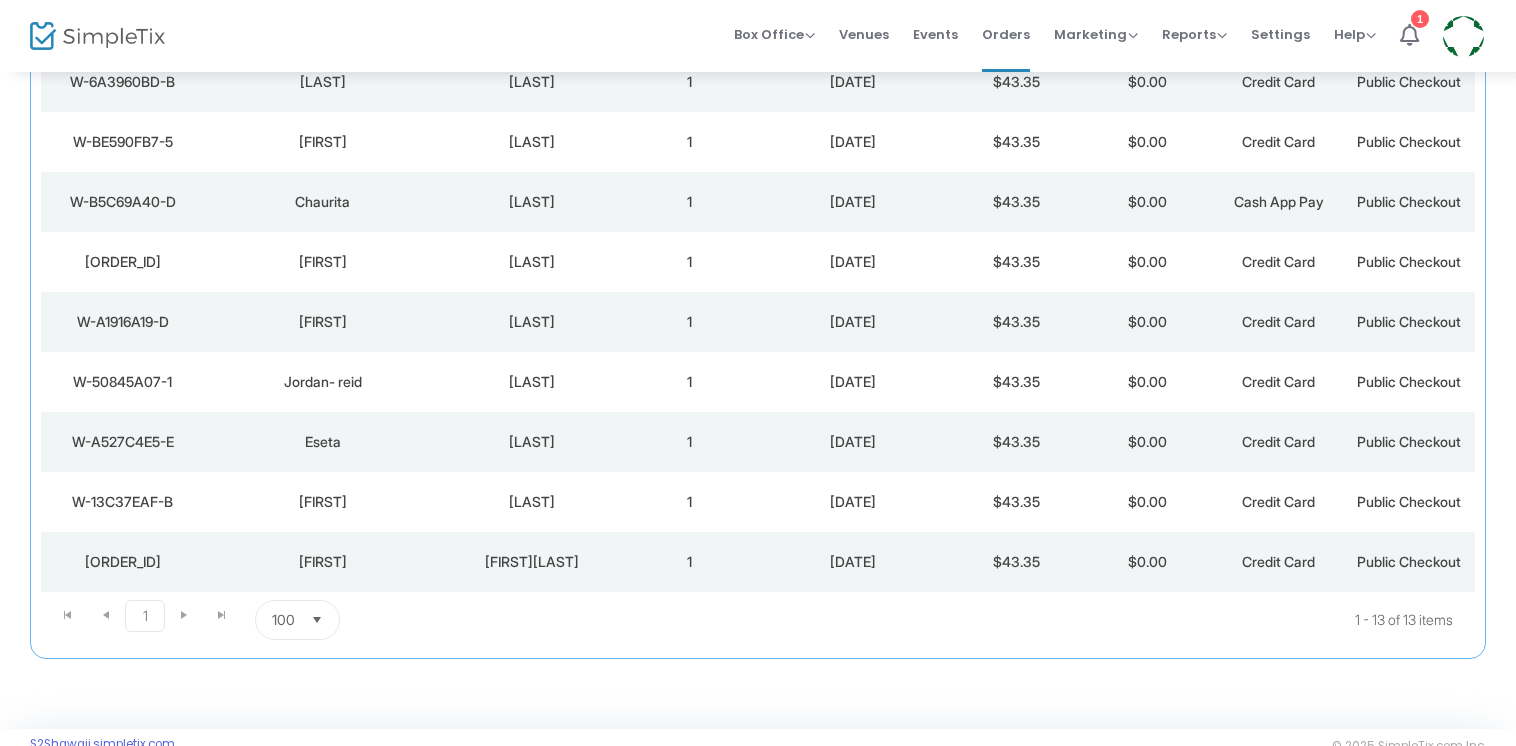 scroll, scrollTop: 592, scrollLeft: 0, axis: vertical 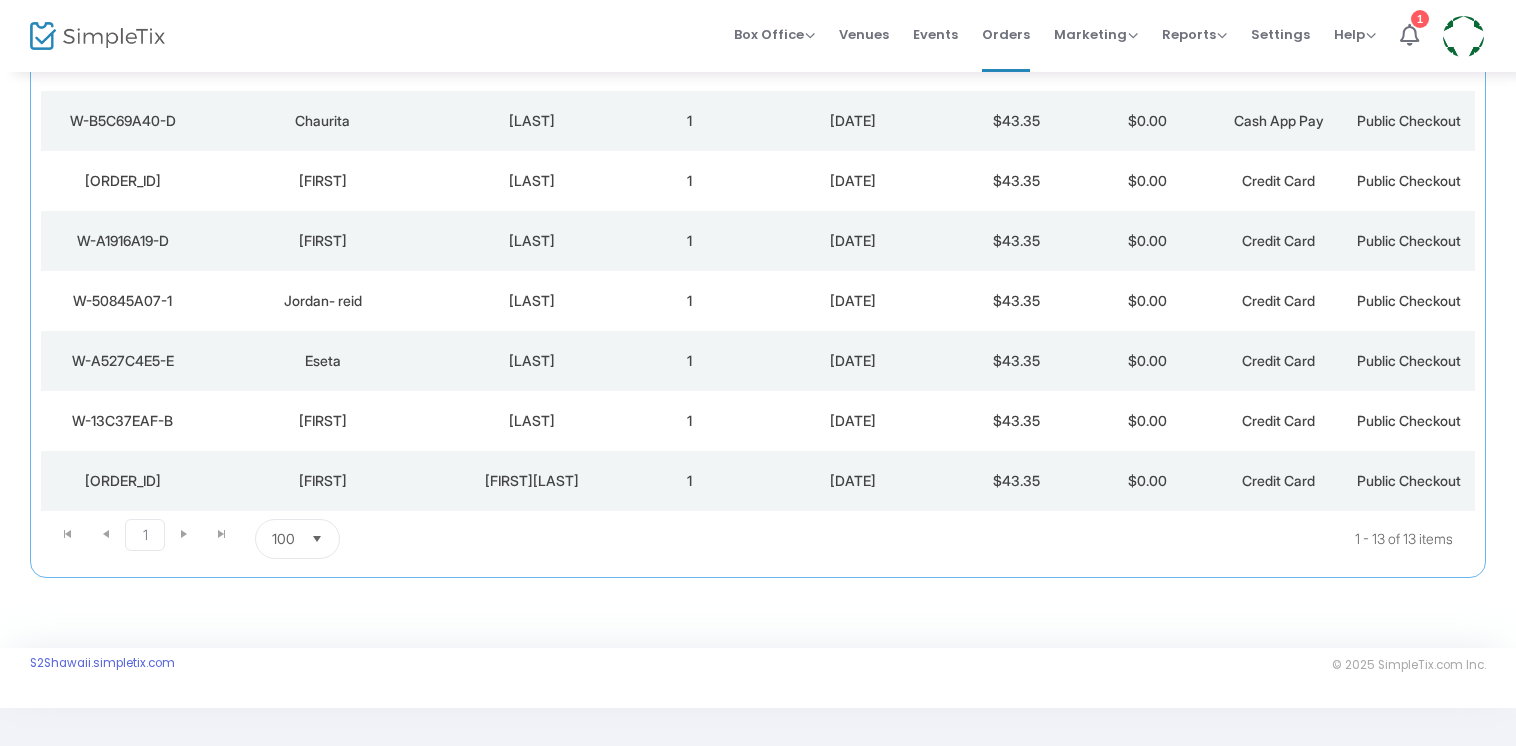 click on "[FIRST]" 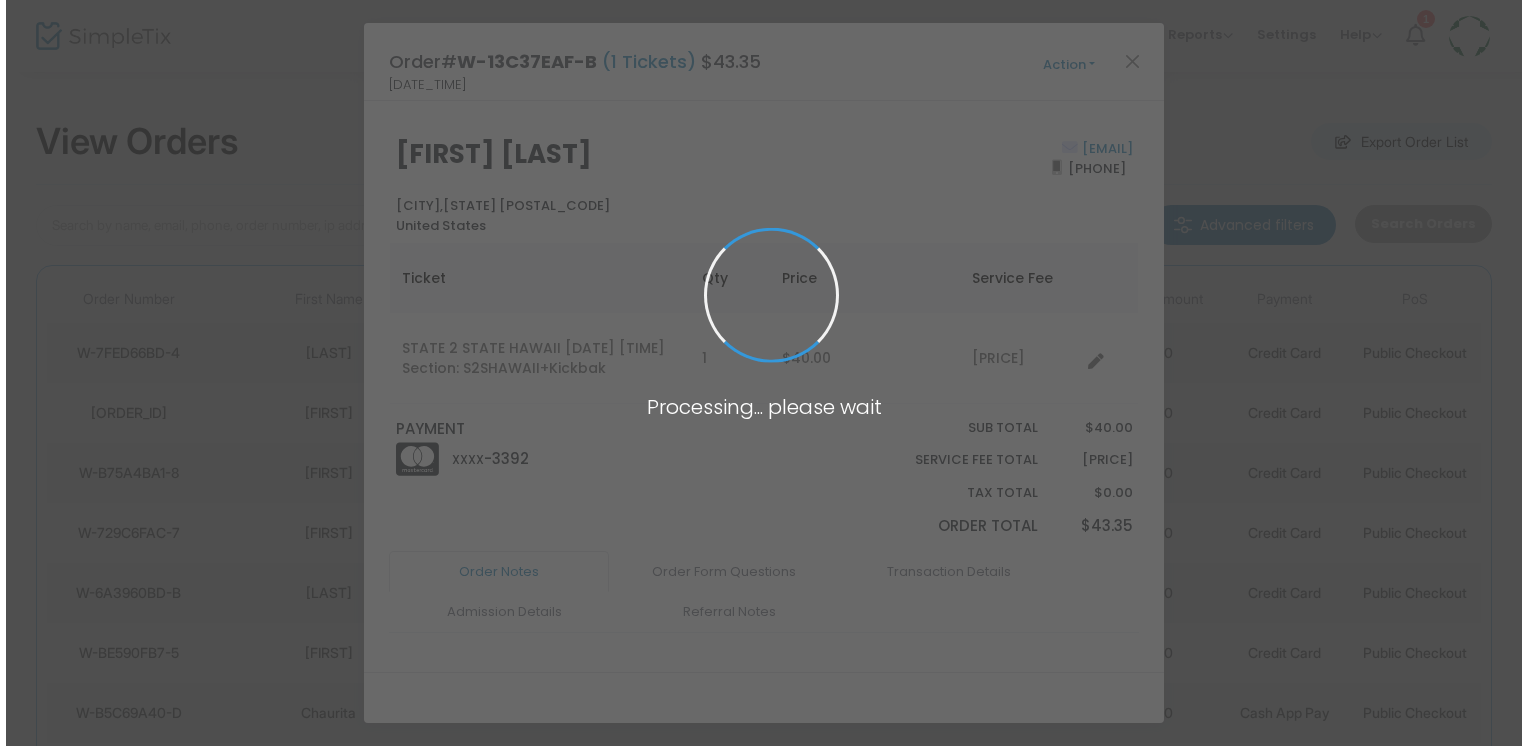 scroll, scrollTop: 0, scrollLeft: 0, axis: both 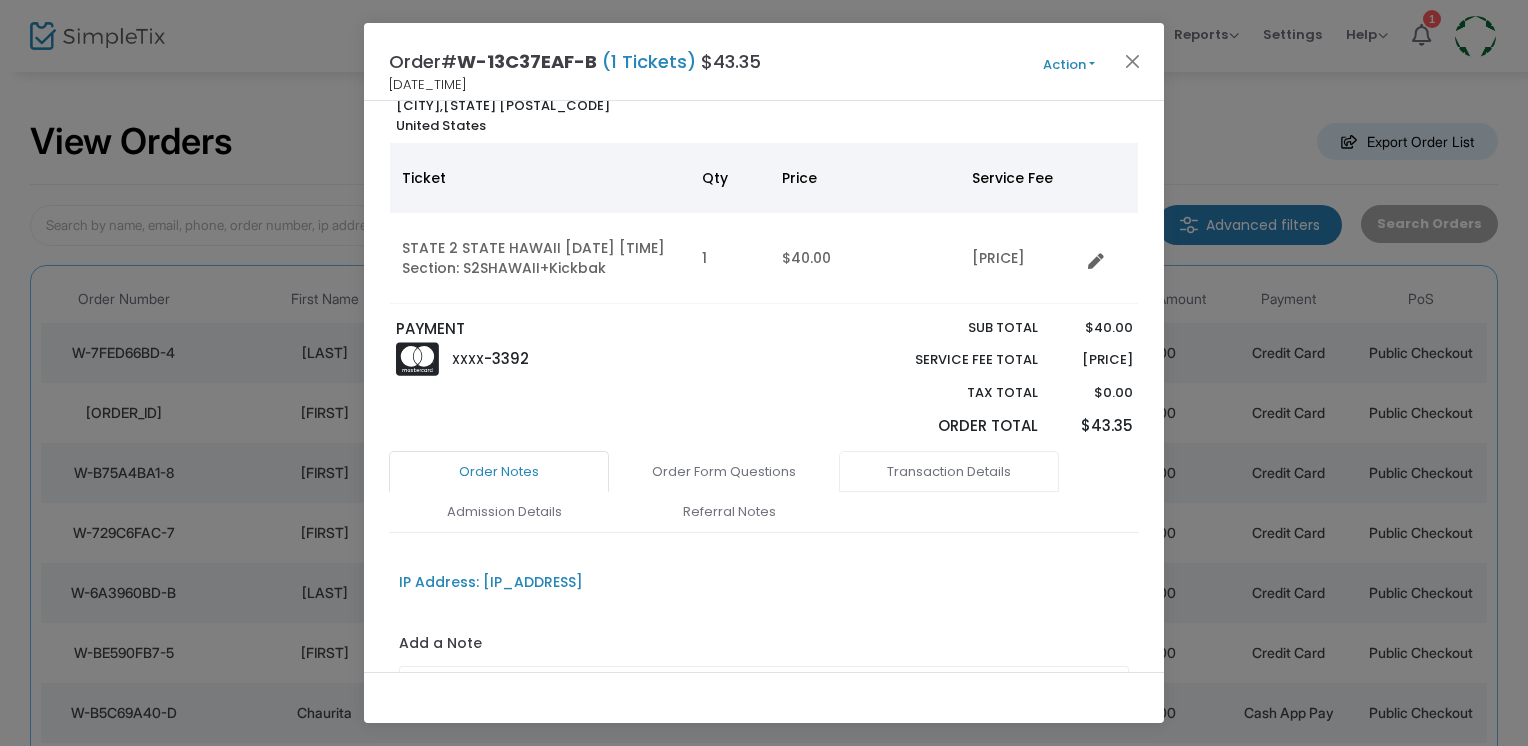 click on "Transaction Details" at bounding box center [949, 472] 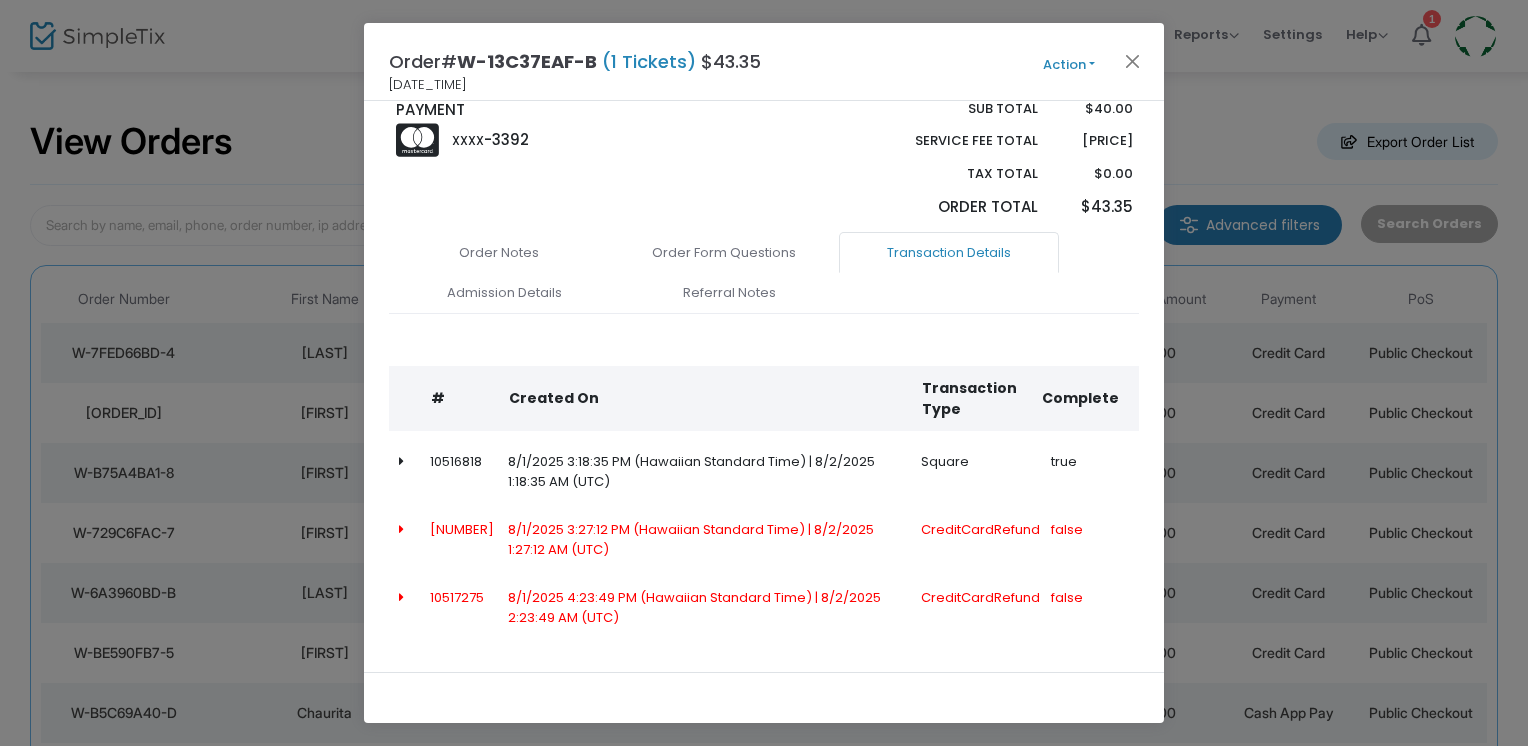 scroll, scrollTop: 361, scrollLeft: 0, axis: vertical 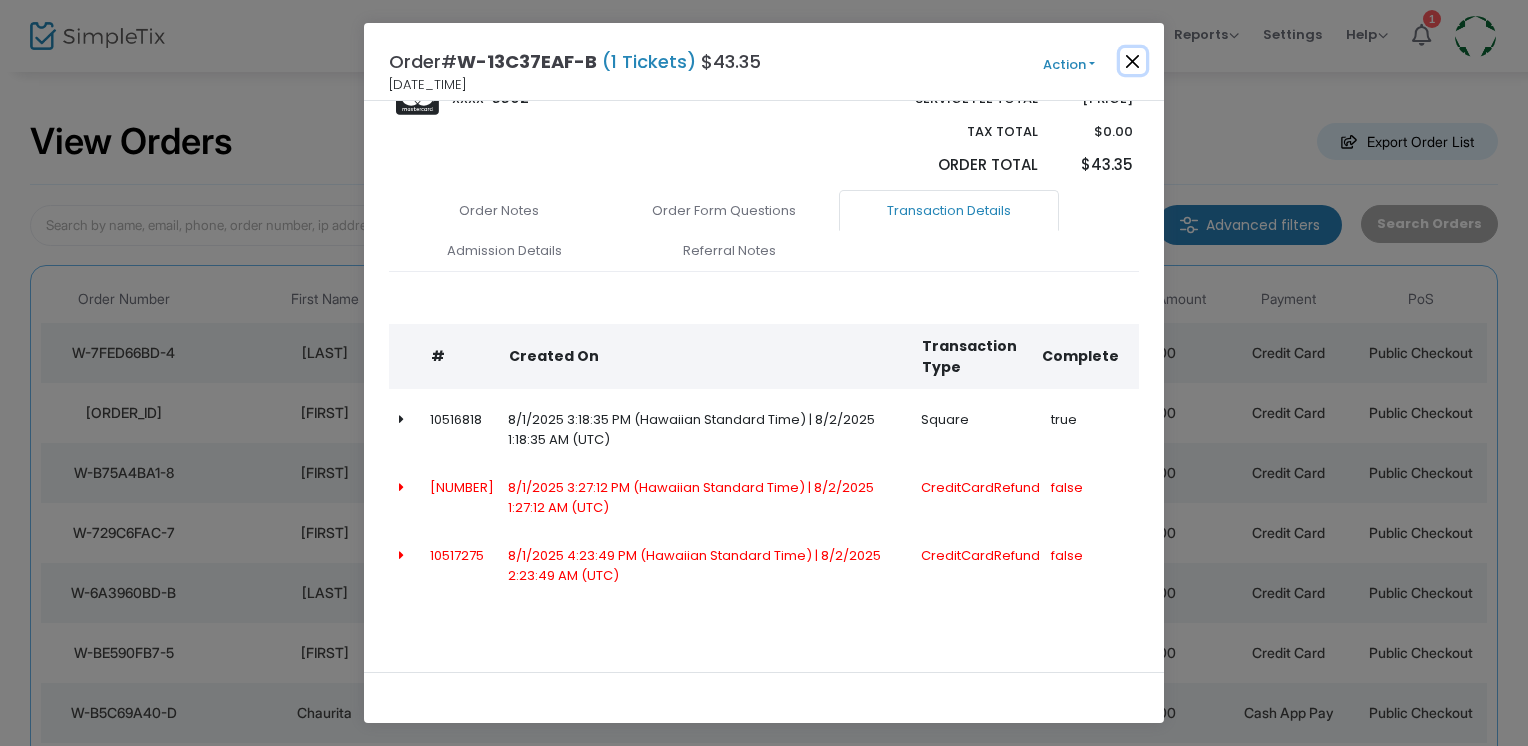 click 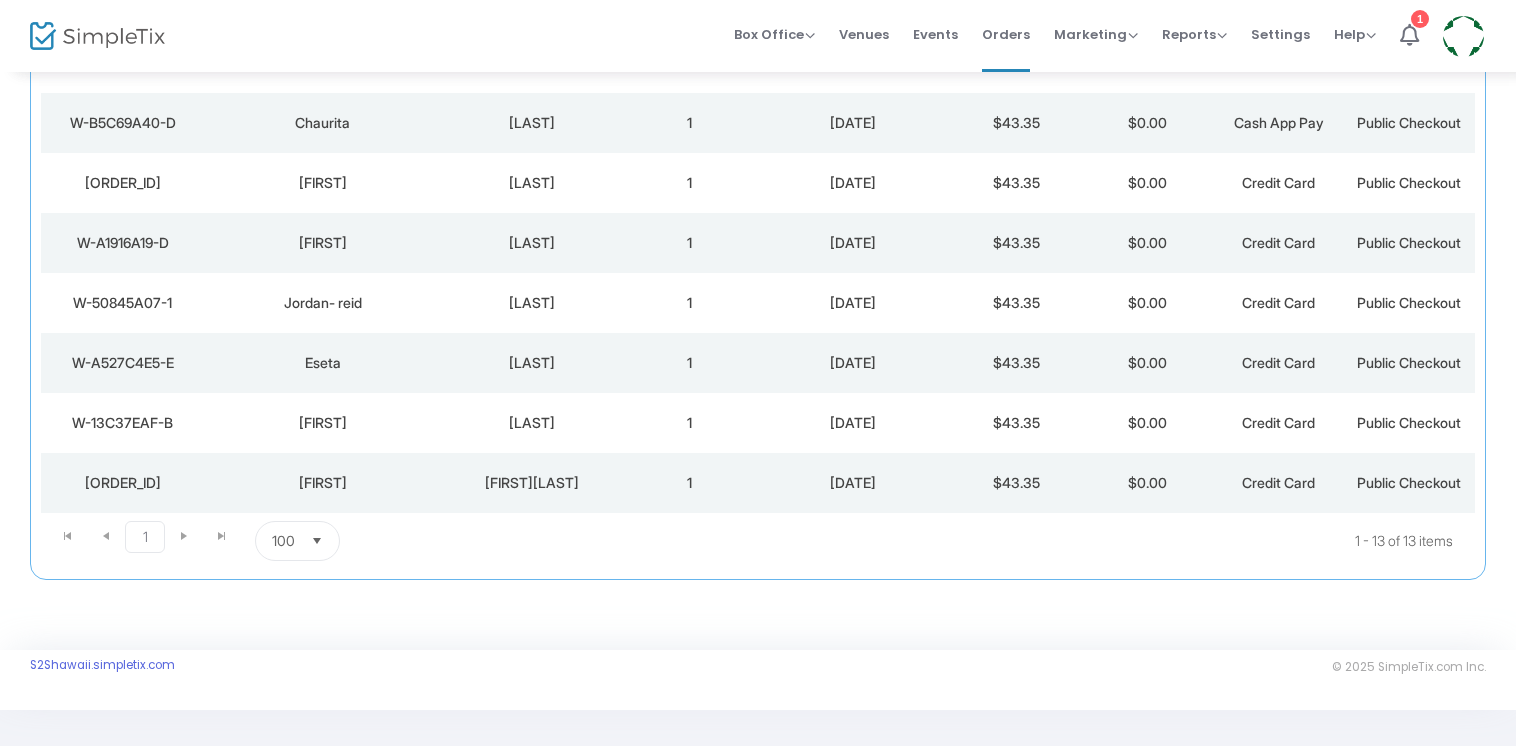 scroll, scrollTop: 592, scrollLeft: 0, axis: vertical 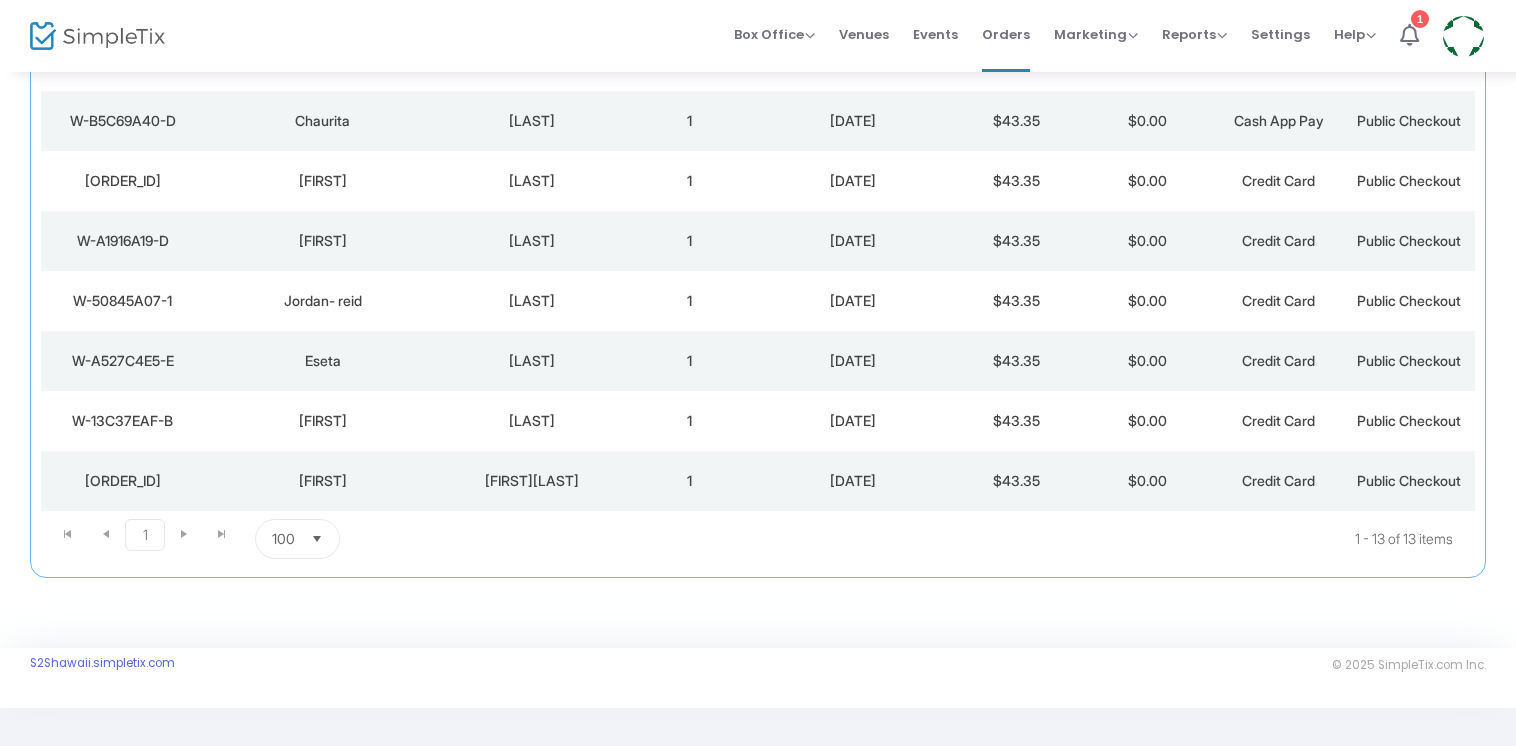 click on "Public Checkout" 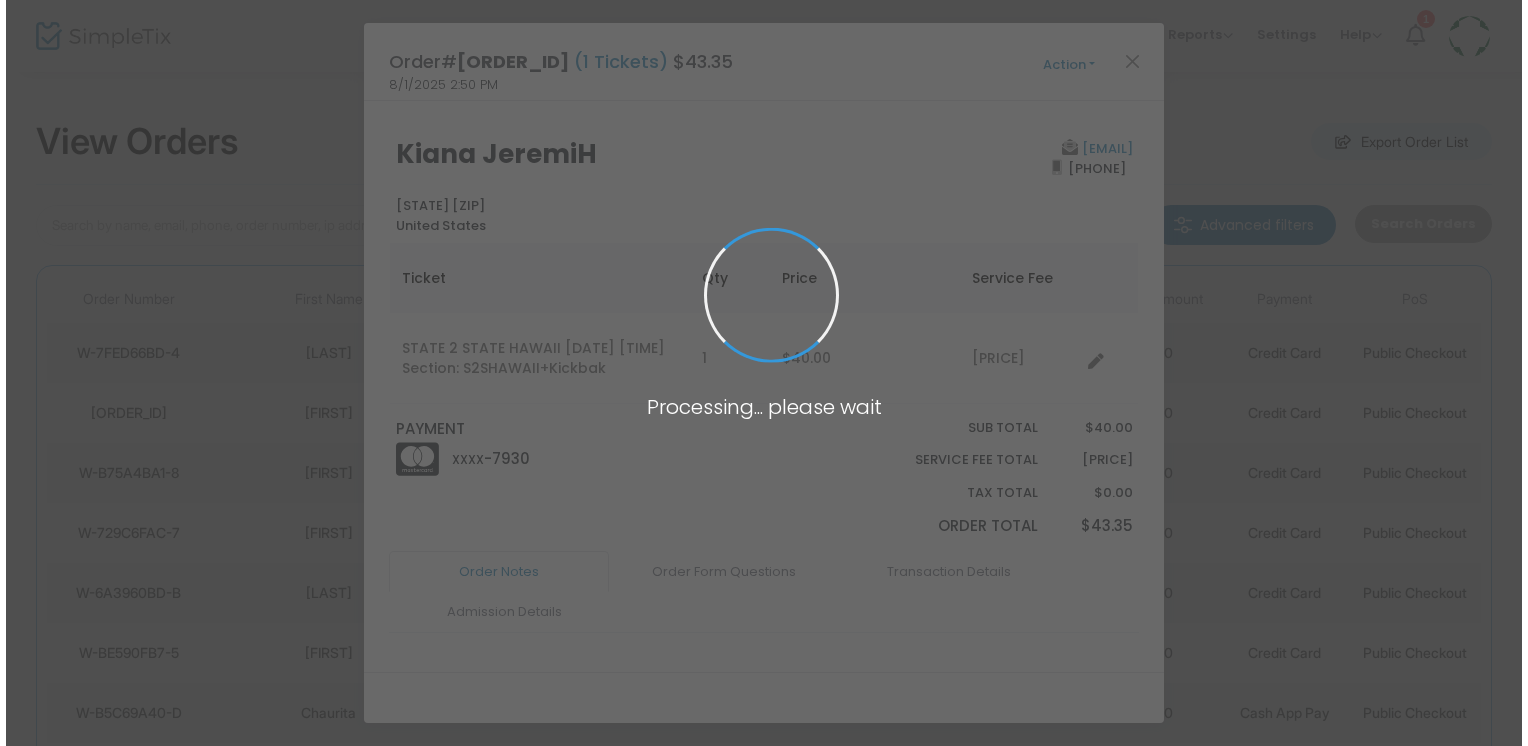 scroll, scrollTop: 0, scrollLeft: 0, axis: both 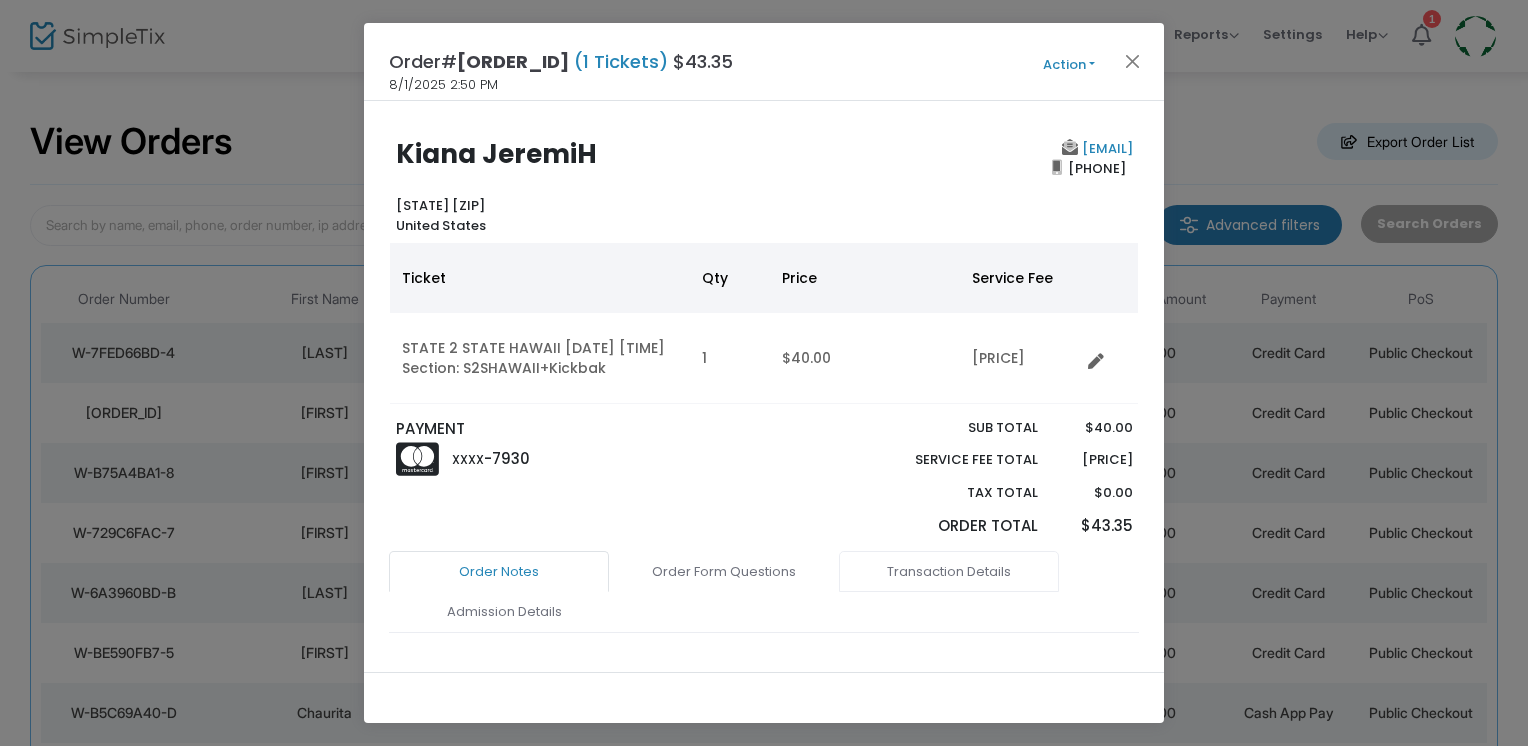 click on "Transaction Details" at bounding box center [949, 572] 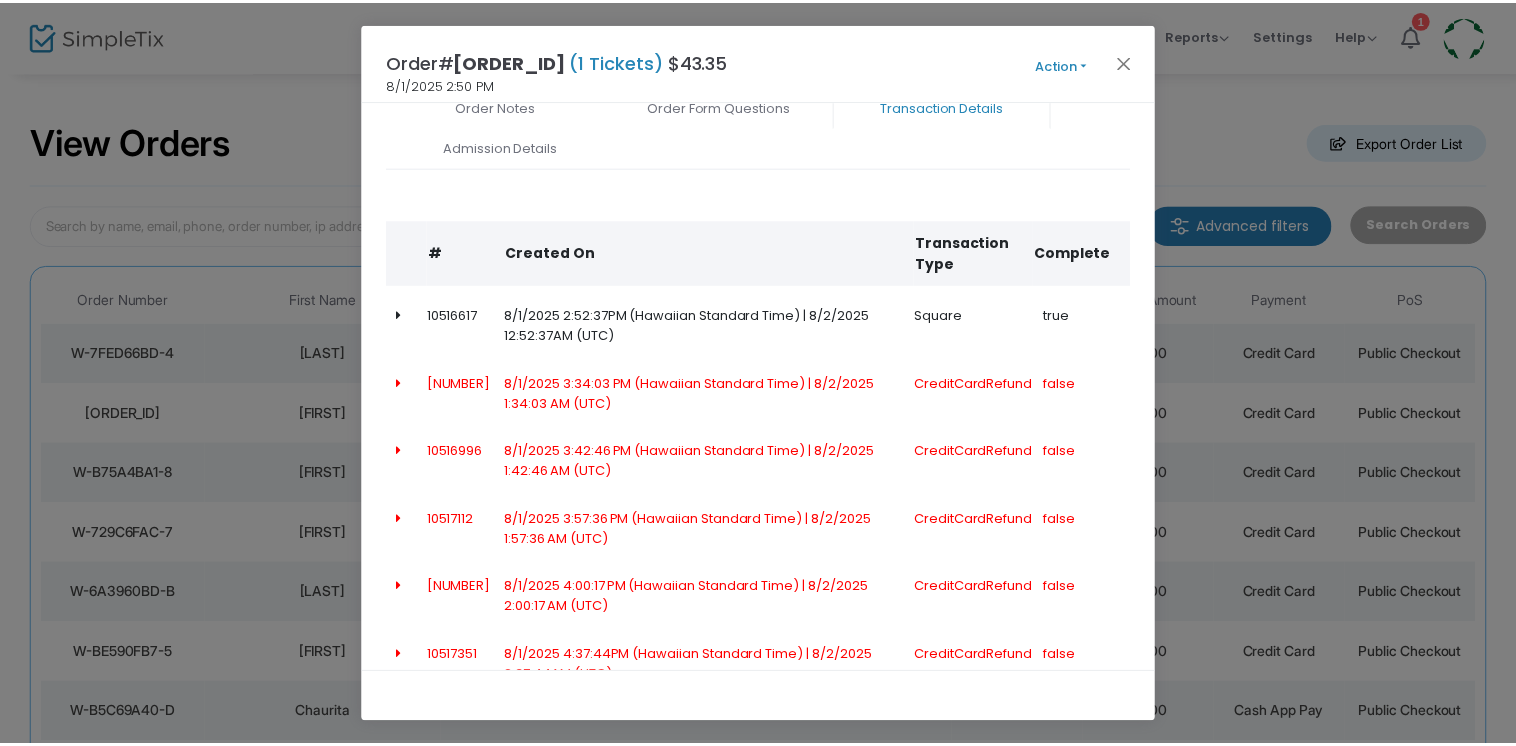 scroll, scrollTop: 464, scrollLeft: 0, axis: vertical 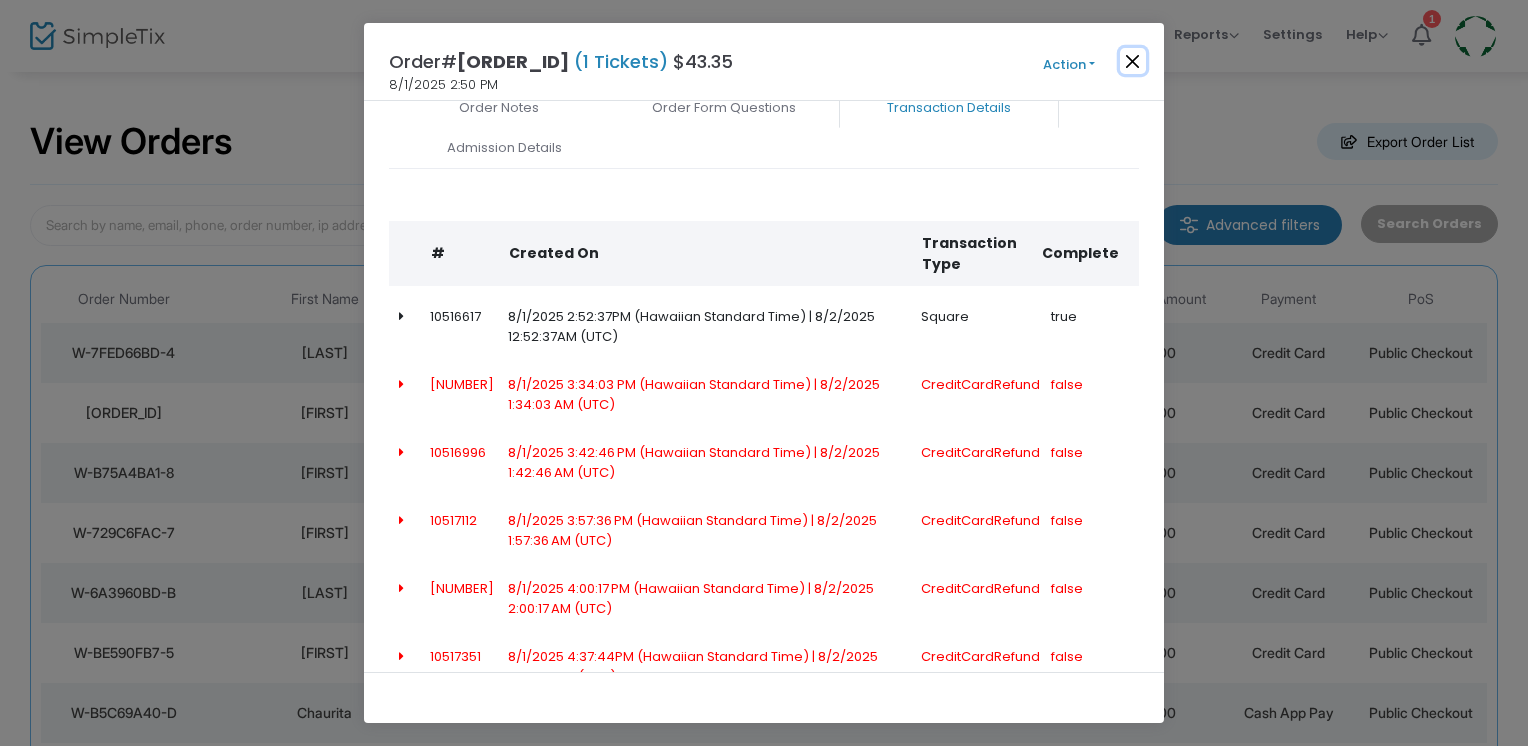 click 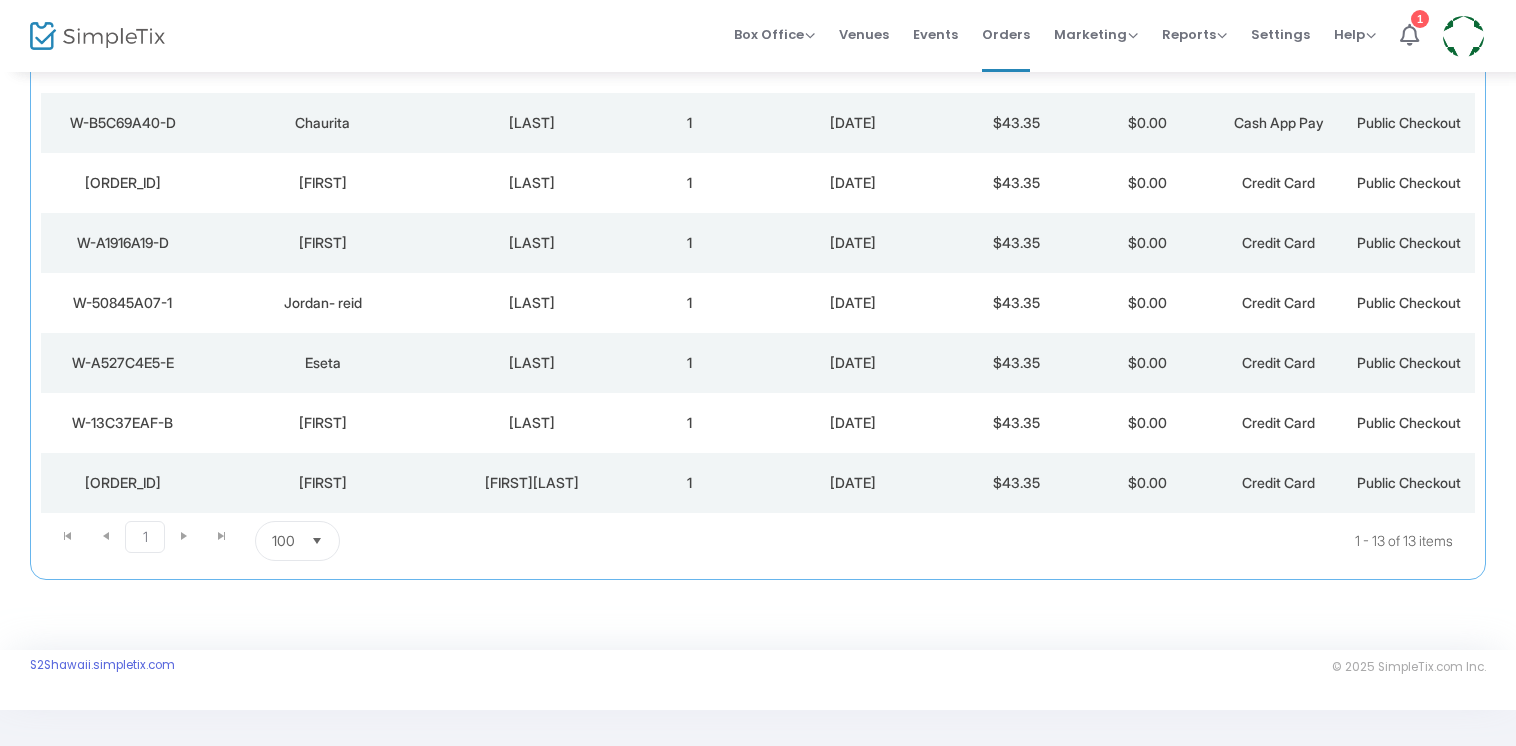 scroll, scrollTop: 592, scrollLeft: 0, axis: vertical 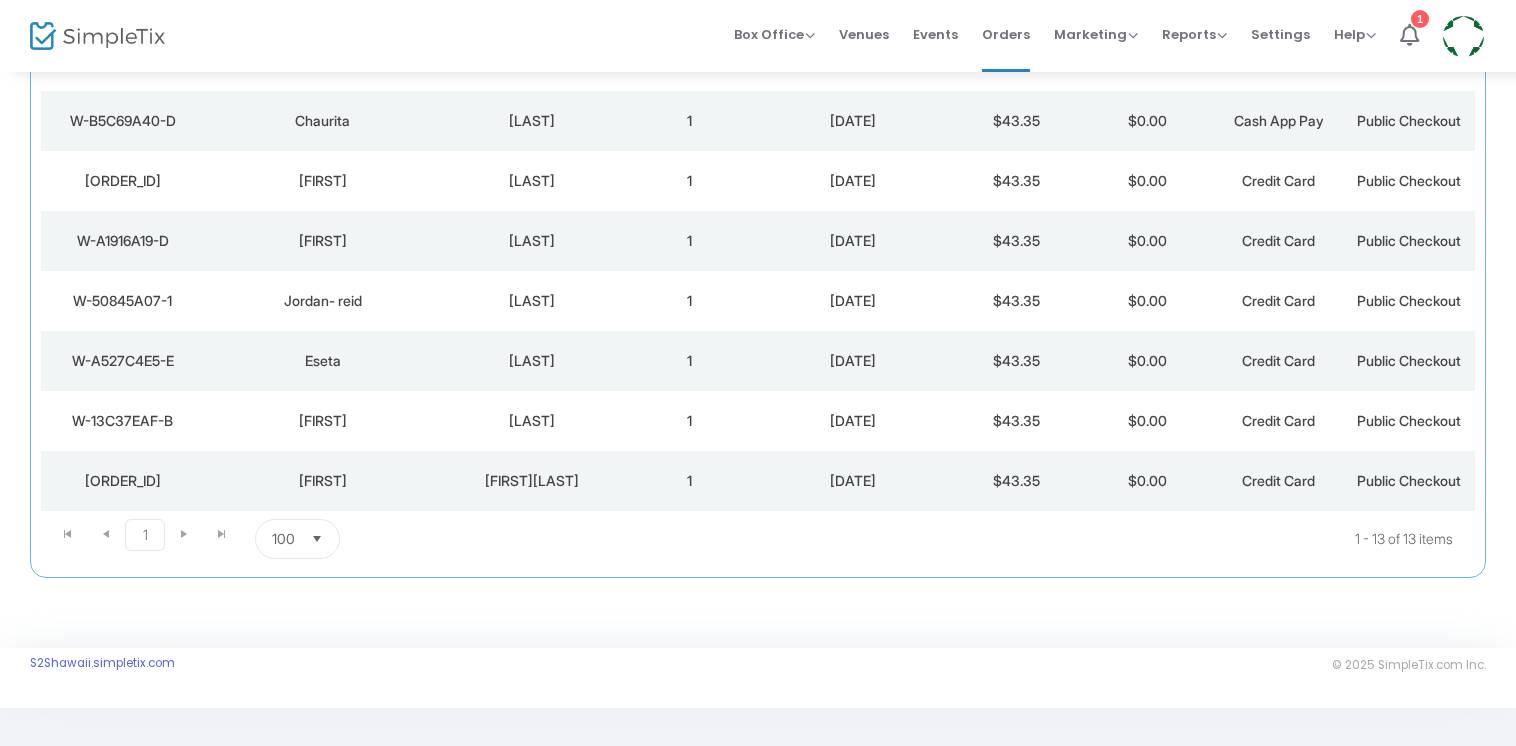 click on "[LAST]" 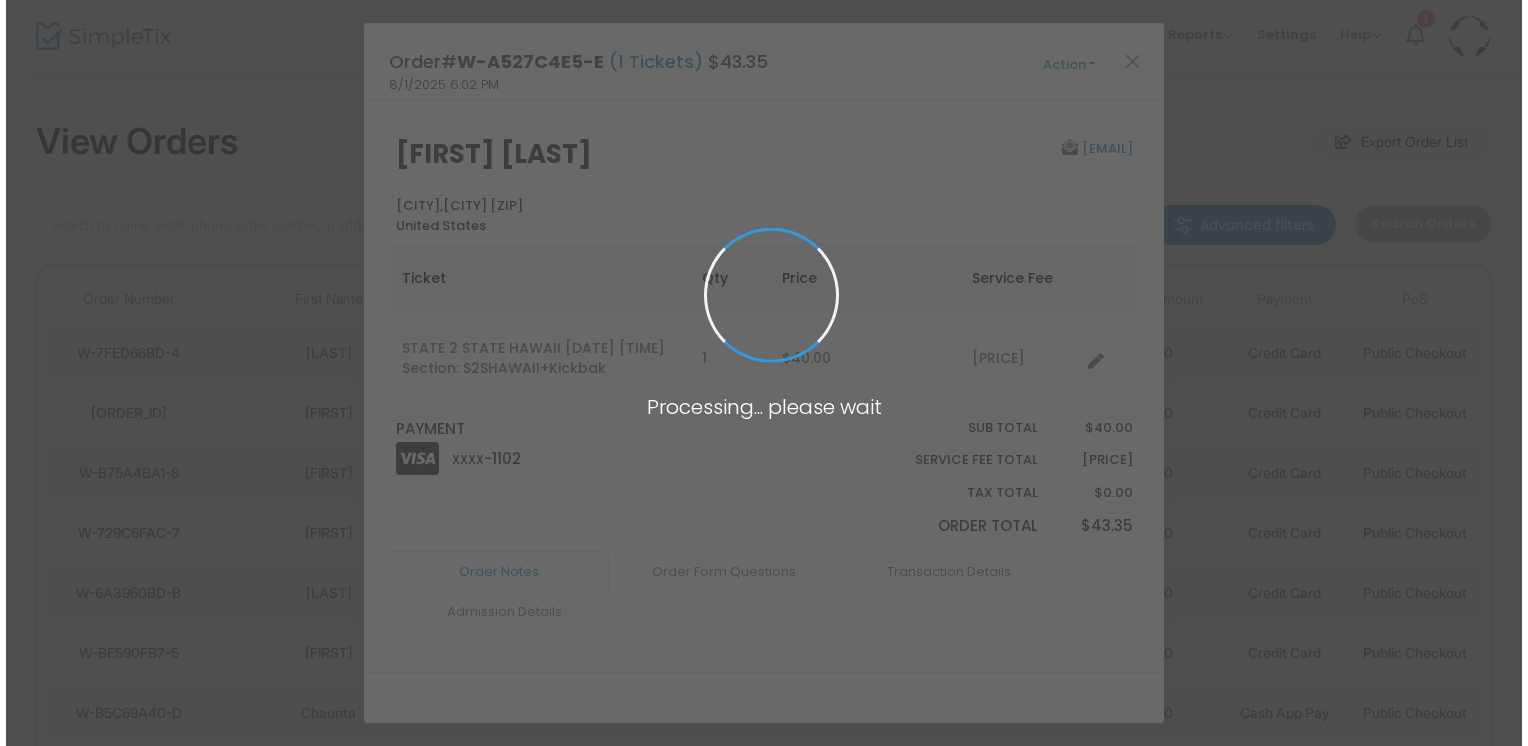 scroll, scrollTop: 0, scrollLeft: 0, axis: both 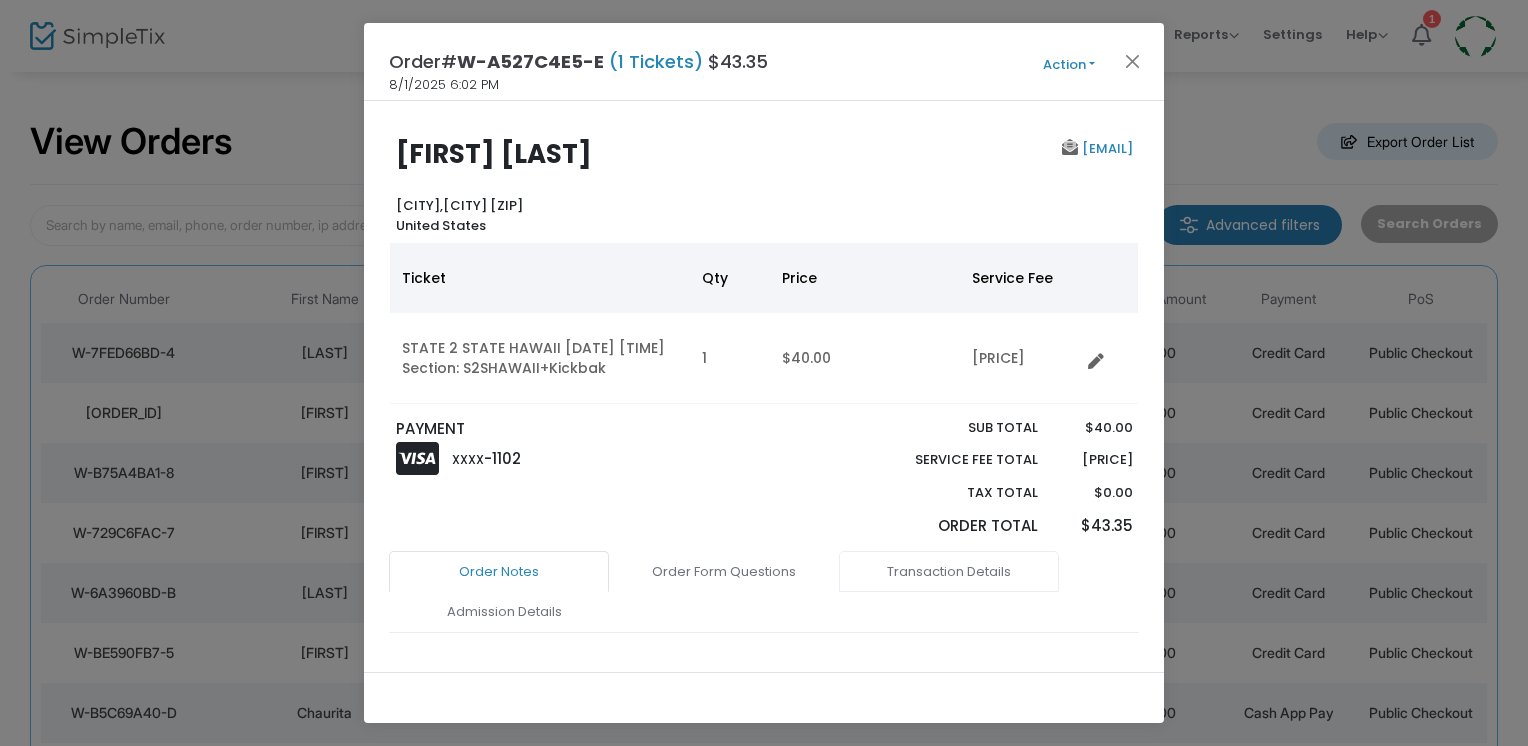 click on "Transaction Details" at bounding box center [949, 572] 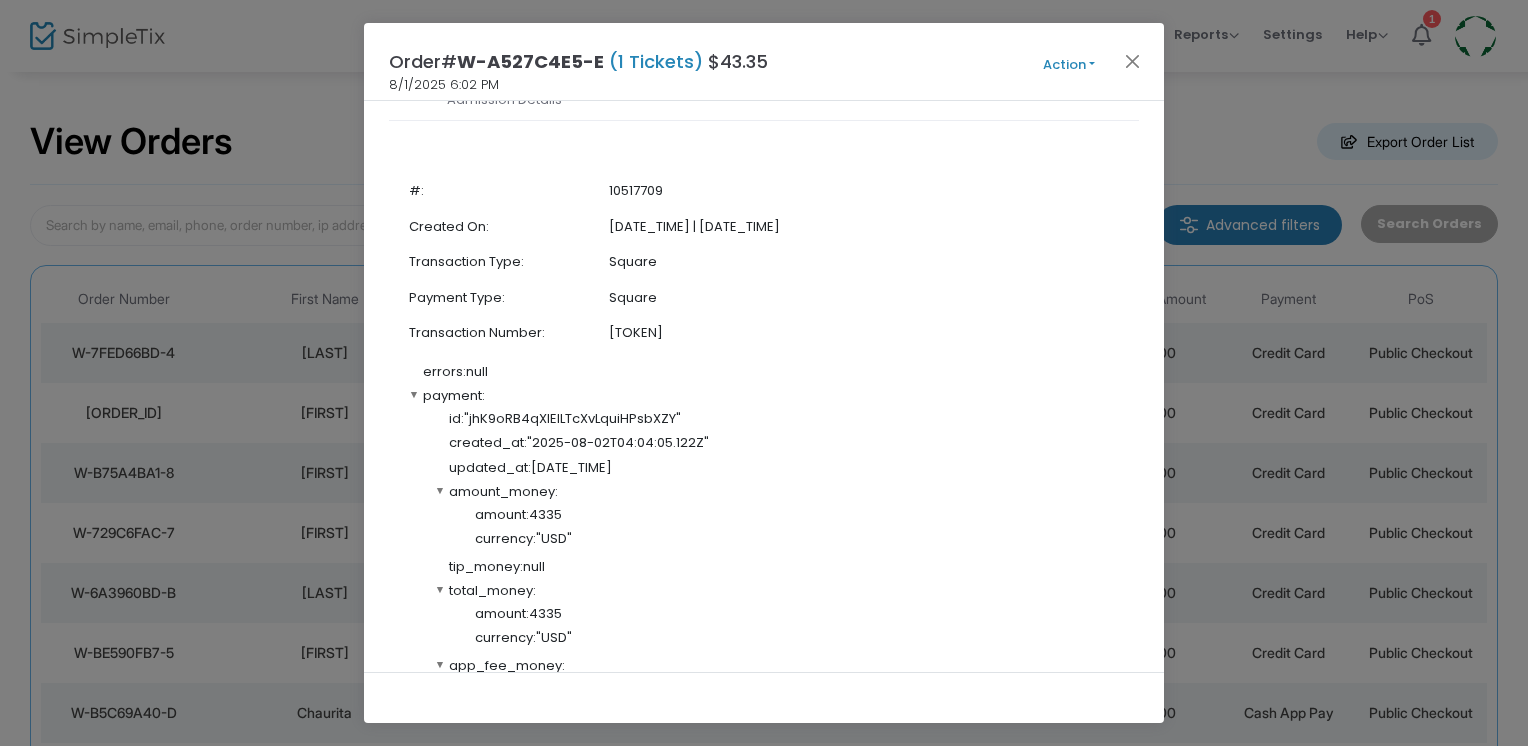 scroll, scrollTop: 200, scrollLeft: 0, axis: vertical 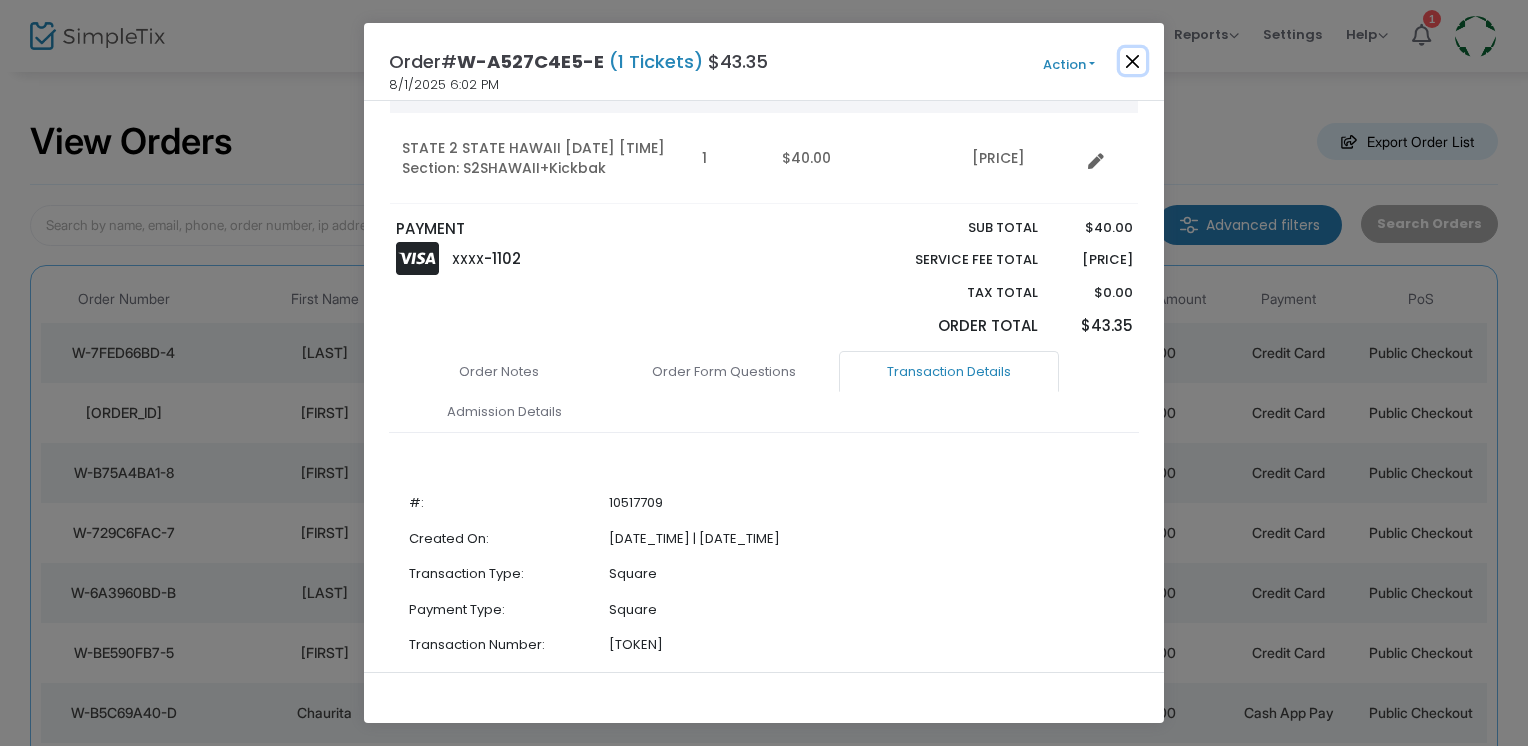 click 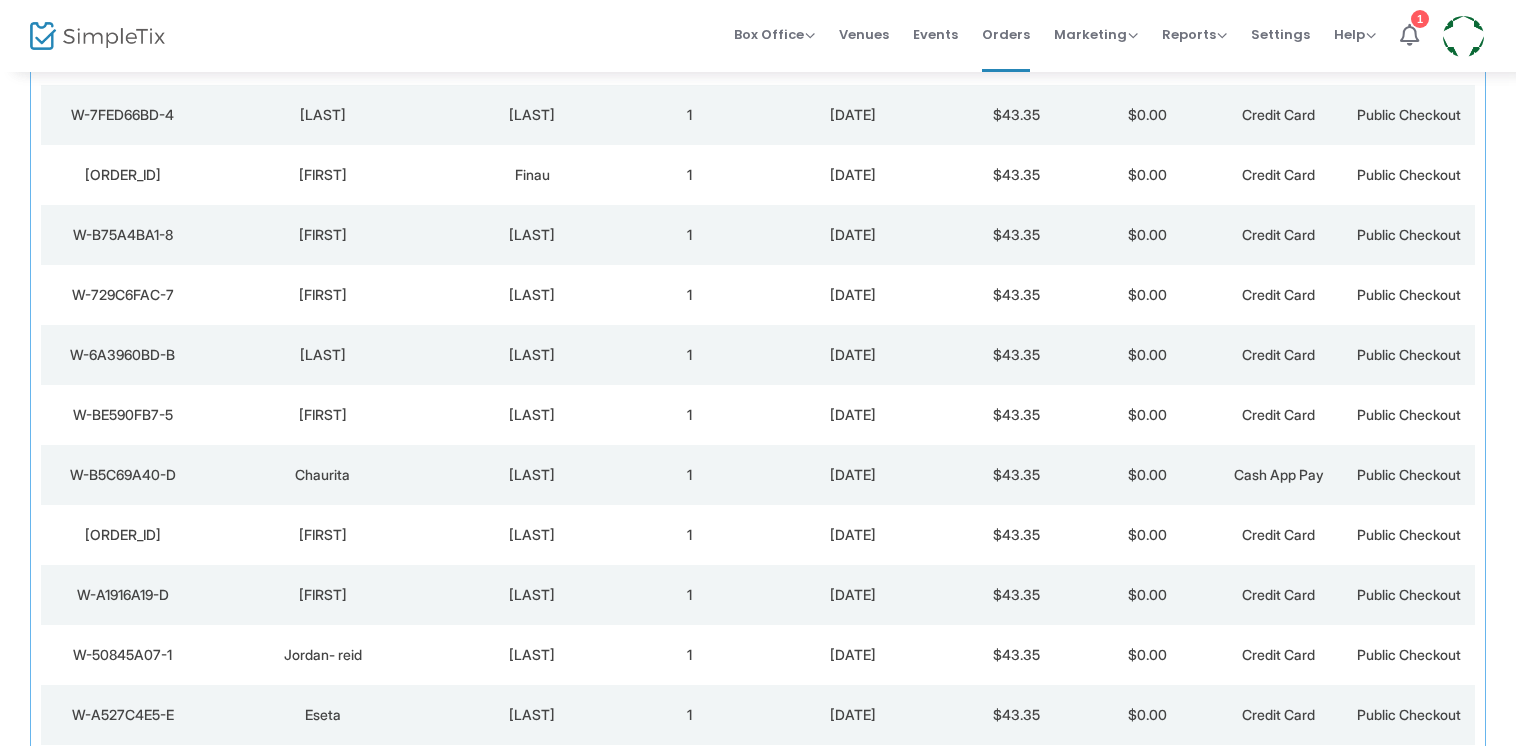 scroll, scrollTop: 321, scrollLeft: 0, axis: vertical 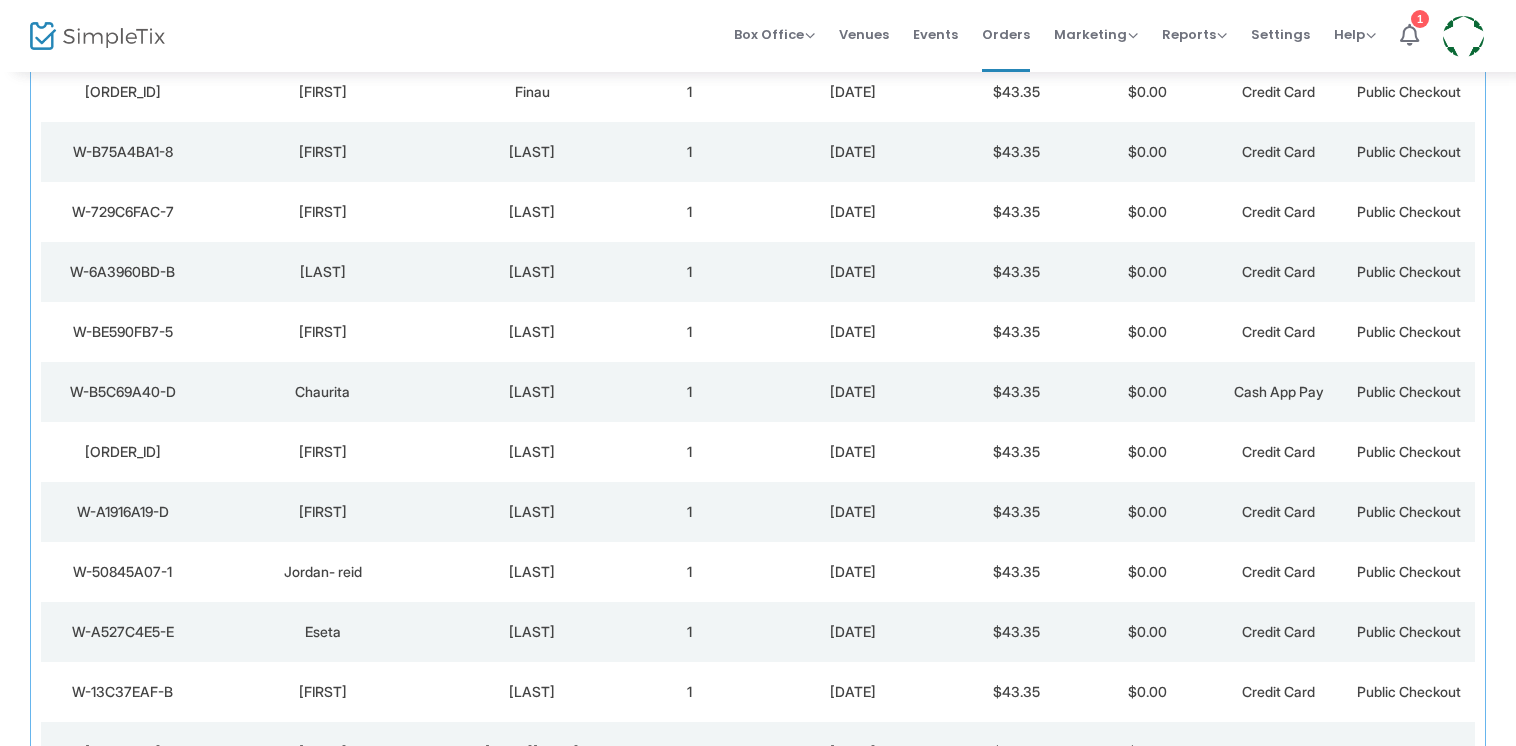 click on "[FIRST]" 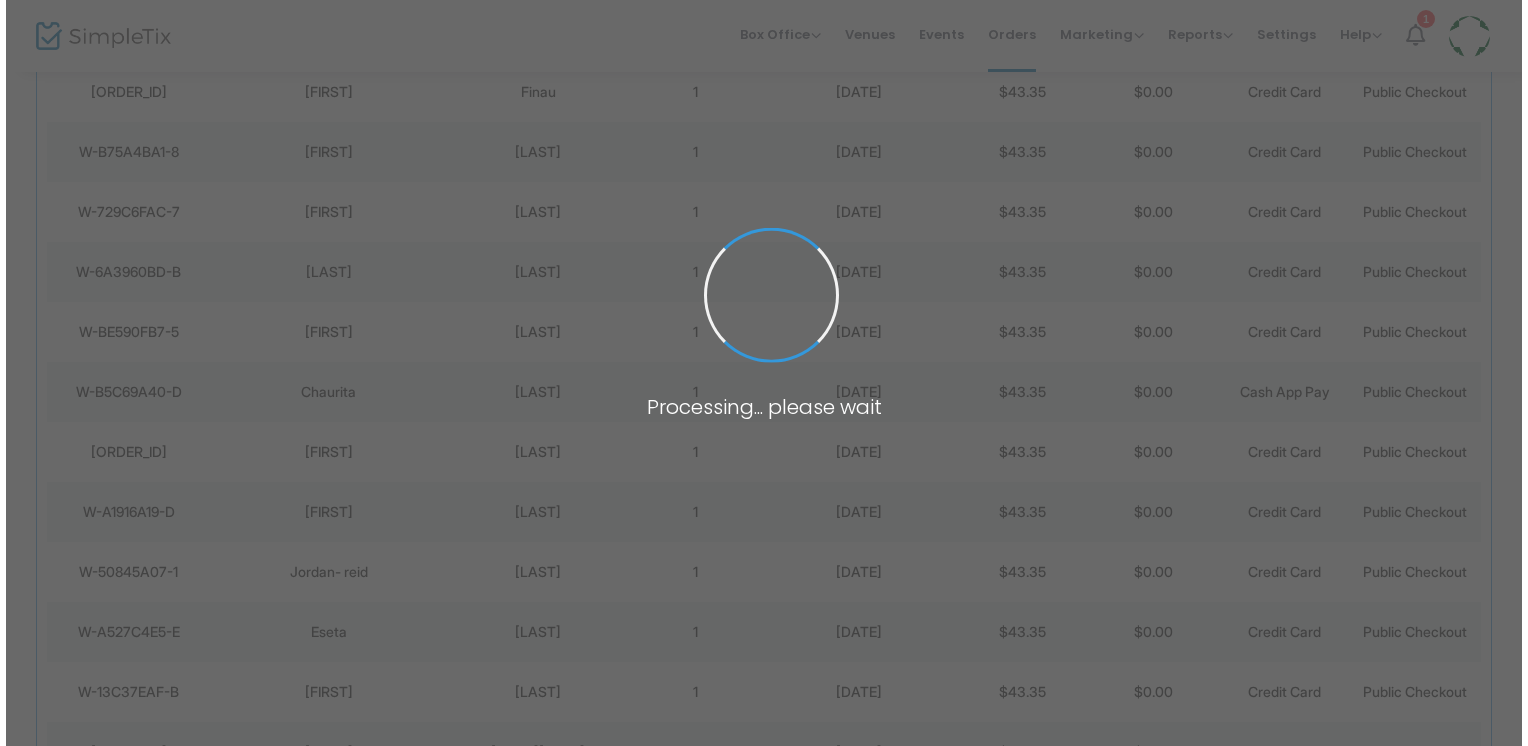 scroll, scrollTop: 0, scrollLeft: 0, axis: both 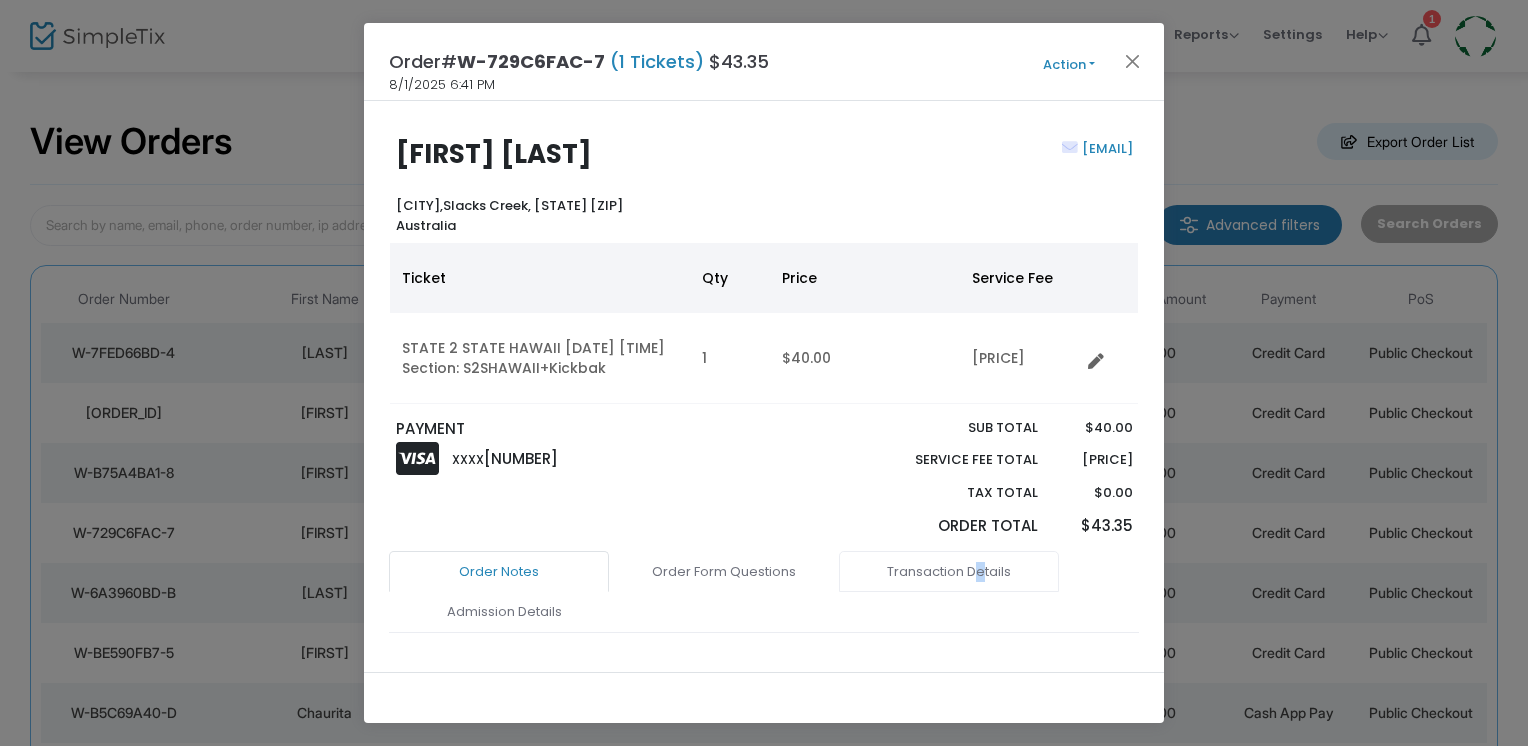 click on "Transaction Details" at bounding box center [949, 572] 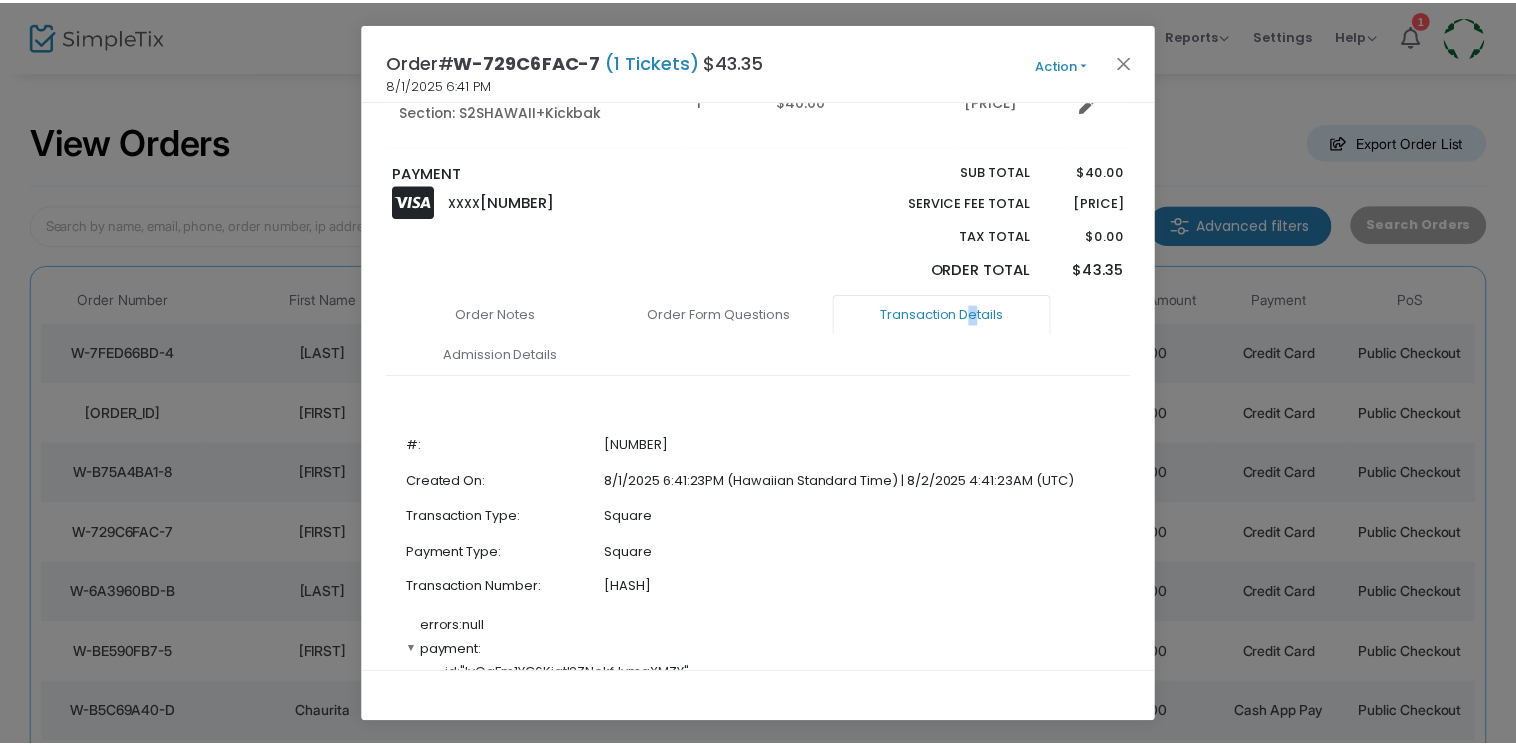 scroll, scrollTop: 0, scrollLeft: 0, axis: both 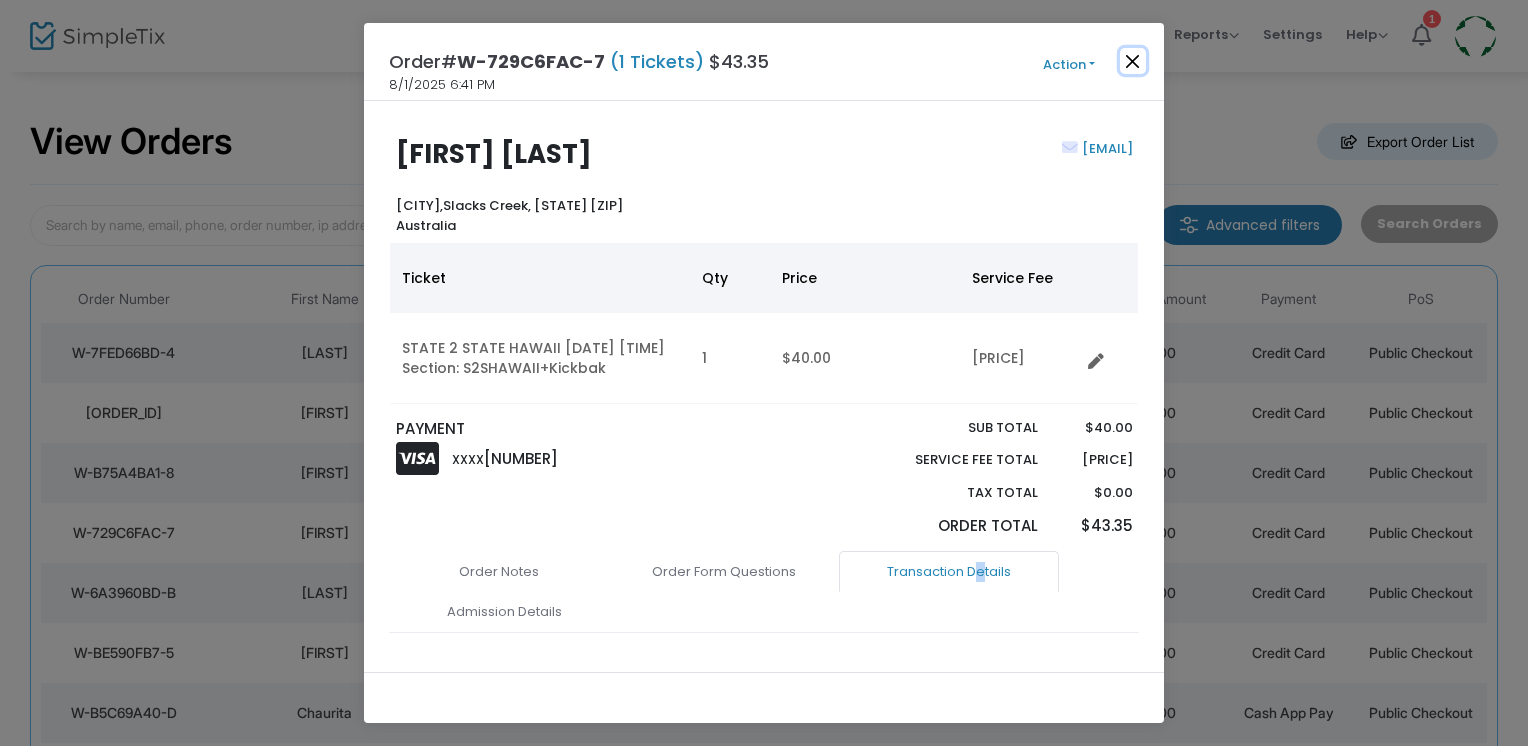 click 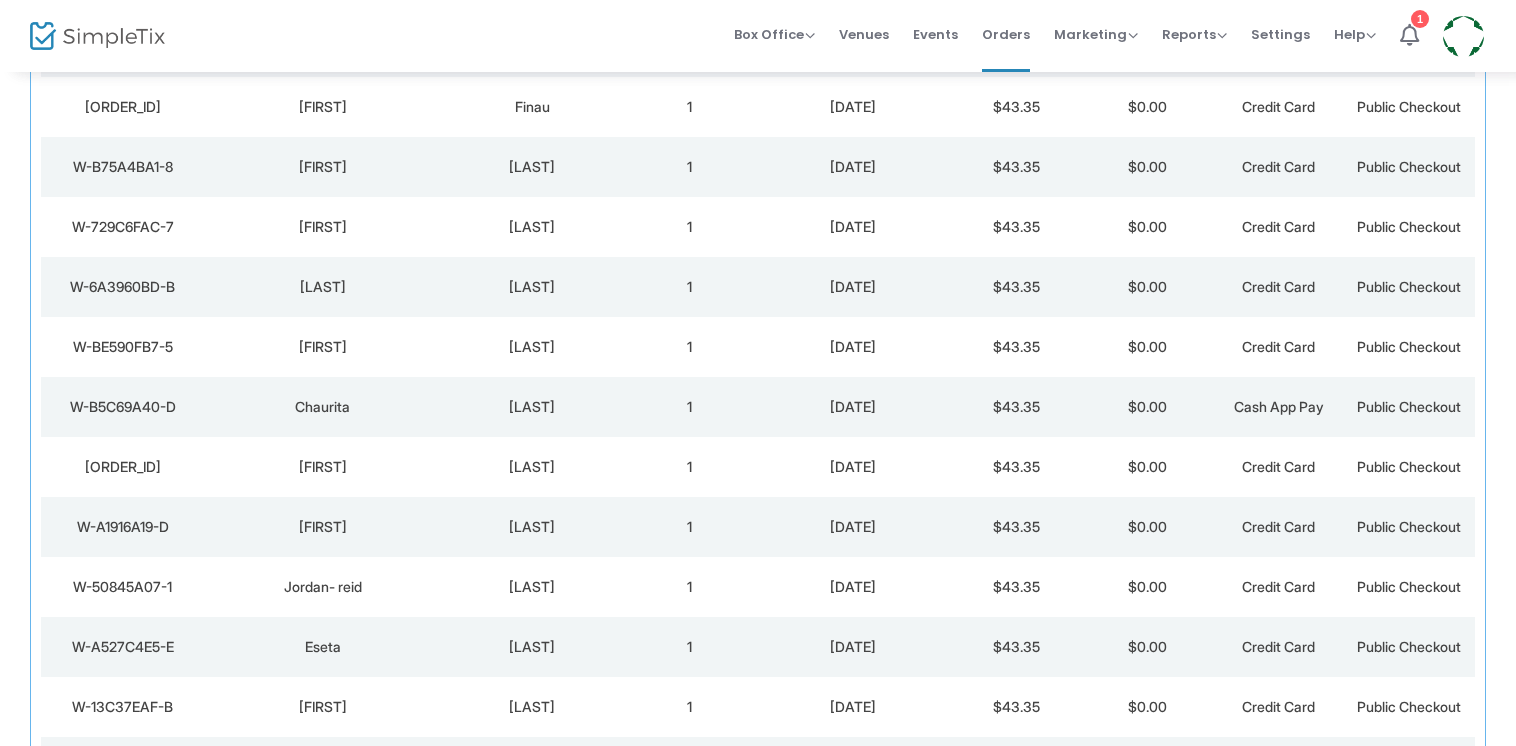 scroll, scrollTop: 321, scrollLeft: 0, axis: vertical 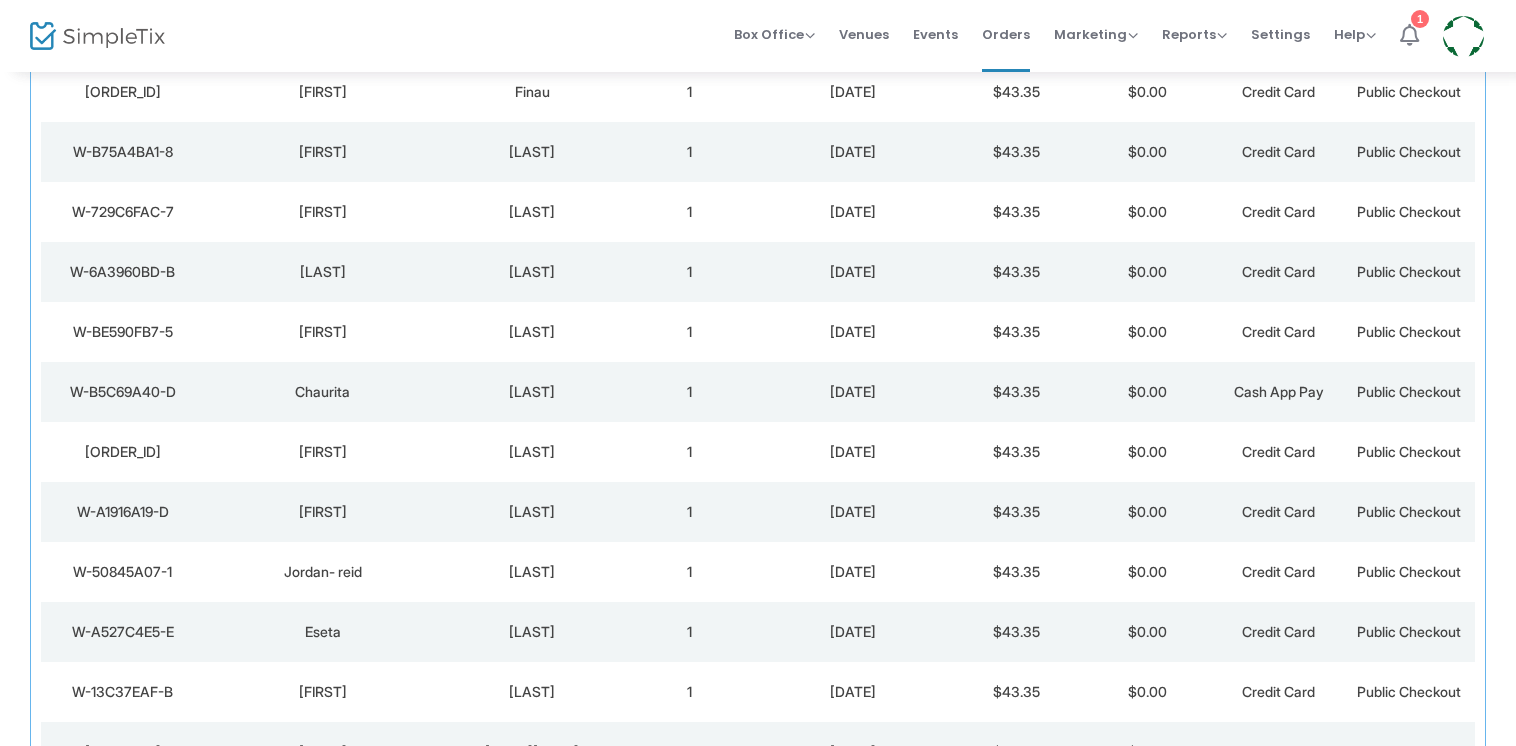 click on "1" at bounding box center [1409, 36] 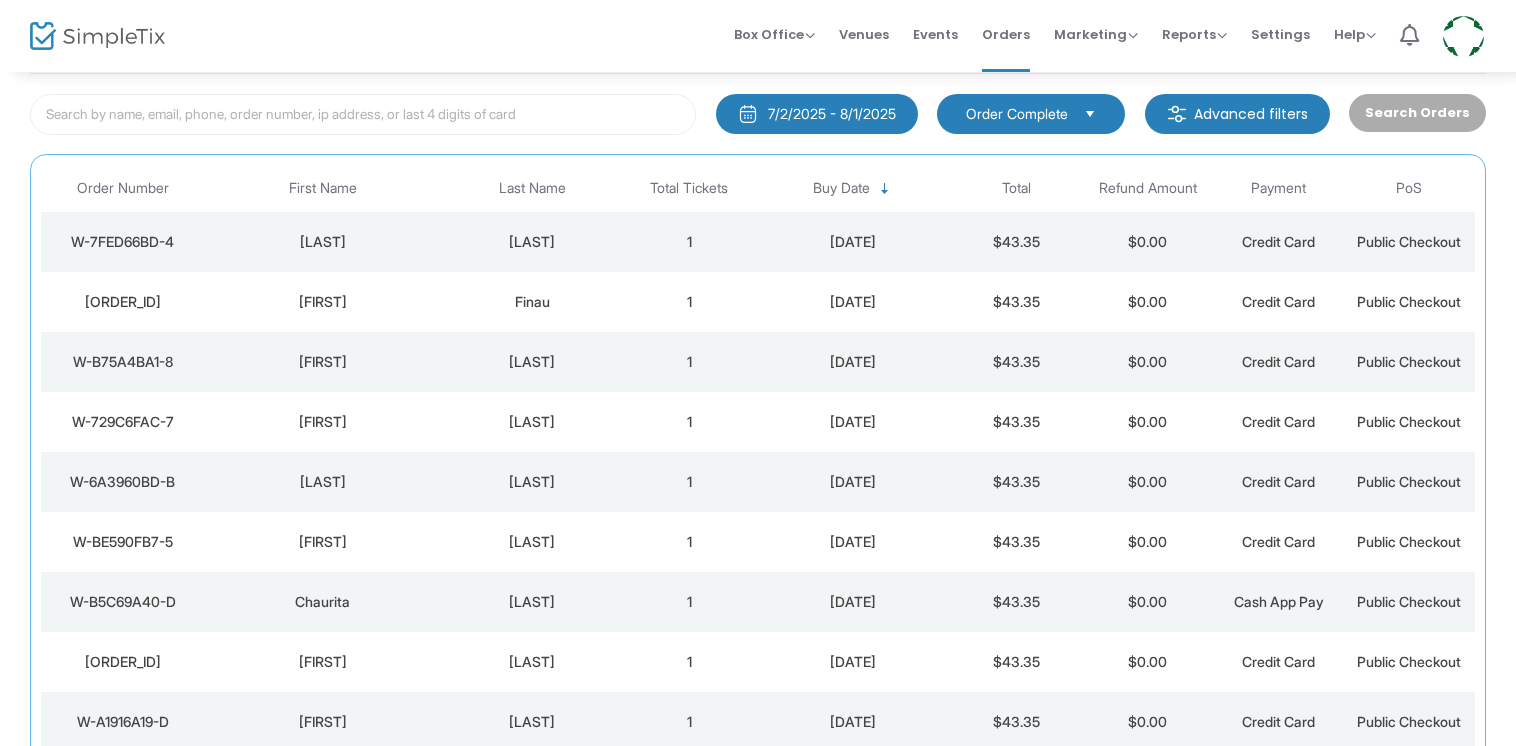 scroll, scrollTop: 92, scrollLeft: 0, axis: vertical 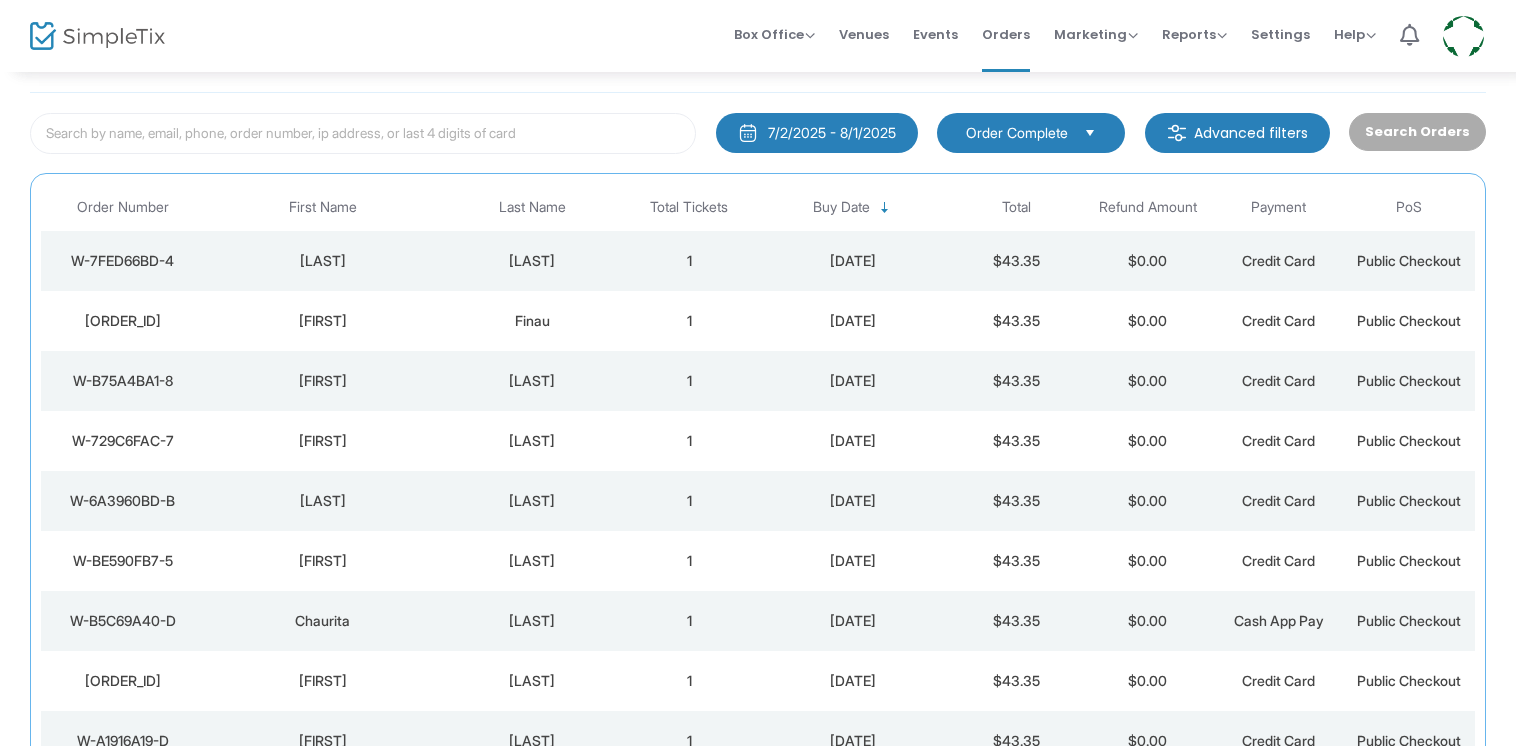click on "[LAST]" 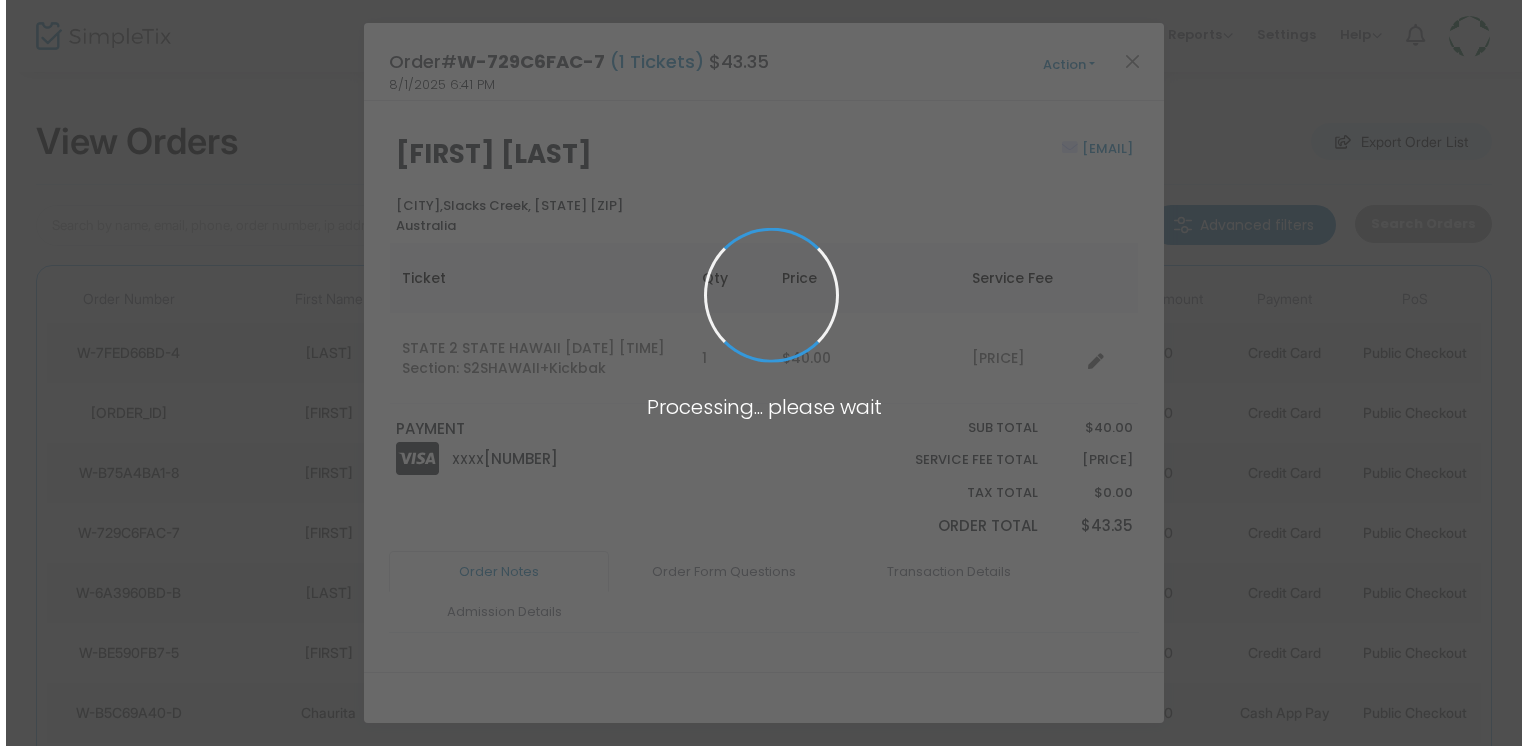 scroll, scrollTop: 0, scrollLeft: 0, axis: both 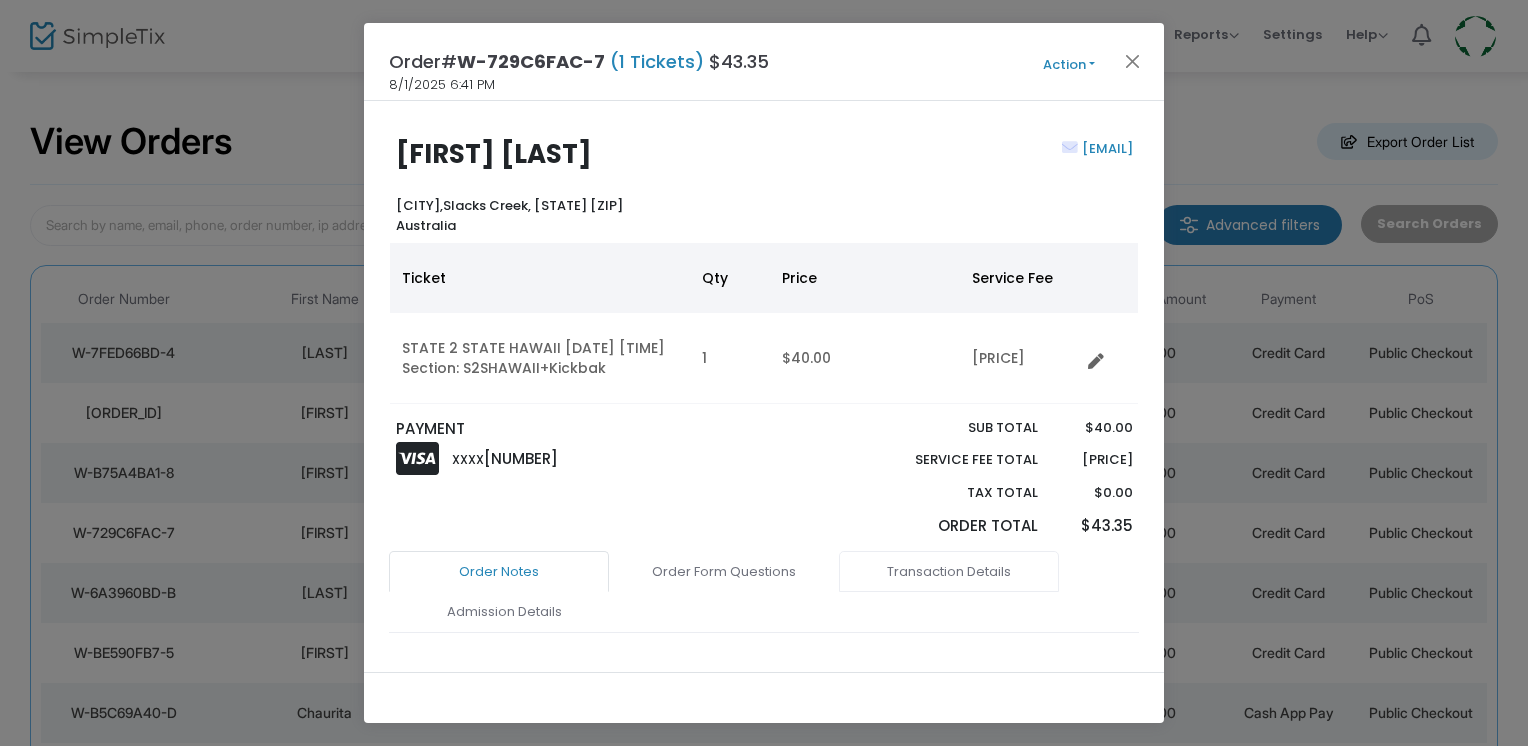 click on "Transaction Details" at bounding box center (949, 572) 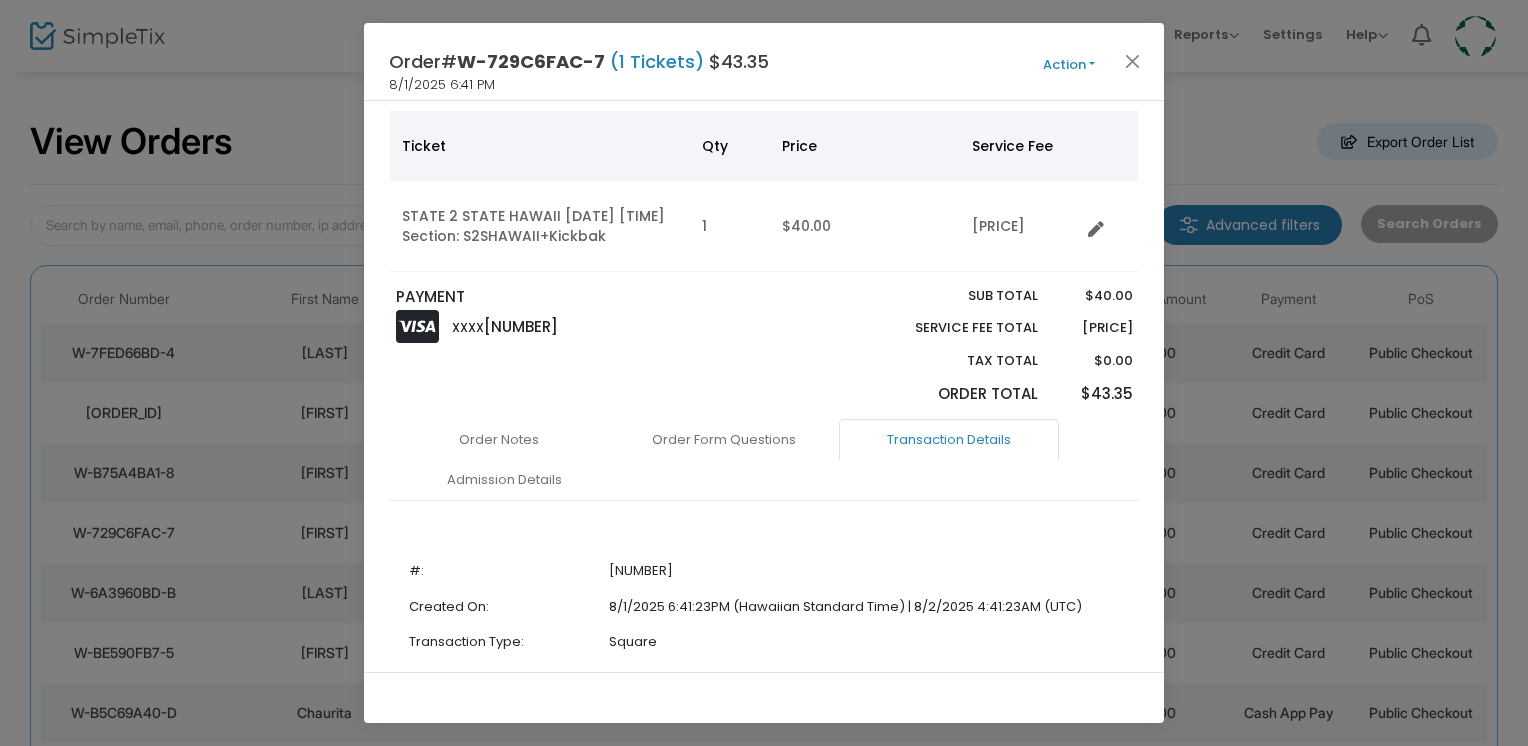 scroll, scrollTop: 0, scrollLeft: 0, axis: both 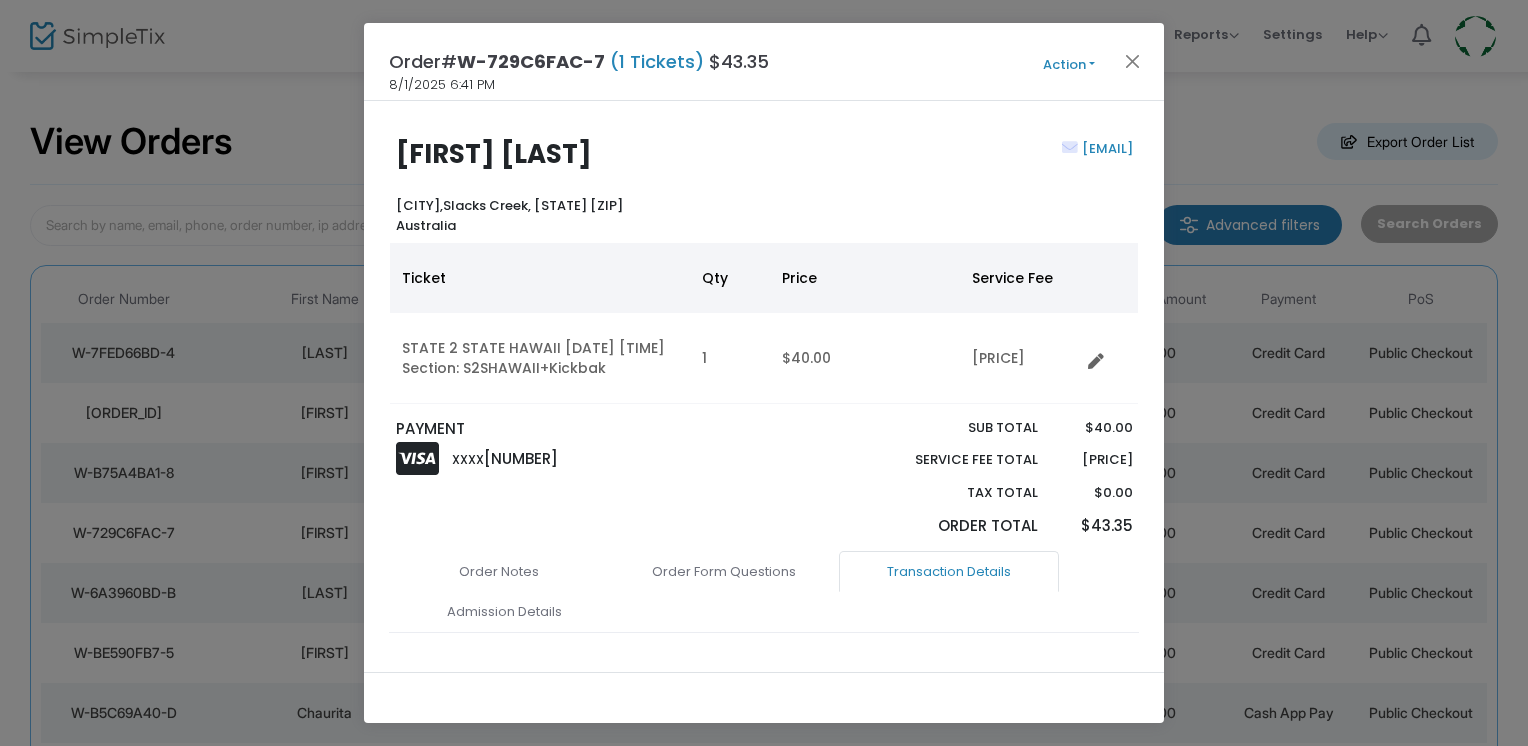 click on "[EMAIL]" 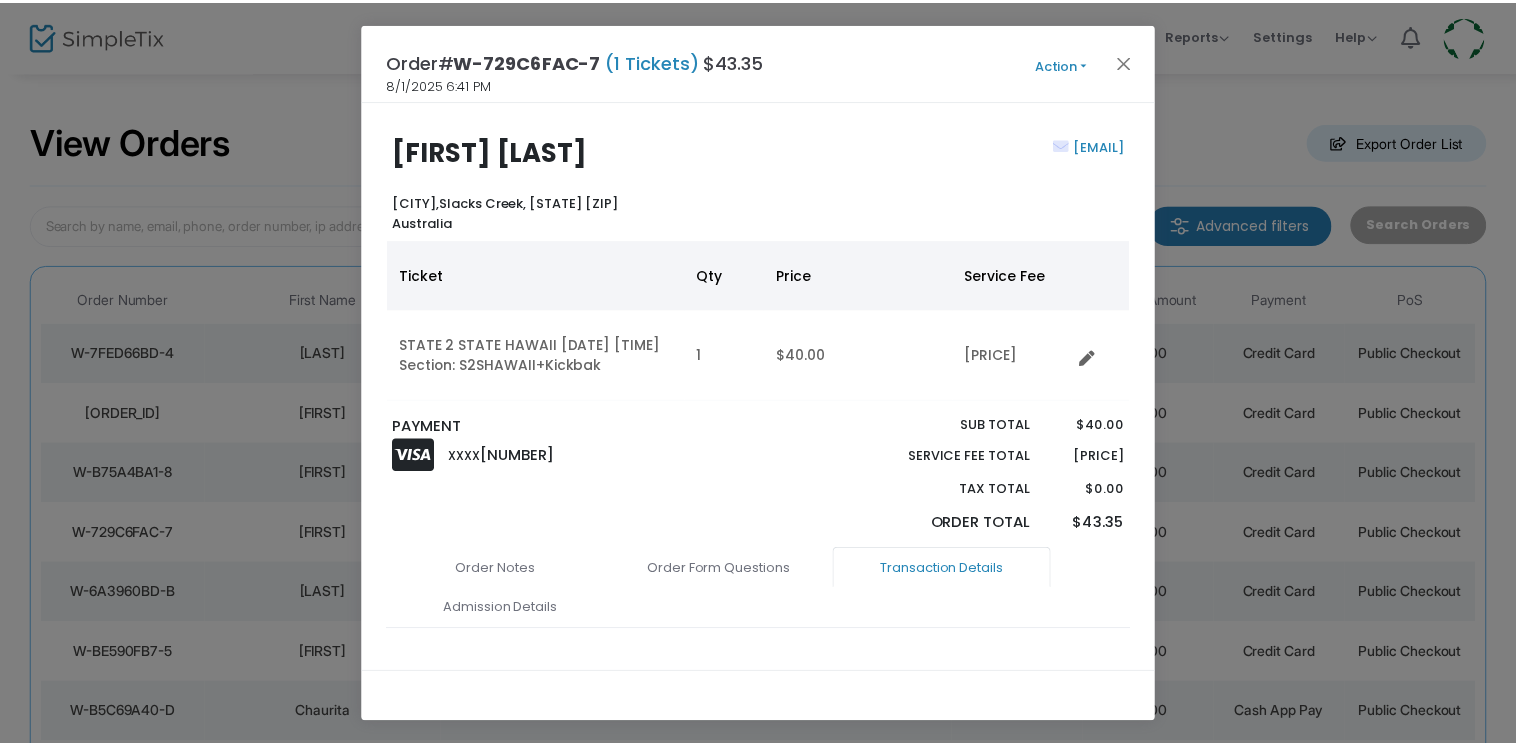 scroll, scrollTop: 0, scrollLeft: 0, axis: both 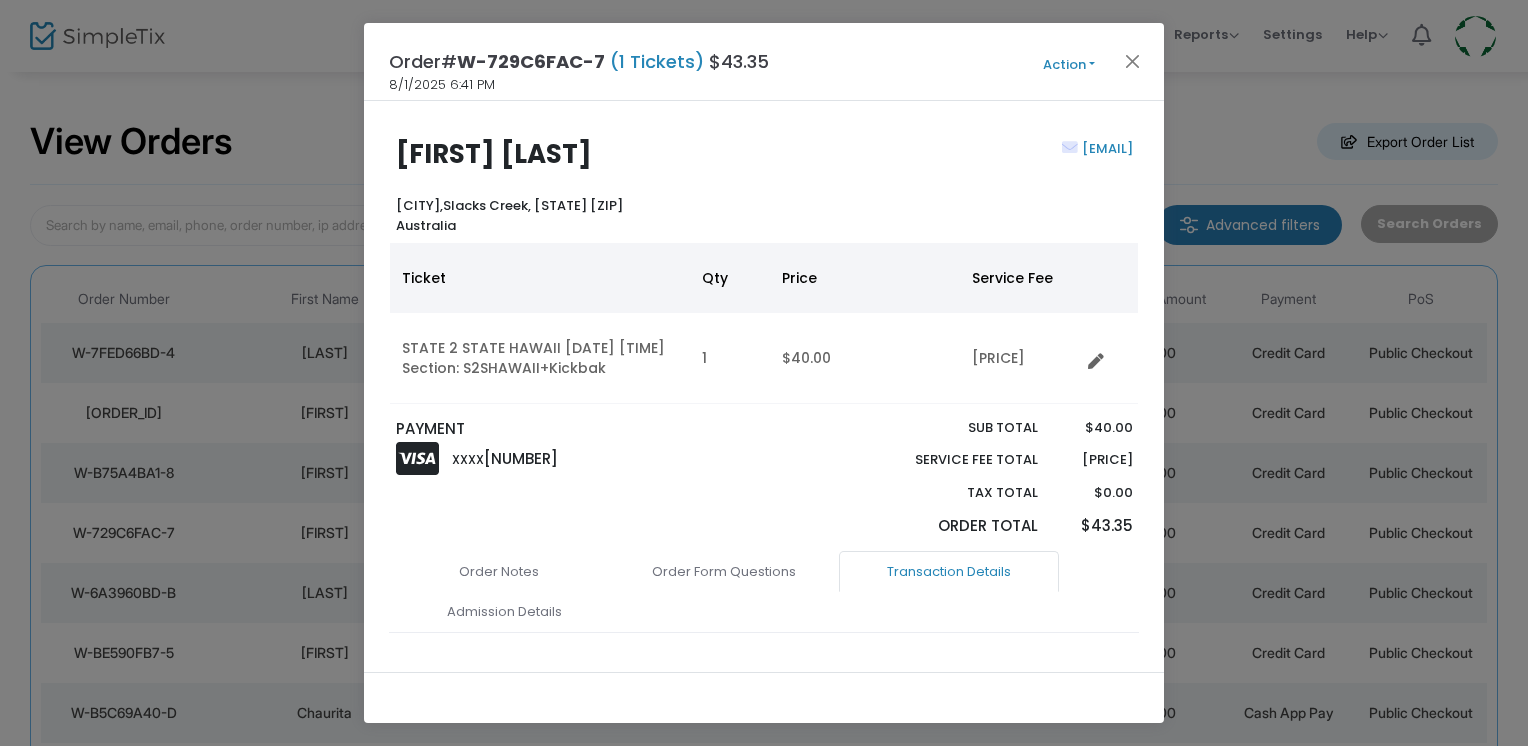click on "Order#  W-729C6FAC-7  (1 Tickets)  $43.35    8/1/2025 6:41 PM   Action  Mark Admitted Edit Order Edit Attendee Details Add Another Ticket Print Order Summary View e-Tickets  Send e-Tickets & Receipt  Partial Refund Full Refund Get Change Time Link Cancel Order (No Refund) Chargeback Dispute" 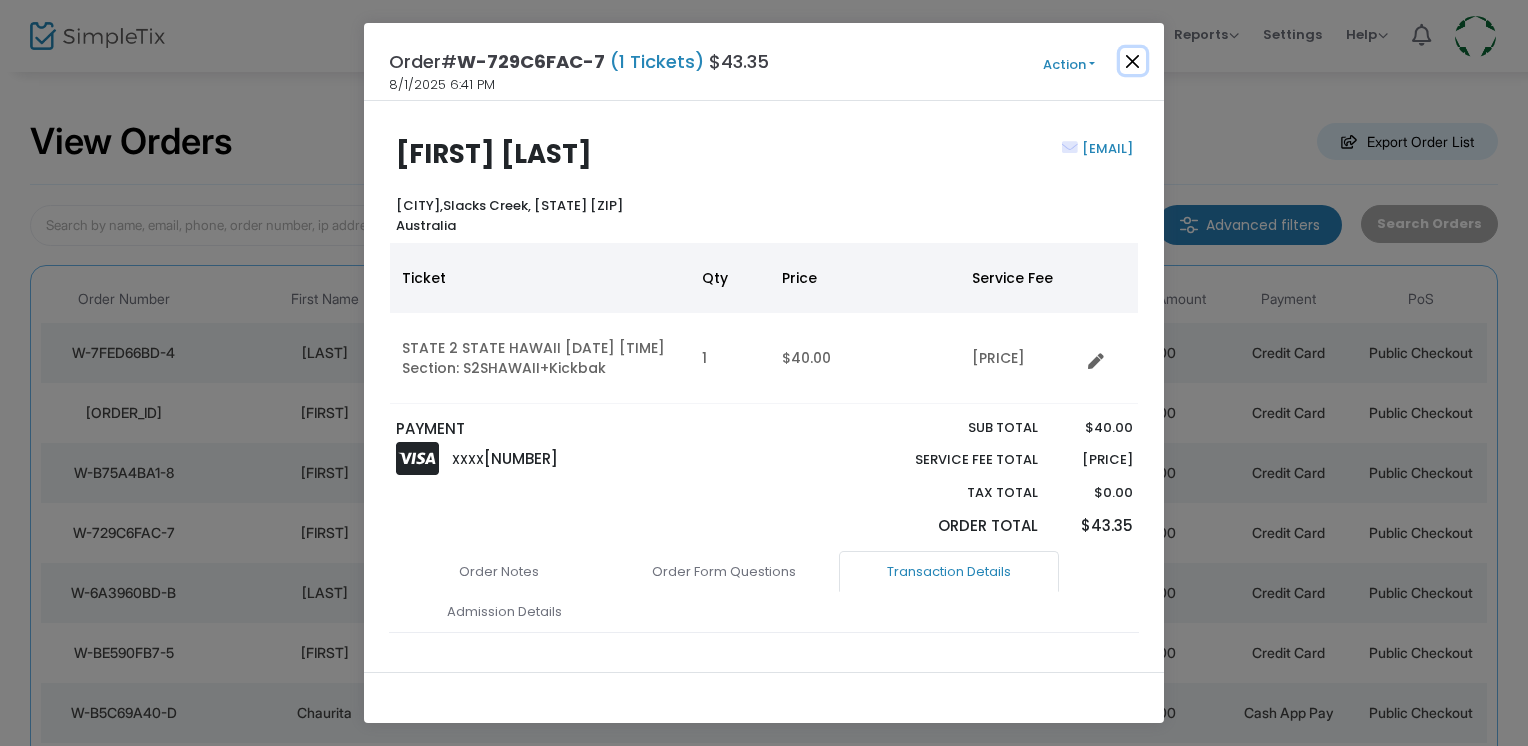 click 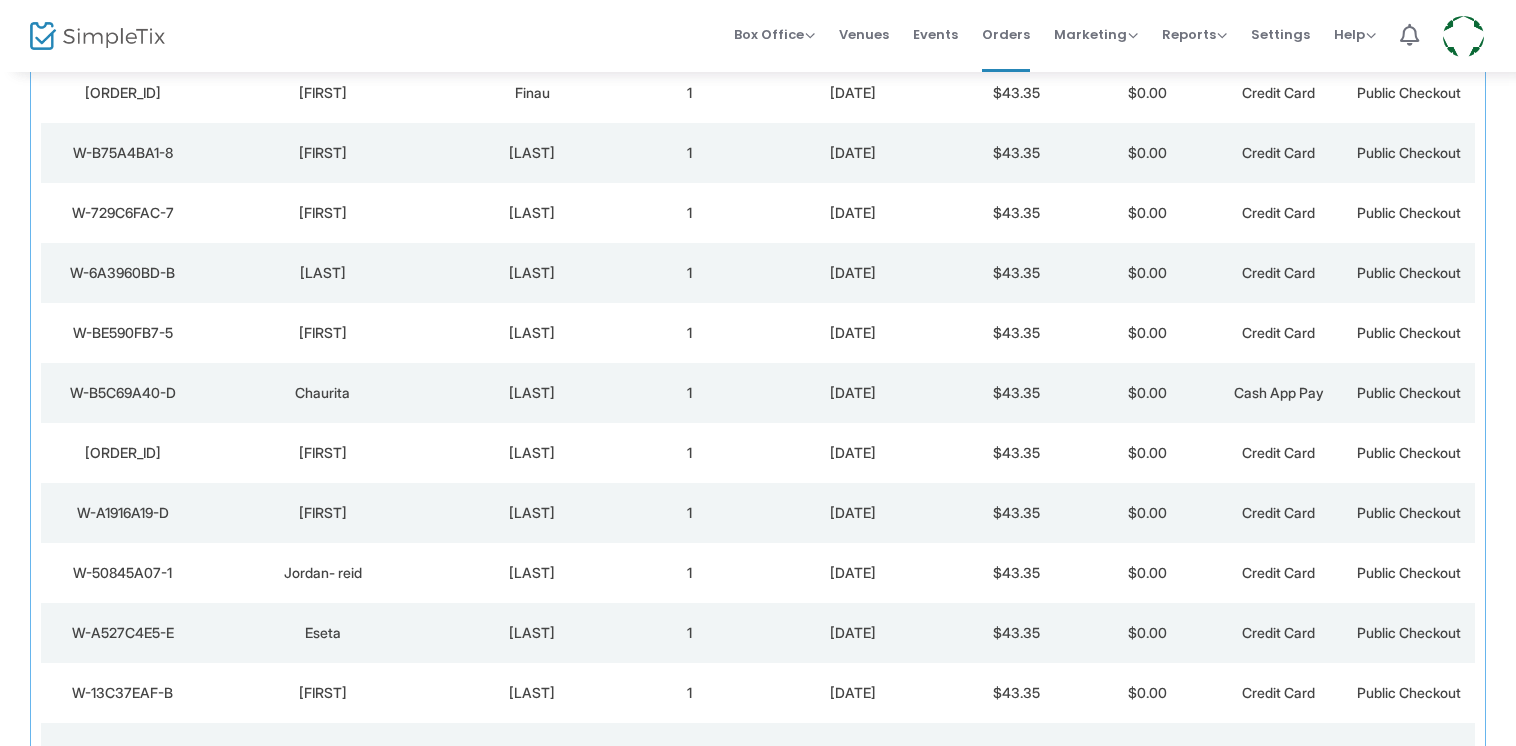 scroll, scrollTop: 321, scrollLeft: 0, axis: vertical 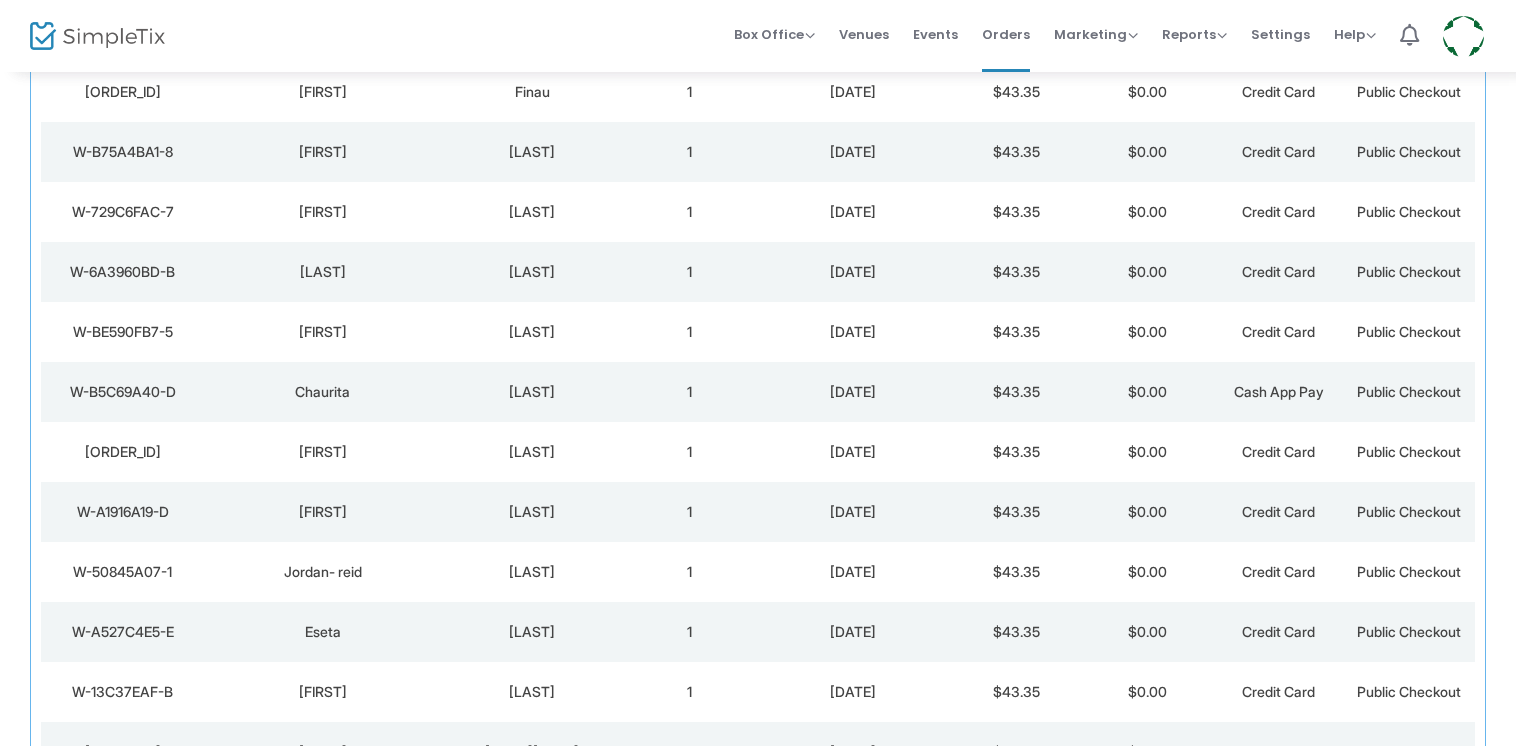 click on "[LAST]" 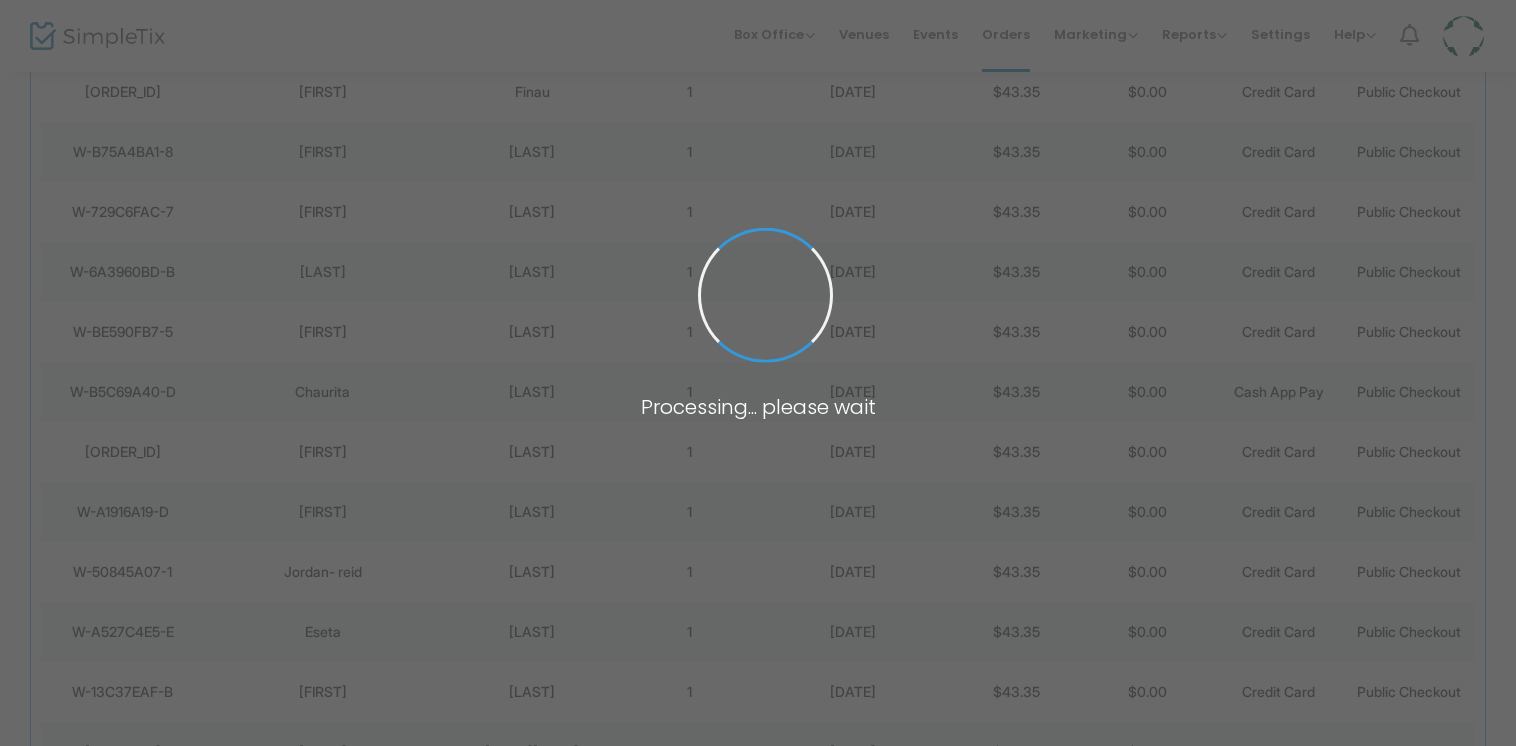 scroll, scrollTop: 0, scrollLeft: 0, axis: both 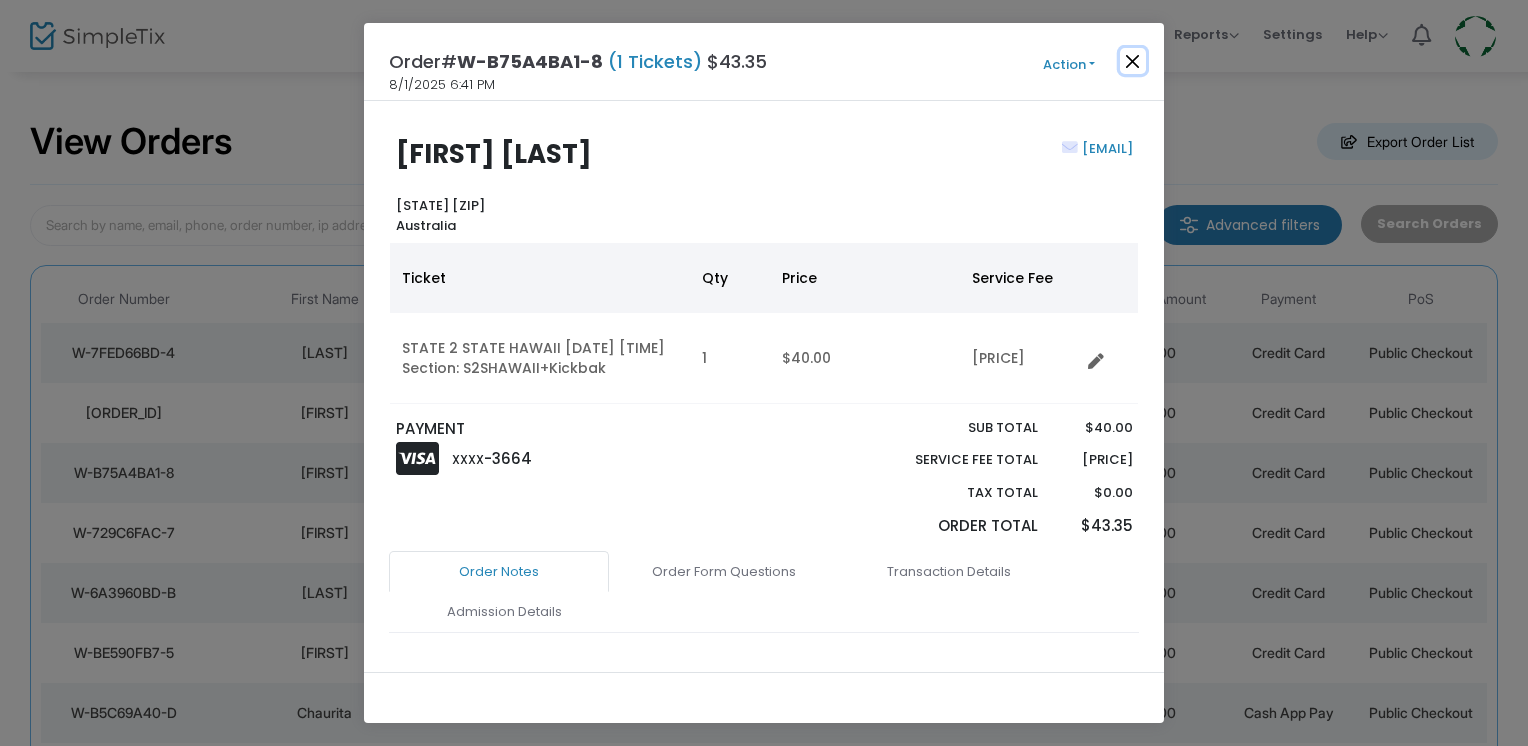 drag, startPoint x: 1132, startPoint y: 61, endPoint x: 1034, endPoint y: 42, distance: 99.824844 